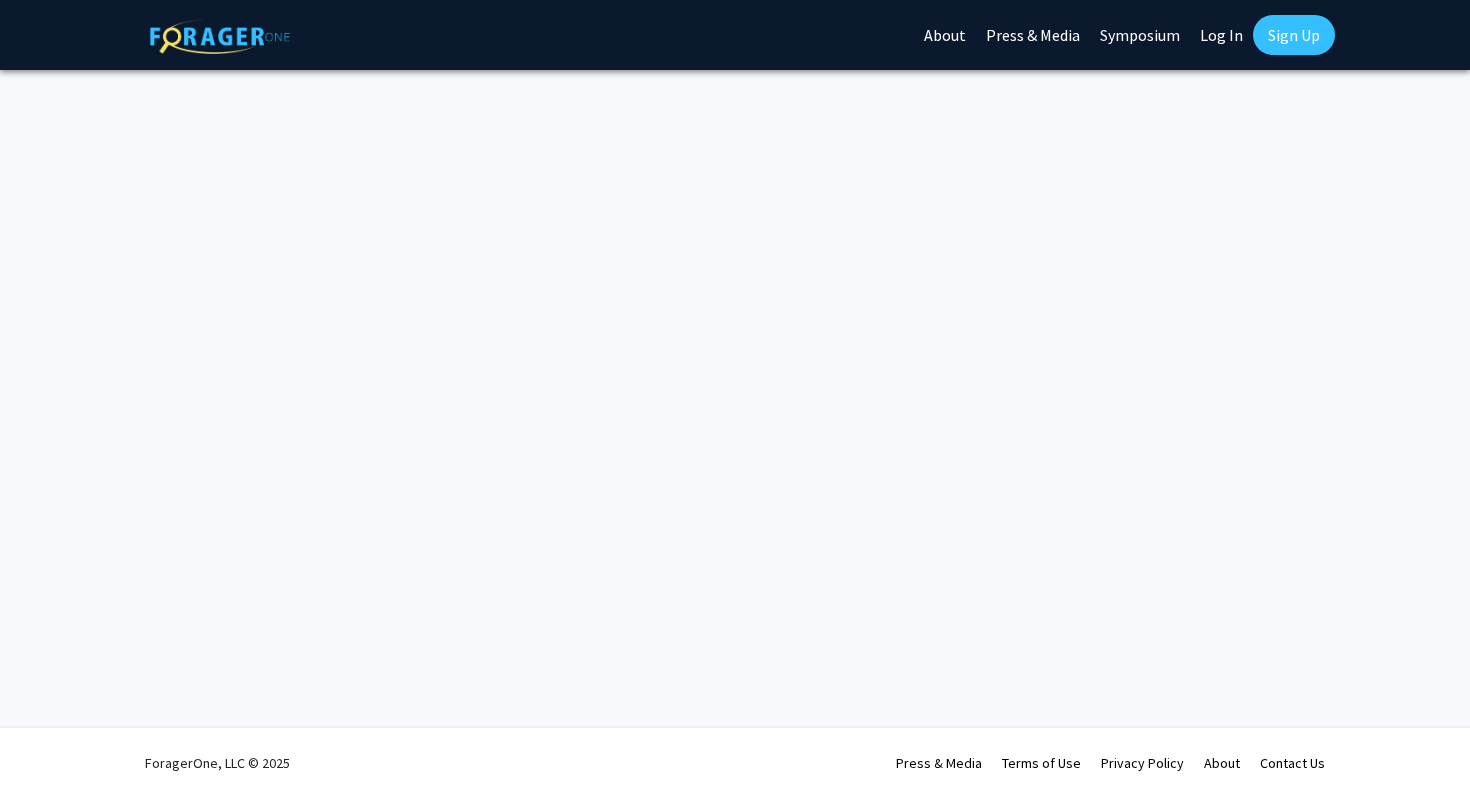 scroll, scrollTop: 0, scrollLeft: 0, axis: both 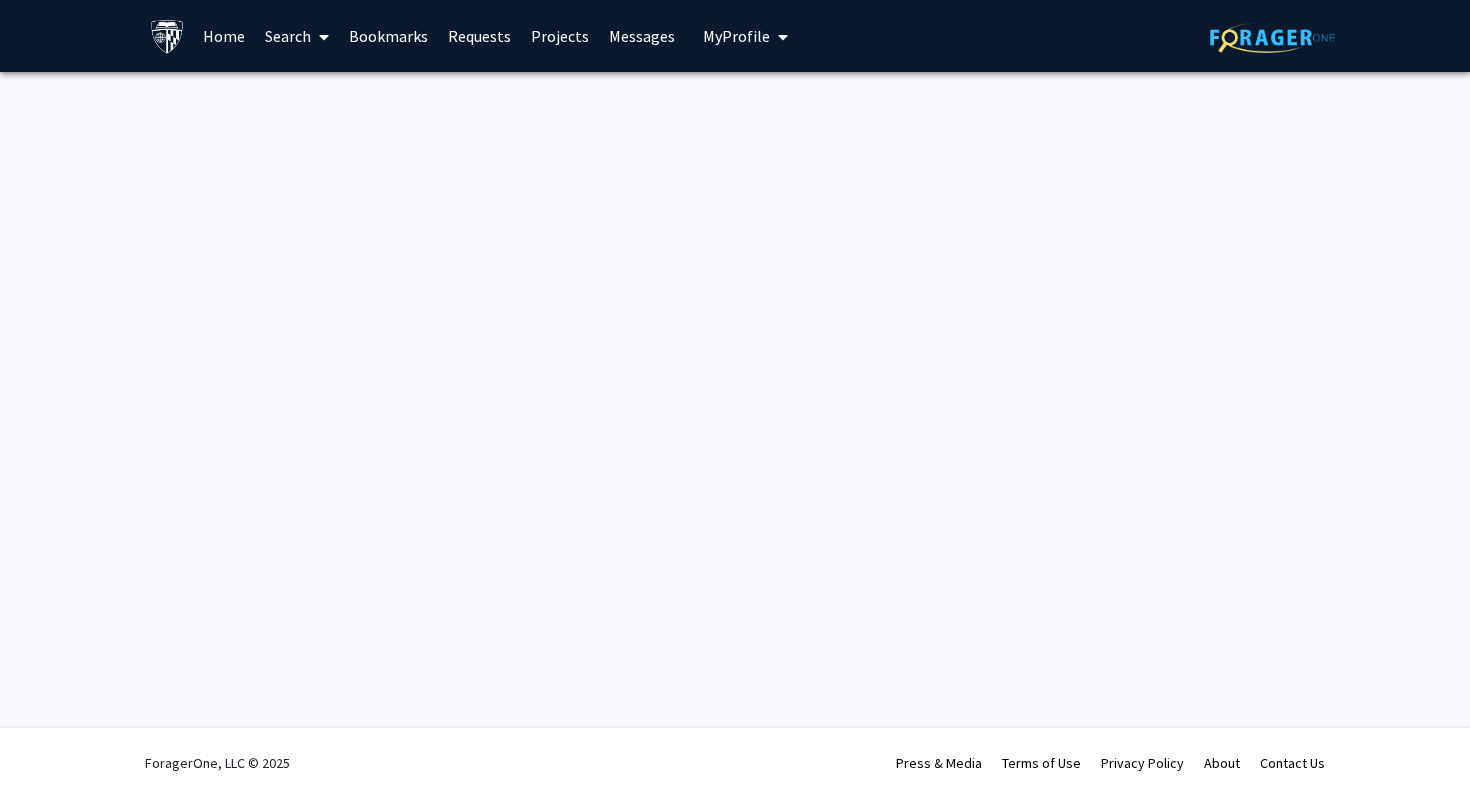 click on "Home" at bounding box center [224, 36] 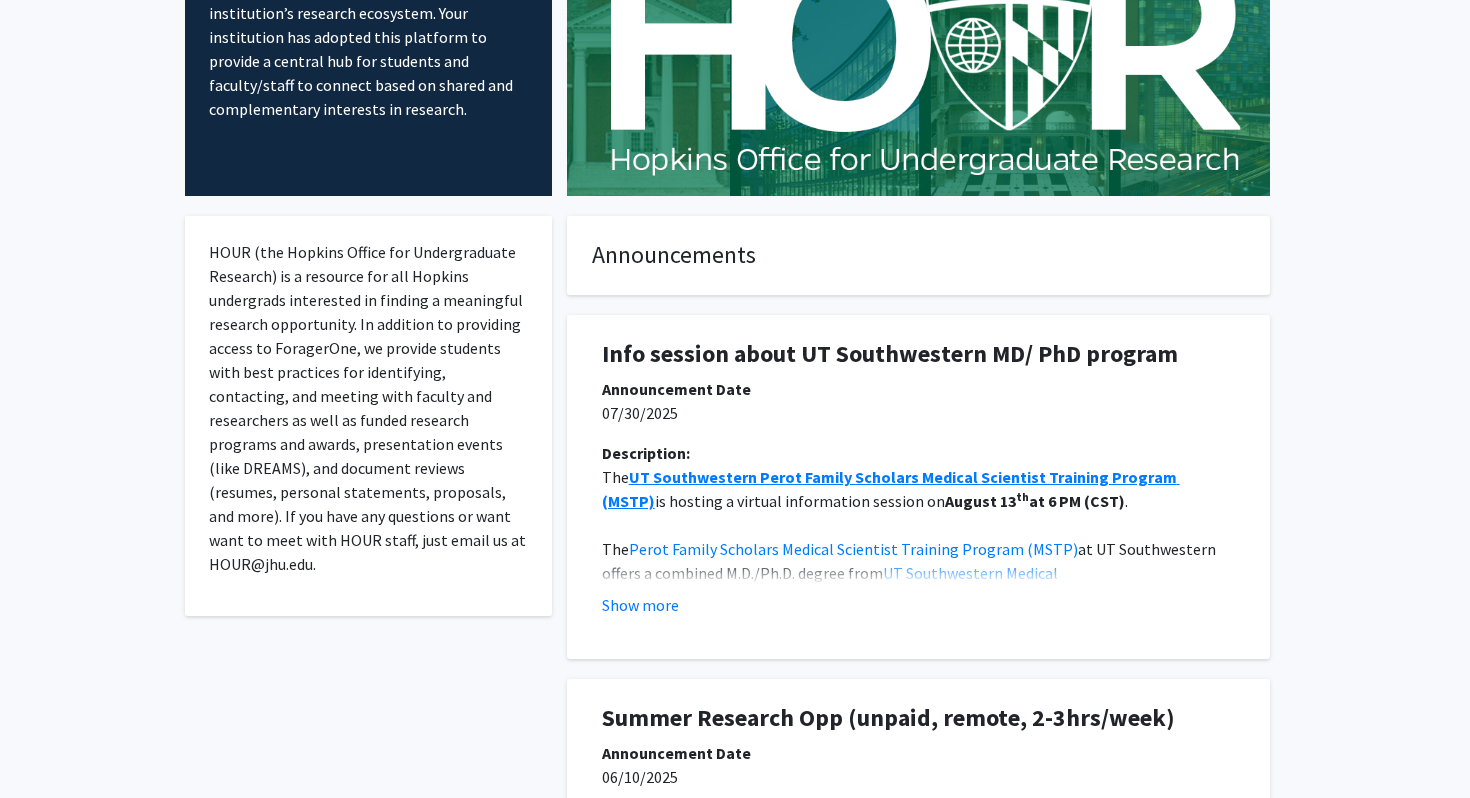 scroll, scrollTop: 0, scrollLeft: 0, axis: both 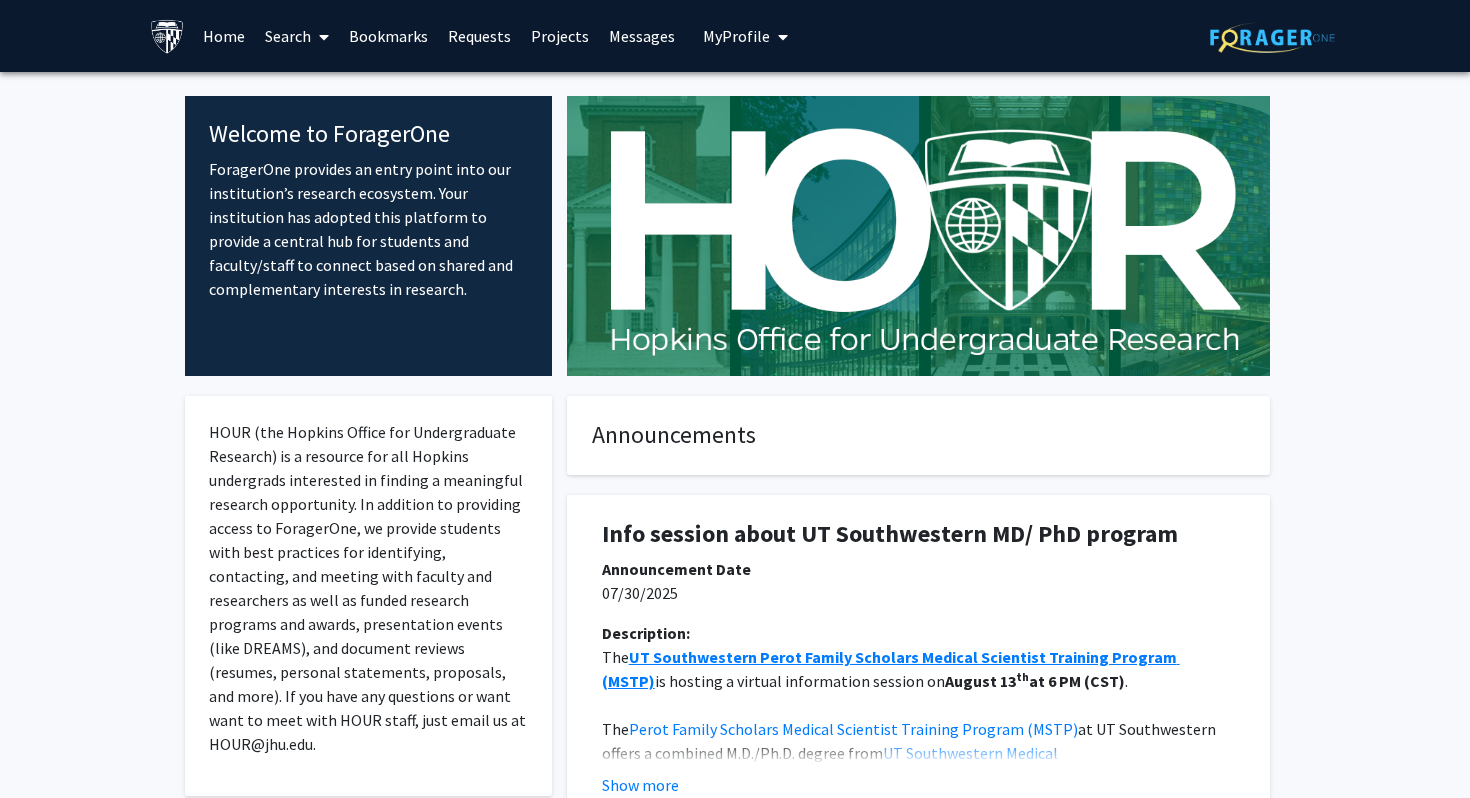 click on "Projects" at bounding box center (560, 36) 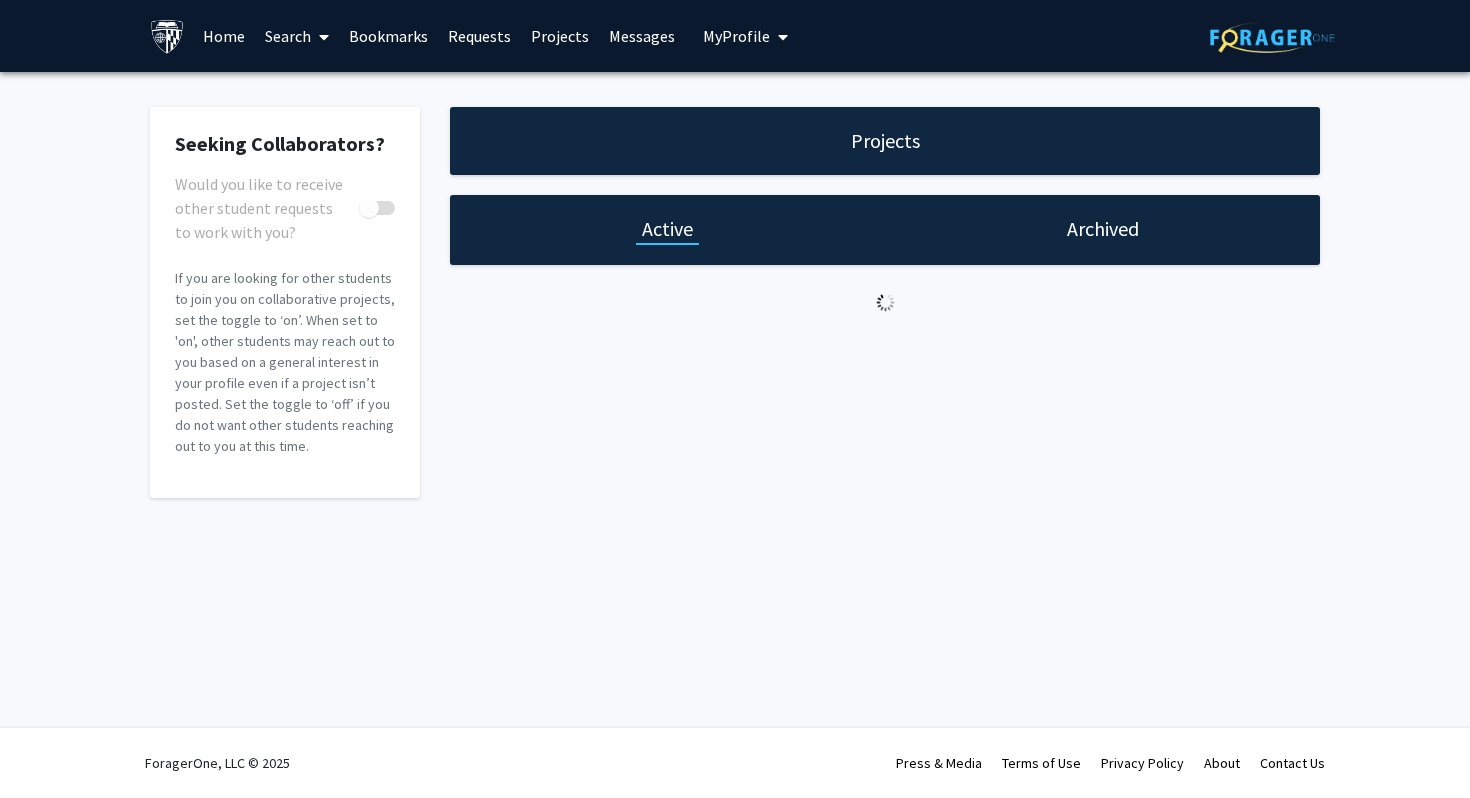 checkbox on "true" 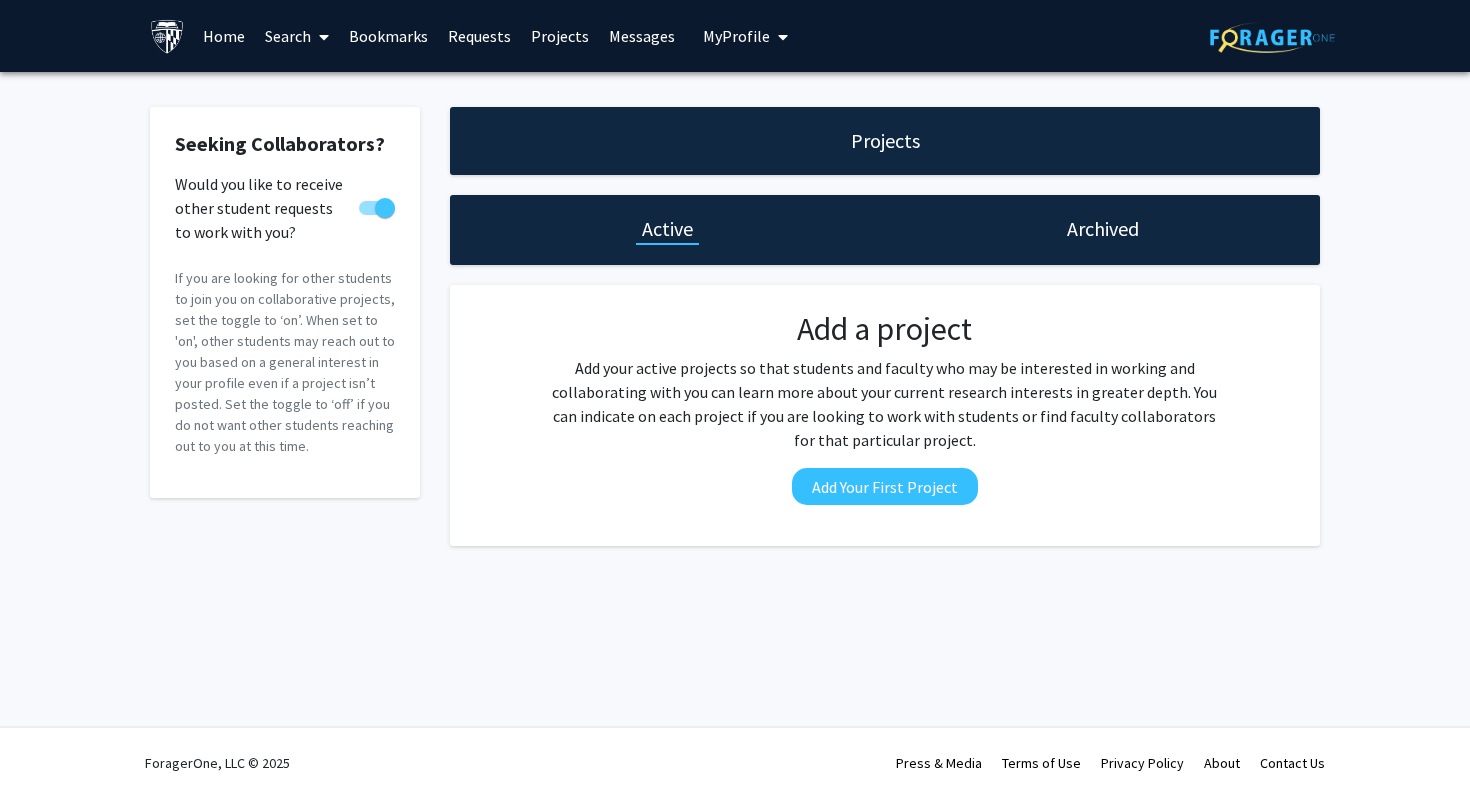 click on "Requests" at bounding box center (479, 36) 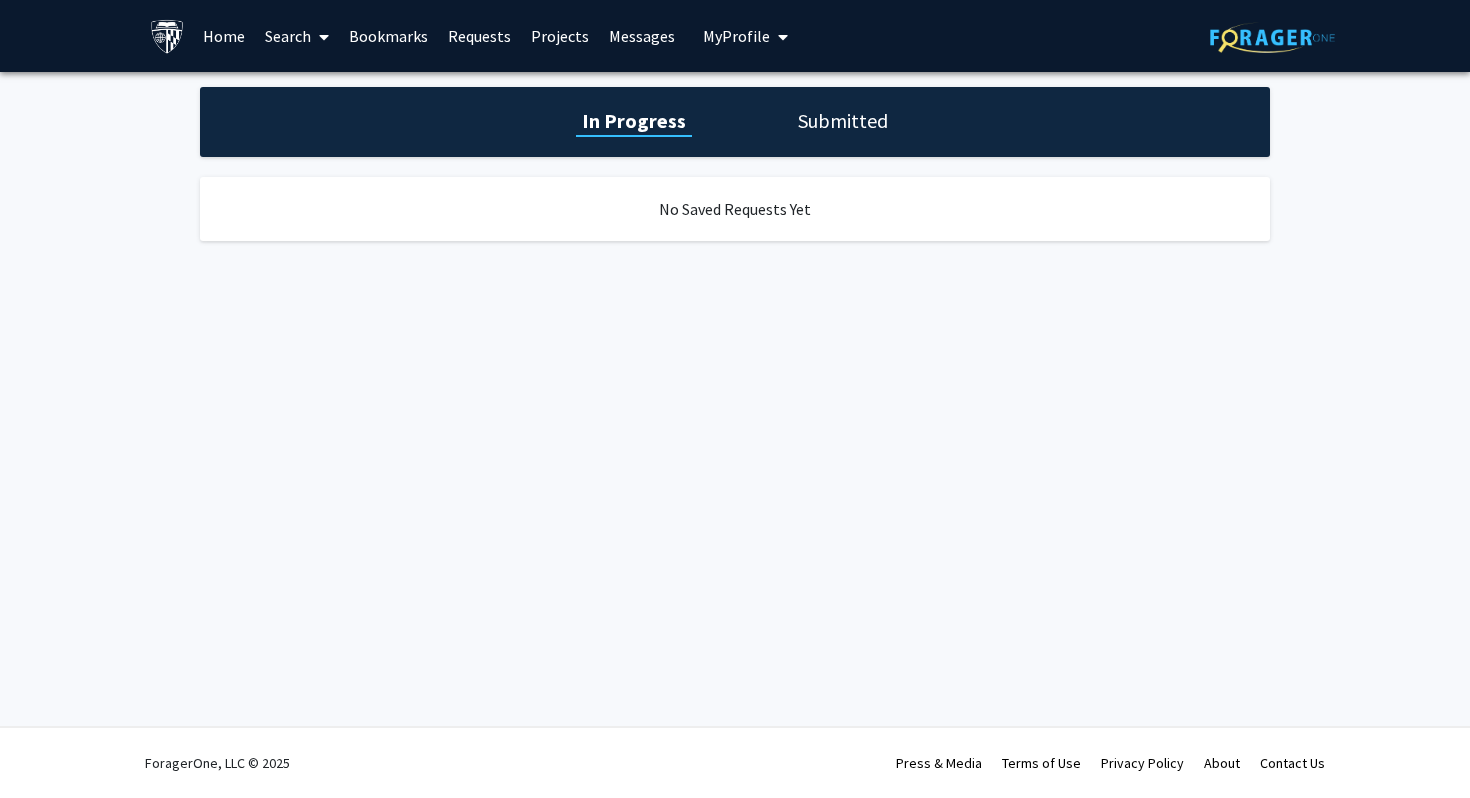 click on "Bookmarks" at bounding box center [388, 36] 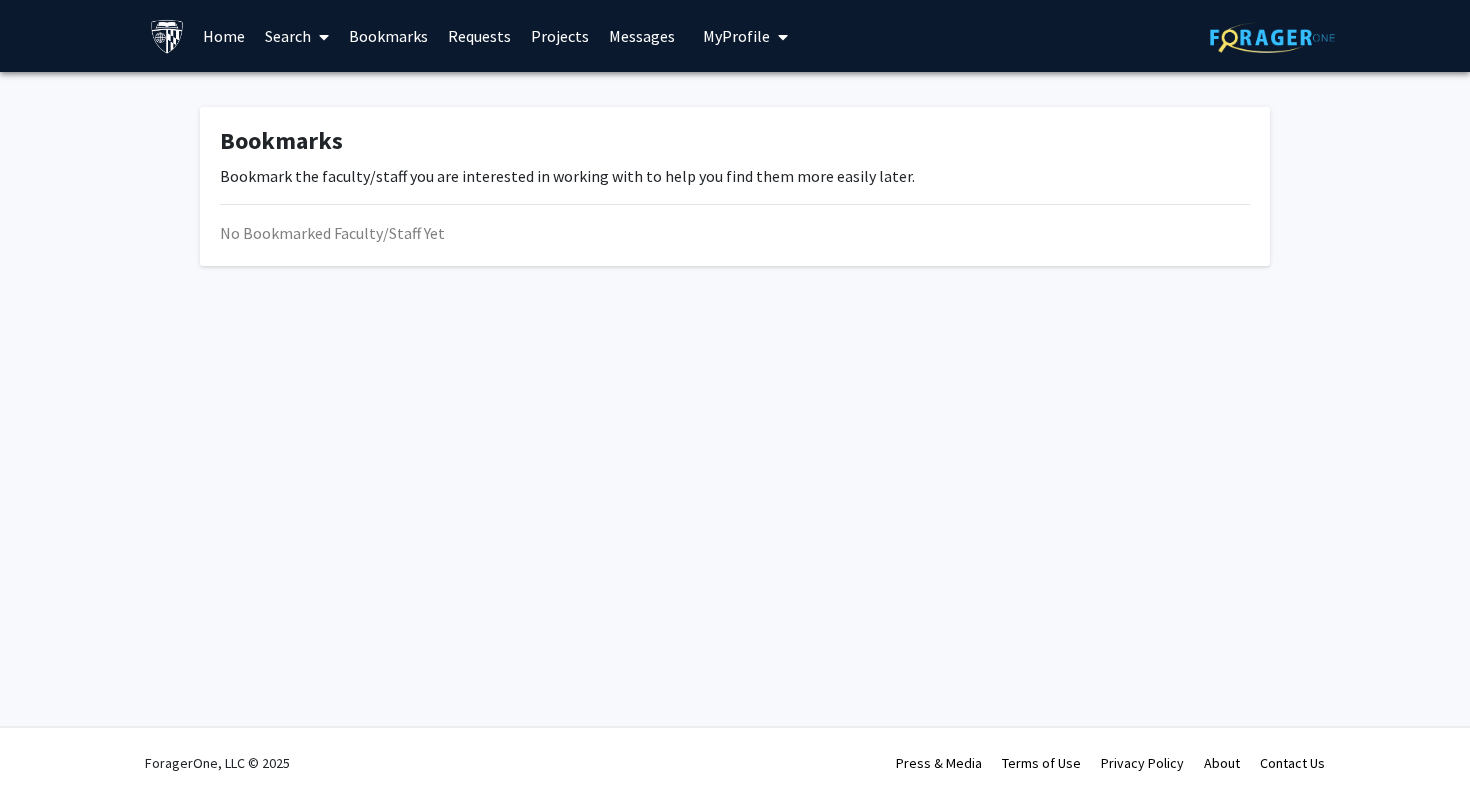 click on "Projects" at bounding box center (560, 36) 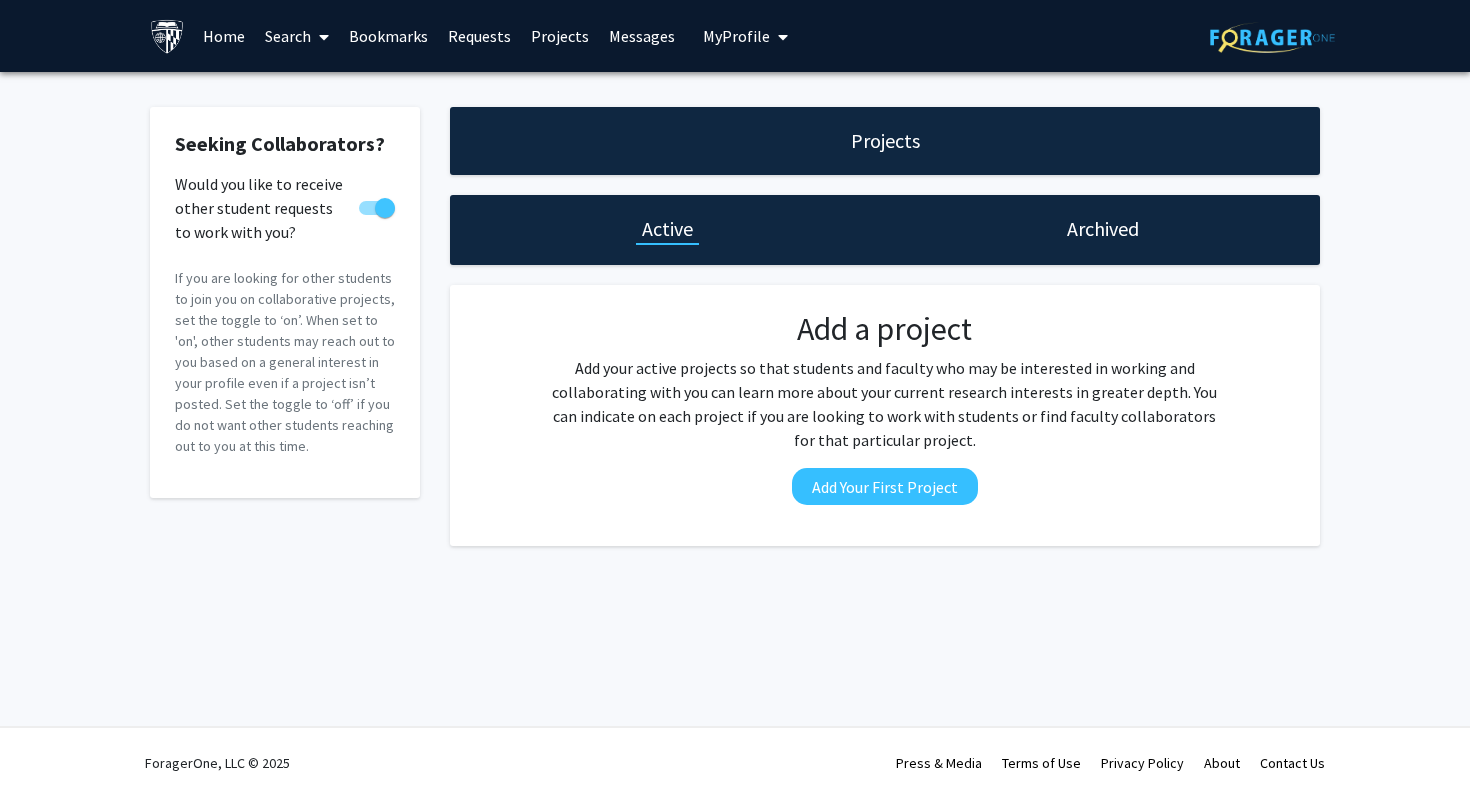 click at bounding box center [320, 37] 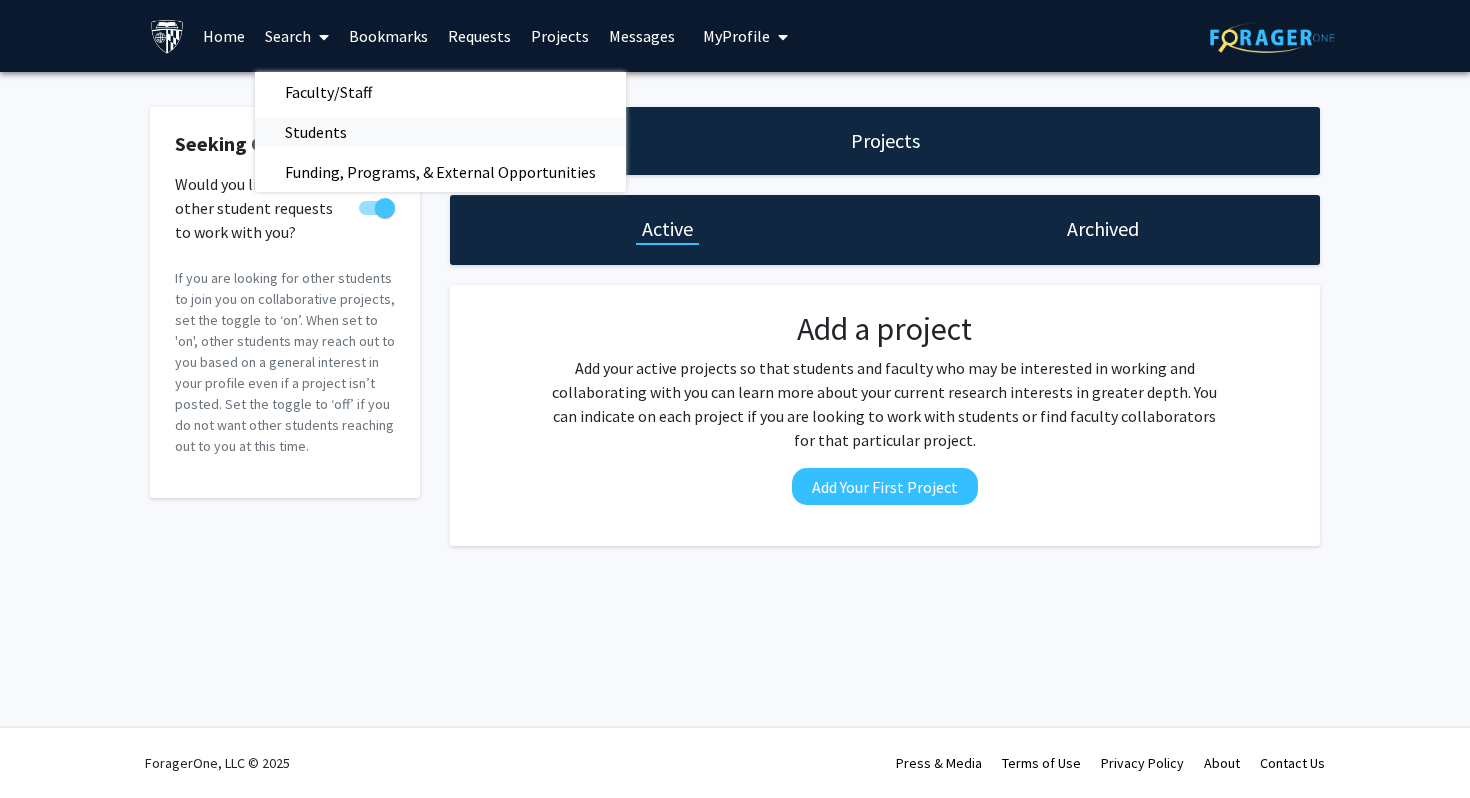 click on "Students" at bounding box center [316, 132] 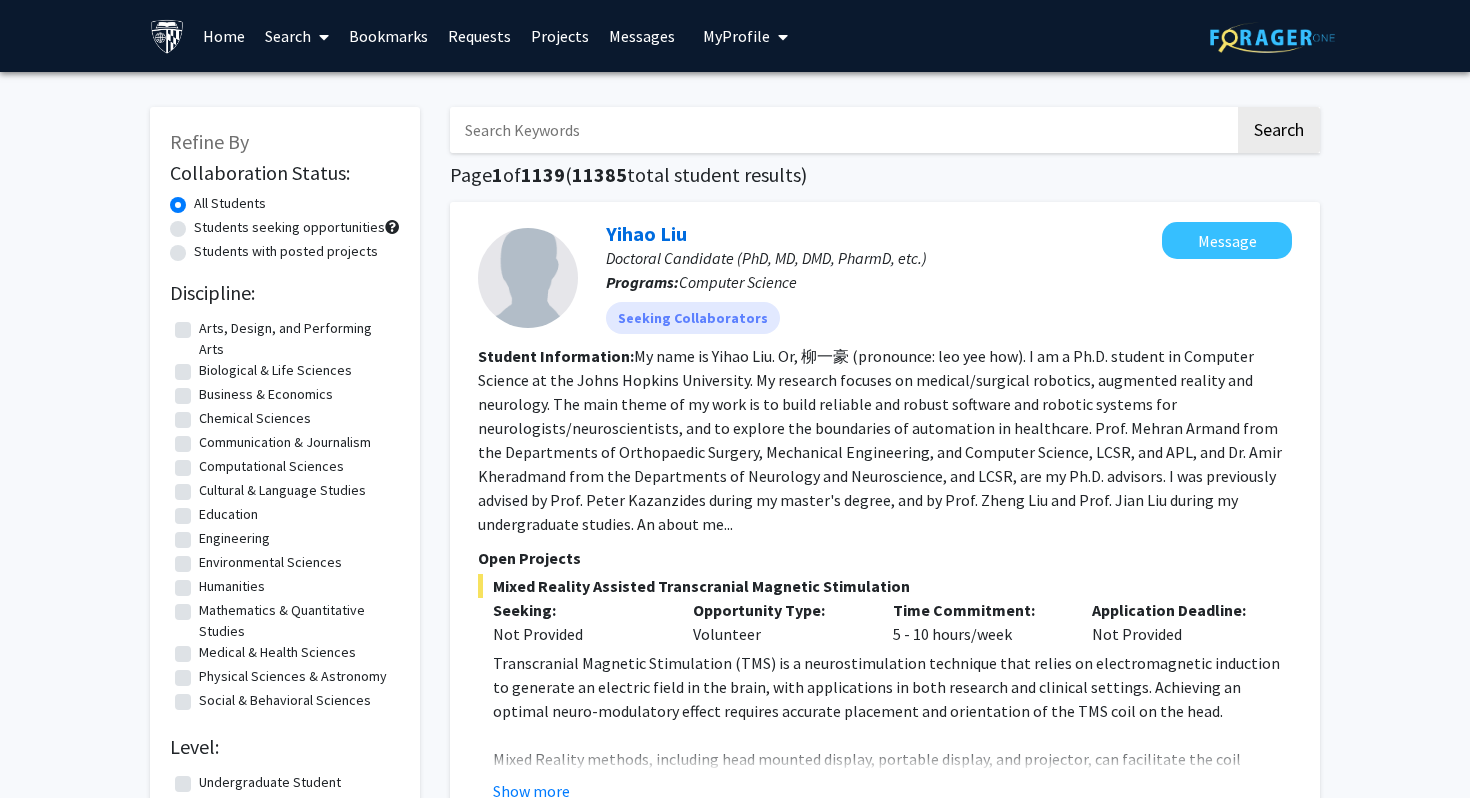 click on "Search" at bounding box center (297, 36) 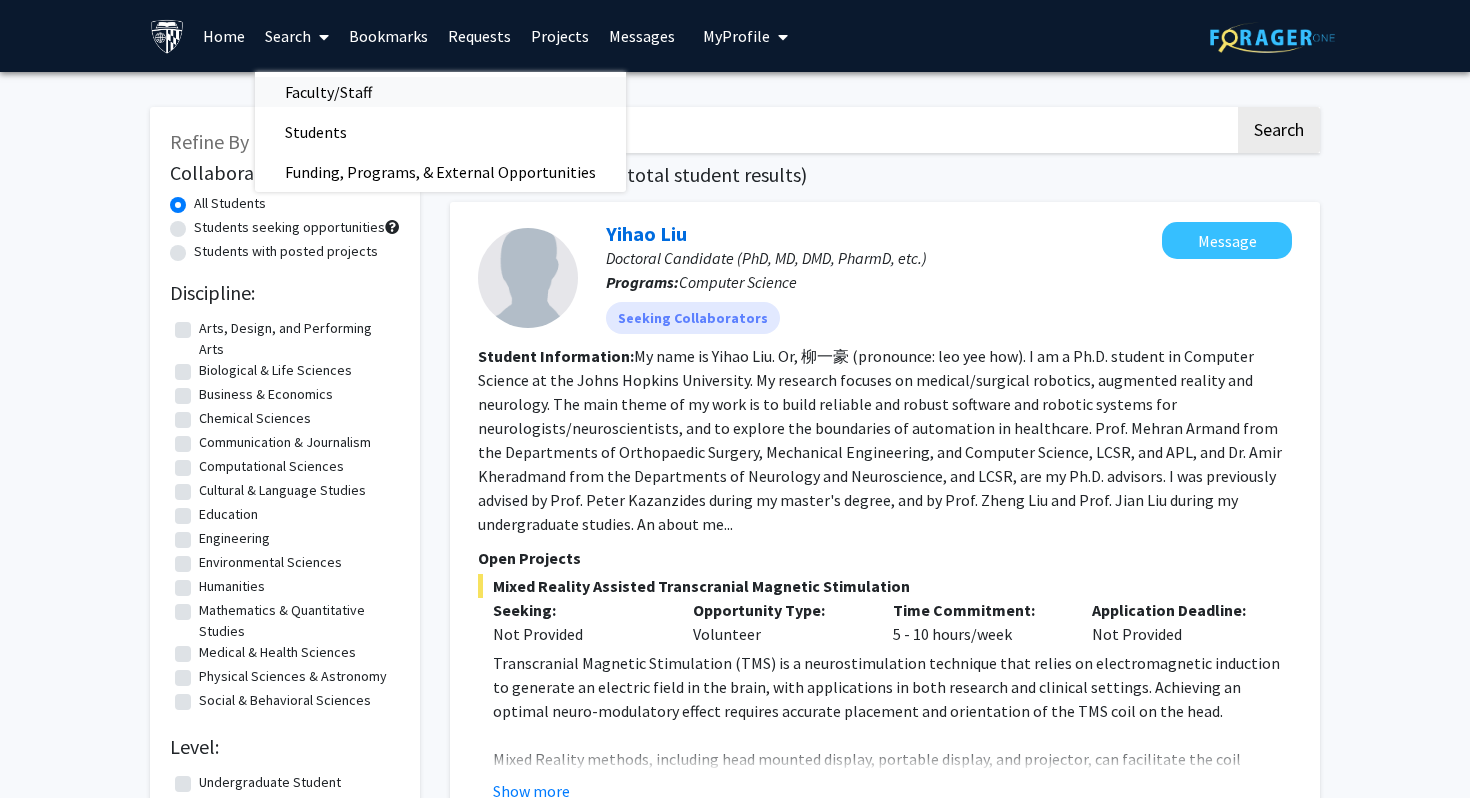 click on "Faculty/Staff" at bounding box center [328, 92] 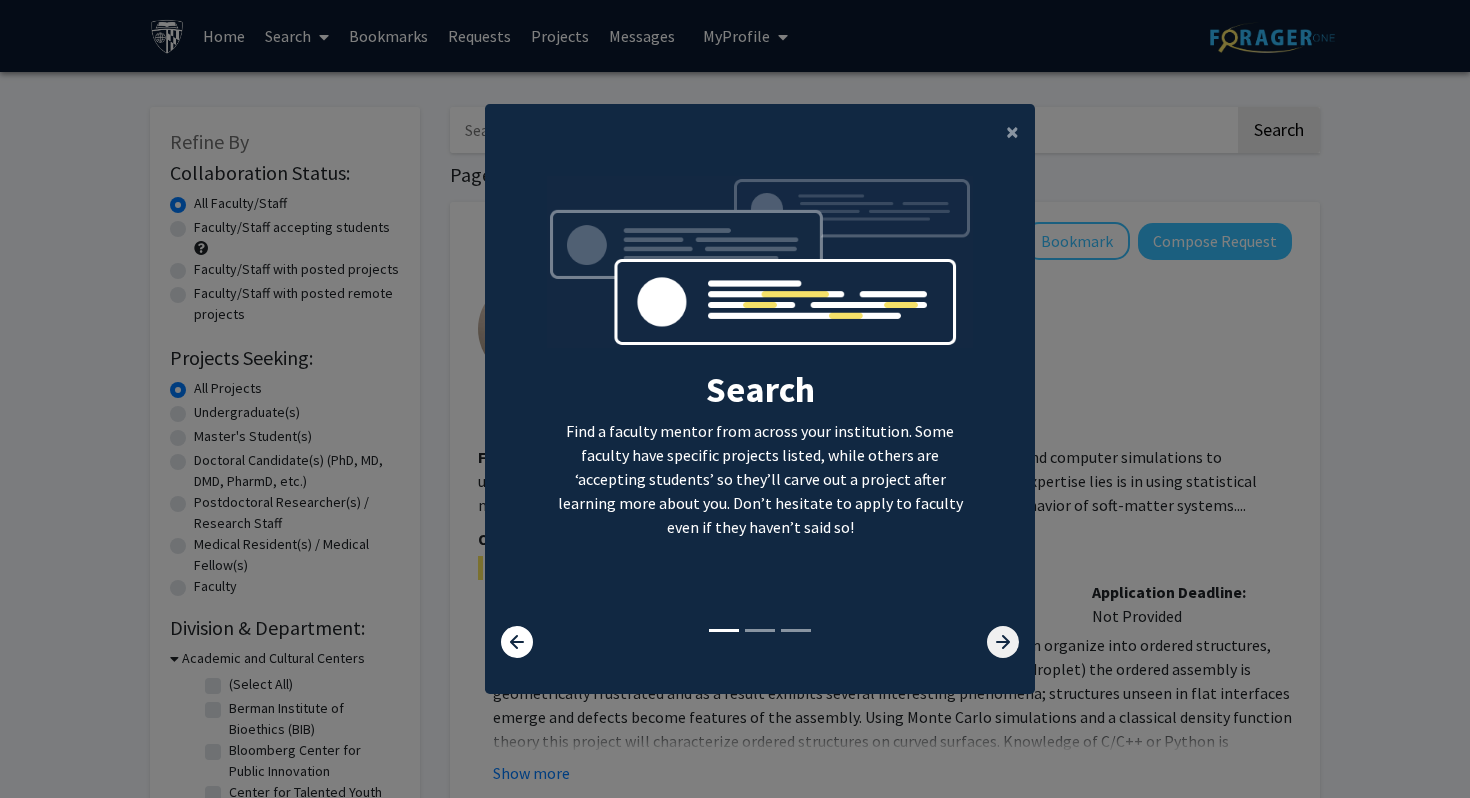 click 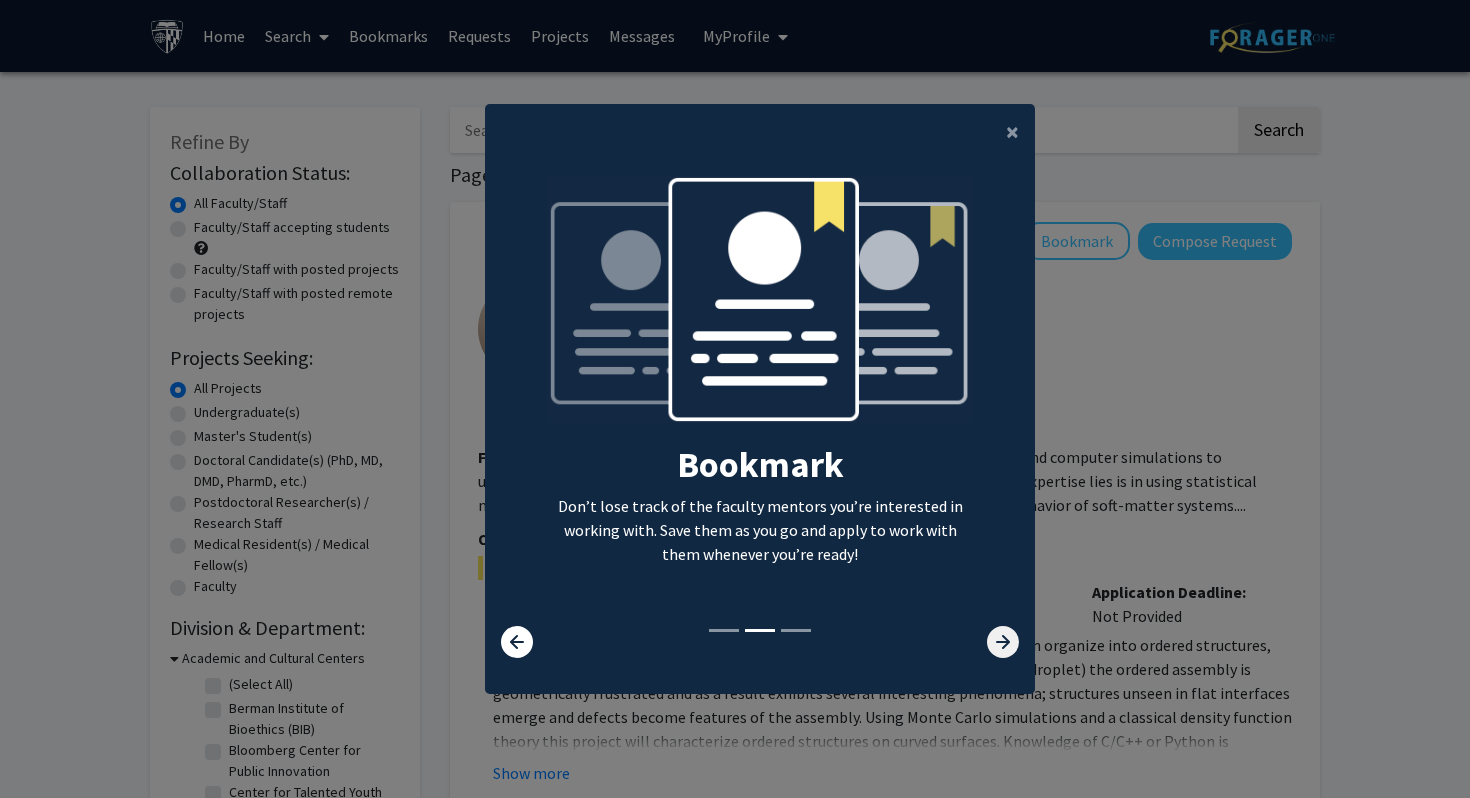 click 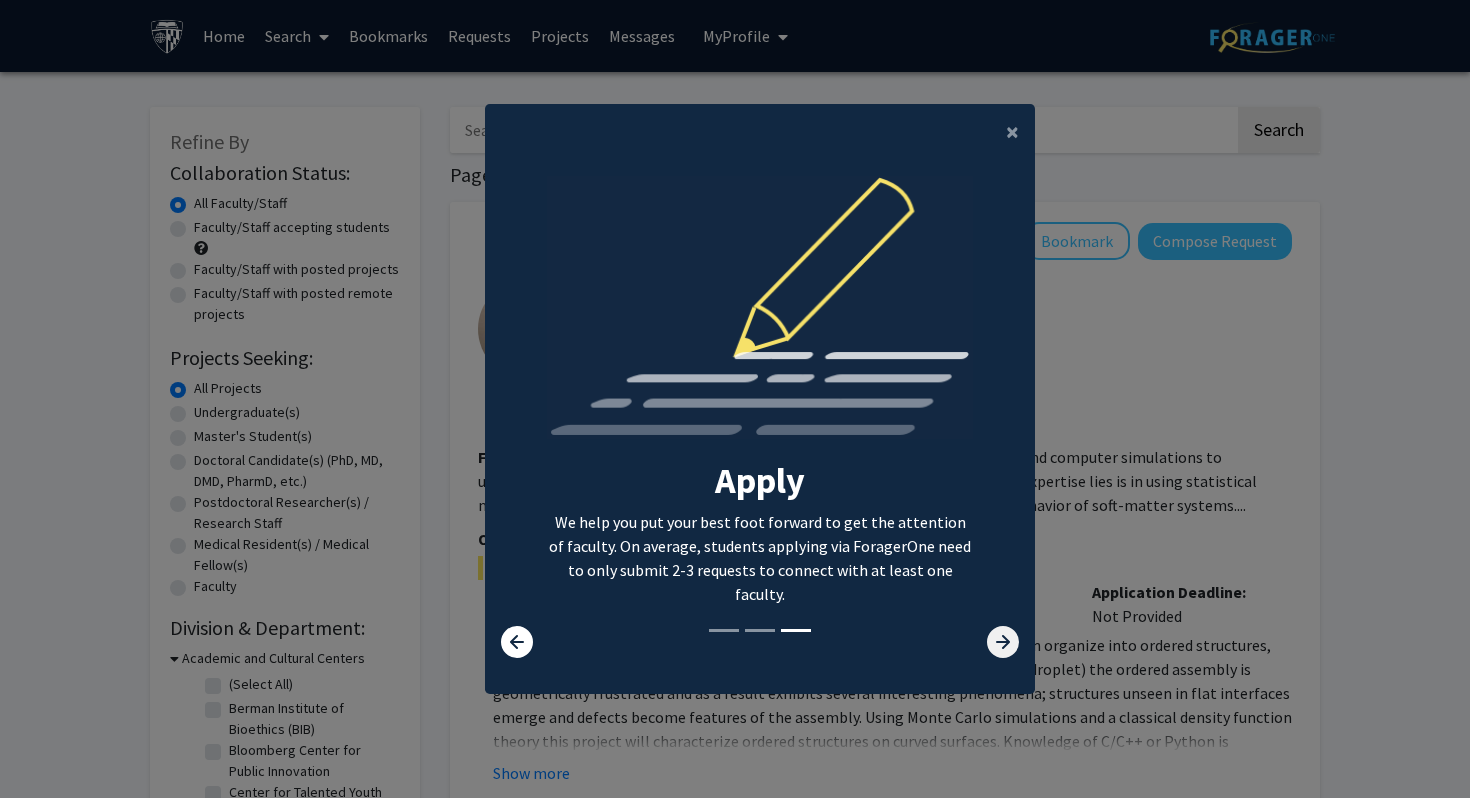 click 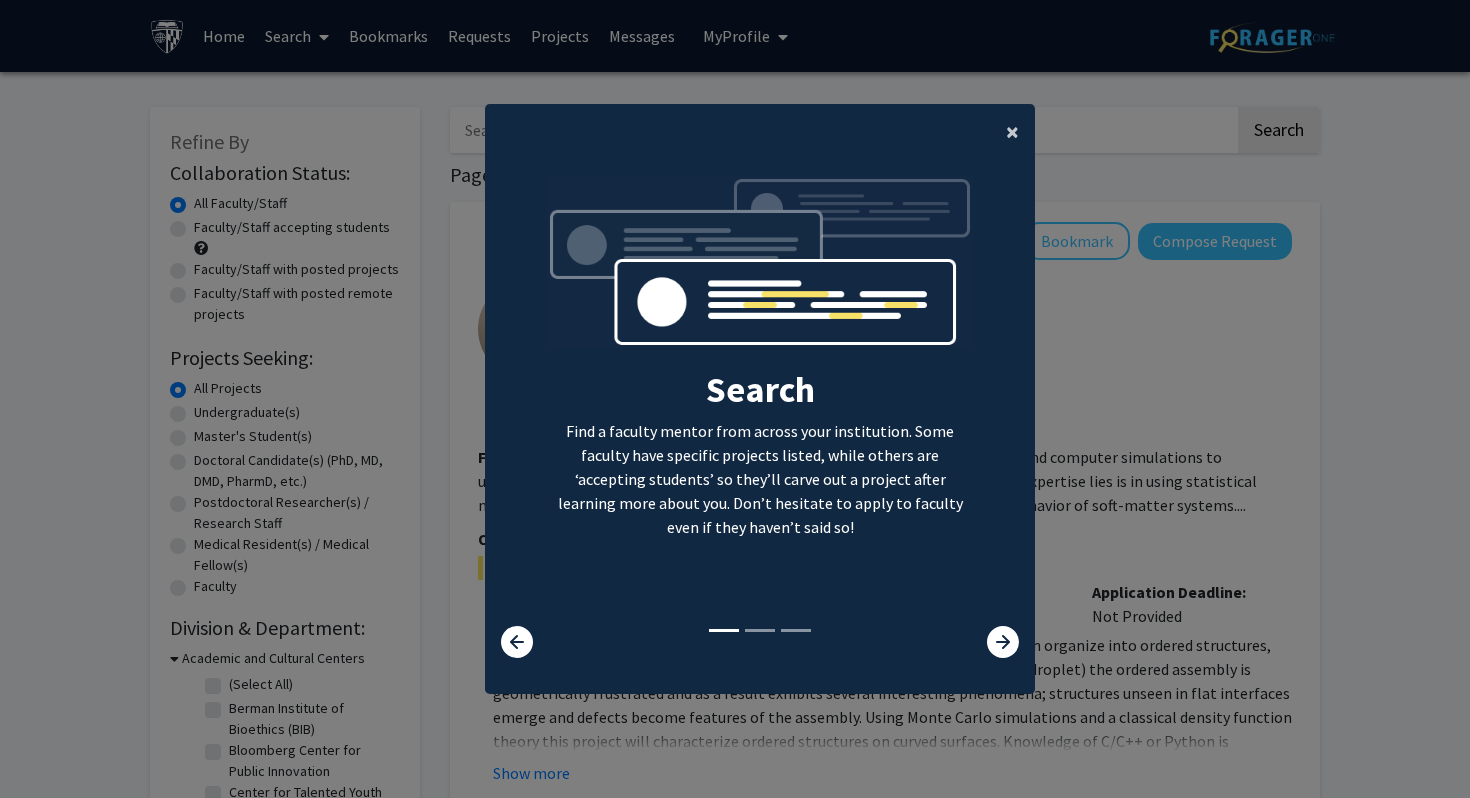 click on "×" 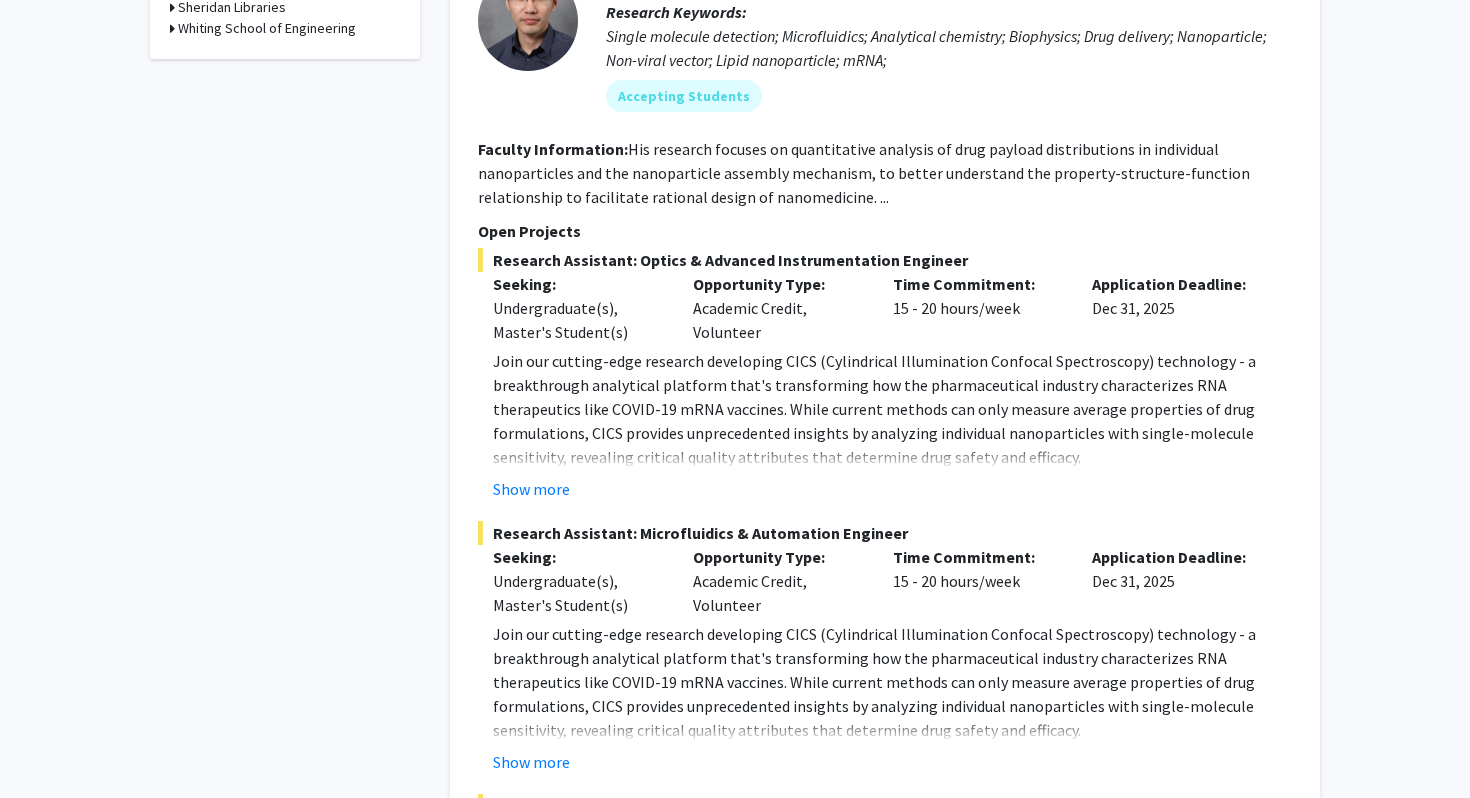 scroll, scrollTop: 1141, scrollLeft: 0, axis: vertical 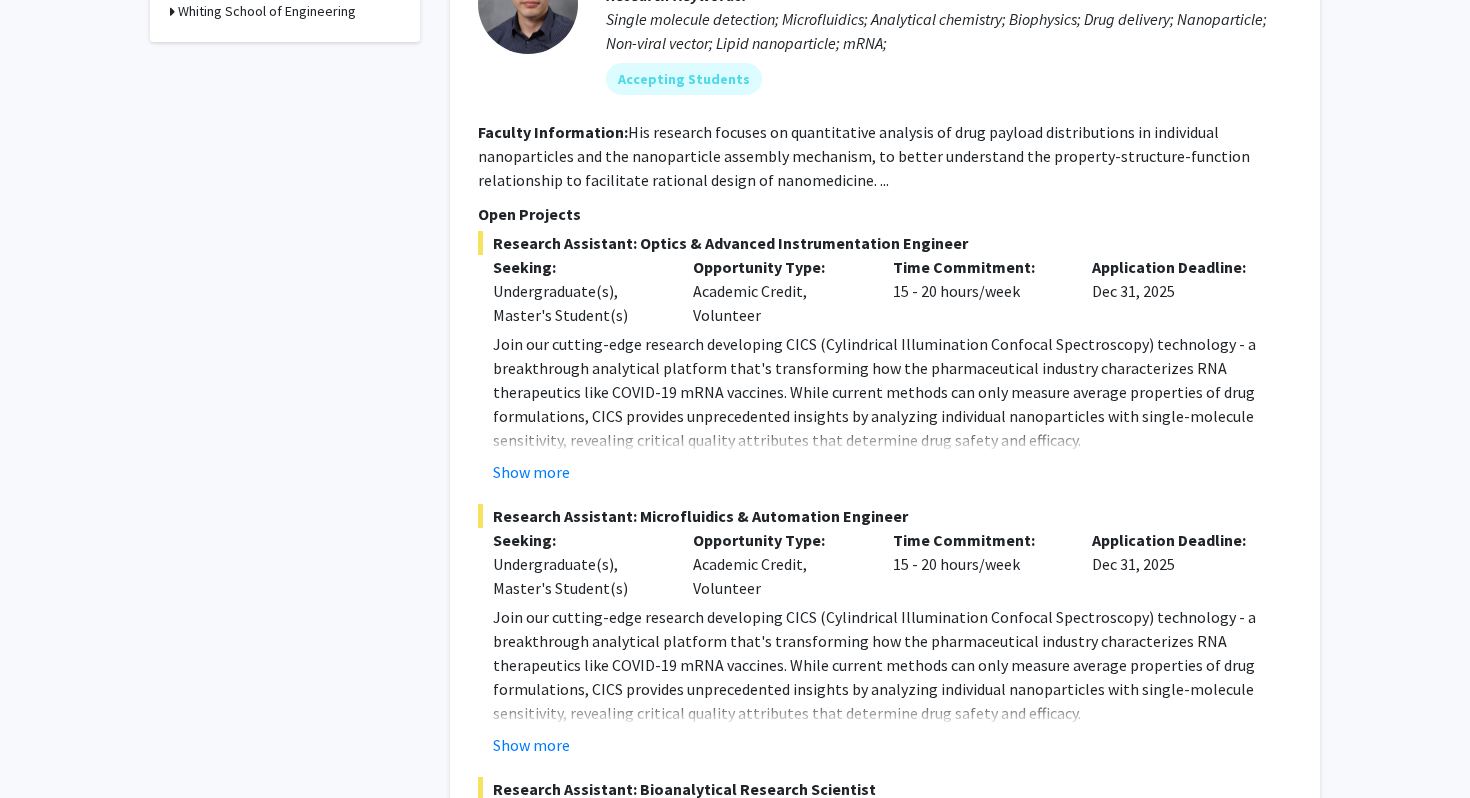 click on "Join our cutting-edge research developing CICS (Cylindrical Illumination Confocal Spectroscopy) technology - a breakthrough analytical platform that's transforming how the pharmaceutical industry characterizes RNA therapeutics like COVID-19 mRNA vaccines. While current methods can only measure average properties of drug formulations, CICS provides unprecedented insights by analyzing individual nanoparticles with single-molecule sensitivity, revealing critical quality attributes that determine drug safety and efficacy. What You'll Work On: Develop and optimize optical detection systems for single-particle analysis Create novel biochemical assays for quantifying RNA payload distribution in lipid nanoparticles Design automated microfluidic systems for high-throughput pharmaceutical quality control Validate analytical methods using benchmark formulations from industry partners (Pfizer, Sanofi, Prime Medicine, Sartorius, NIST, etc.) Responsibilities: Qualifications: Preferred: Real-World Impact: Show more" 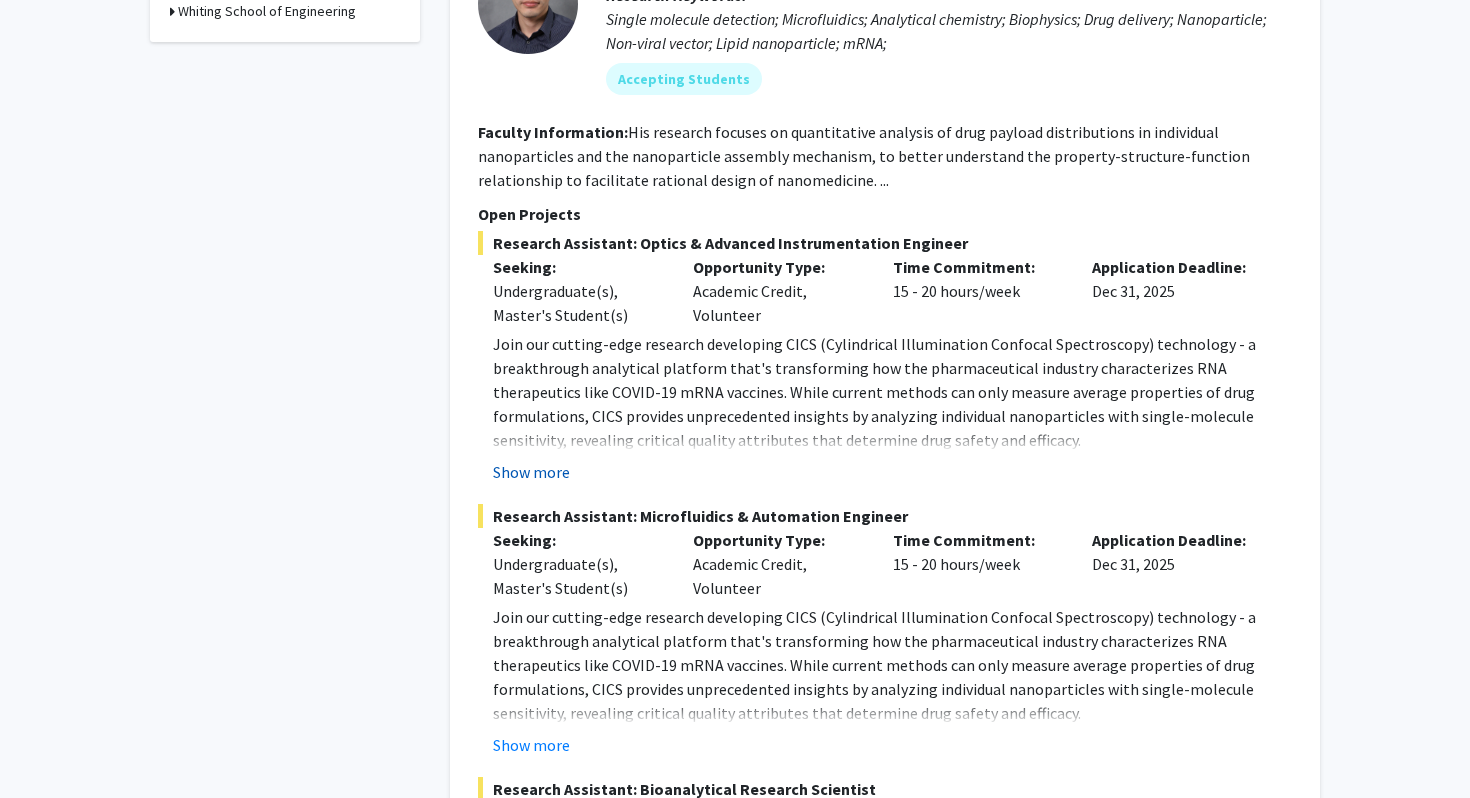 click on "Show more" 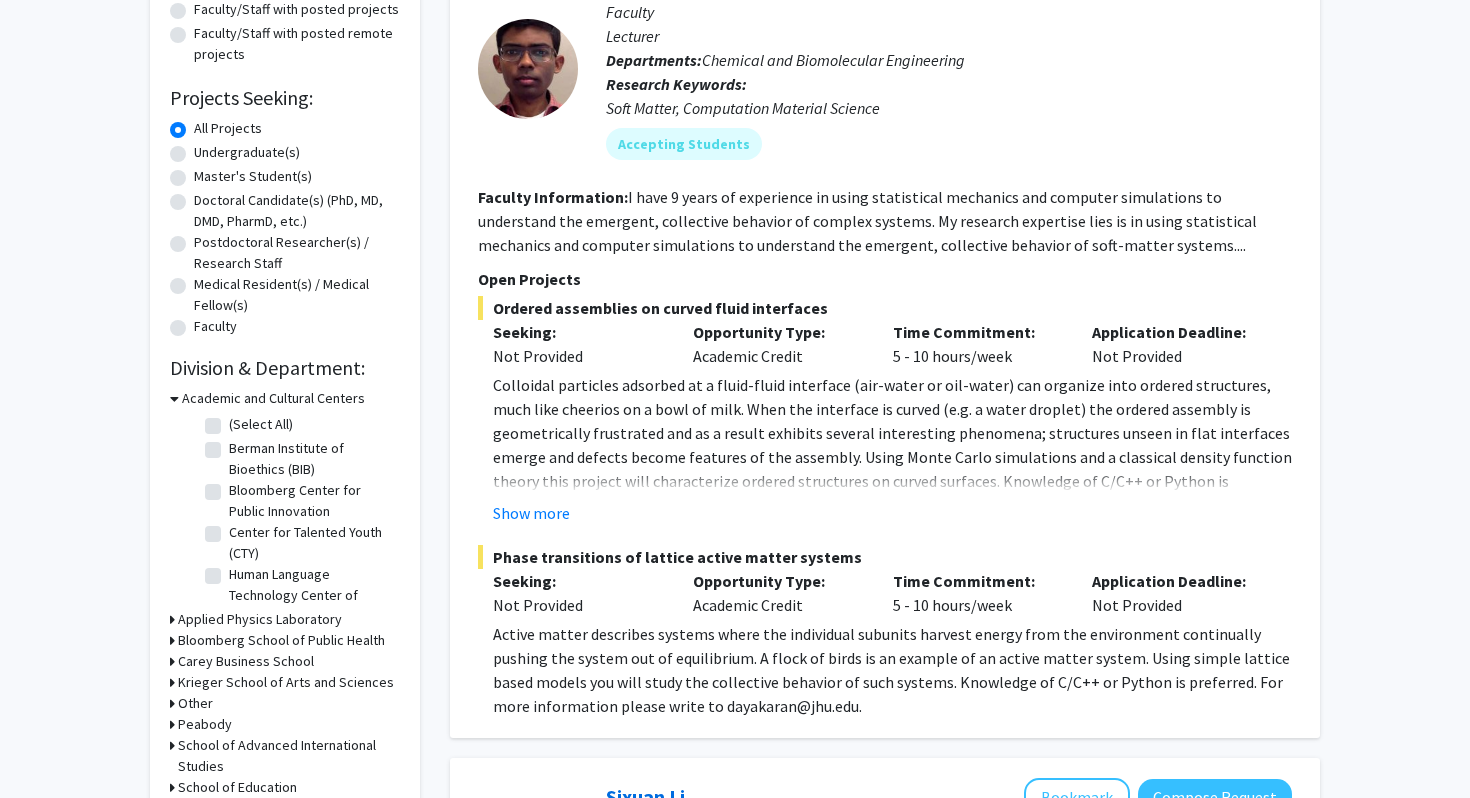 scroll, scrollTop: 269, scrollLeft: 0, axis: vertical 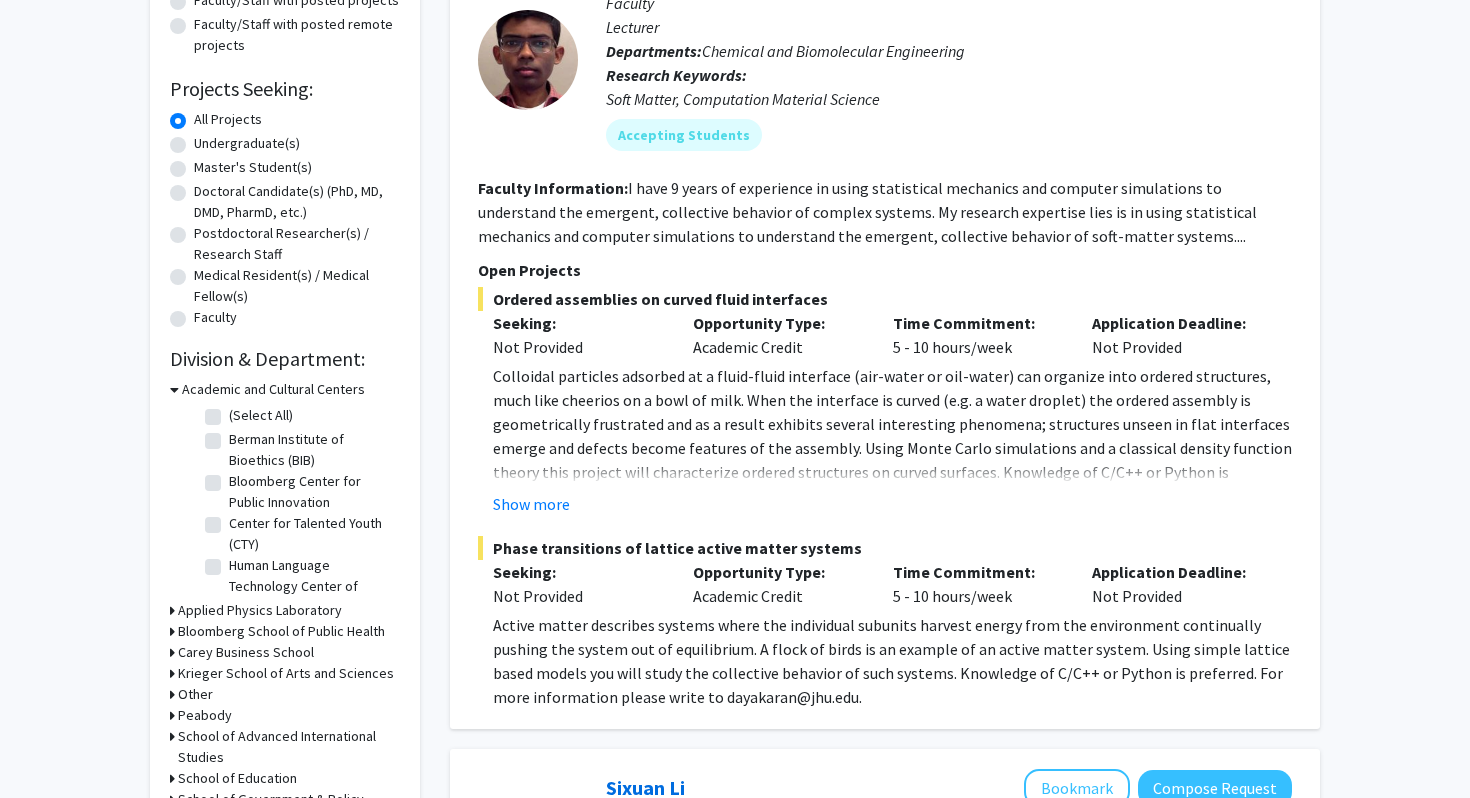 click on "Berman Institute of Bioethics (BIB)" 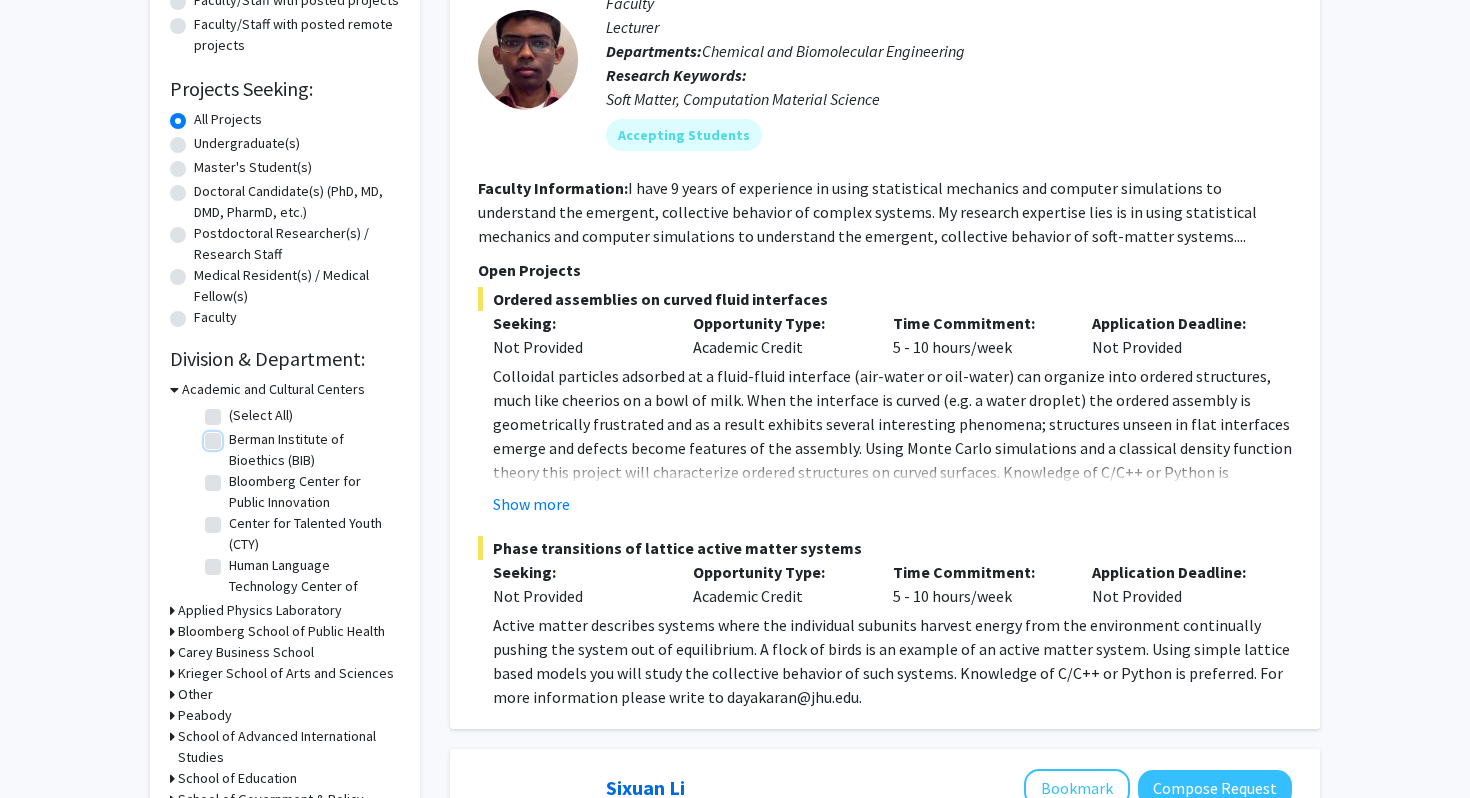 click on "Berman Institute of Bioethics (BIB)" at bounding box center (235, 435) 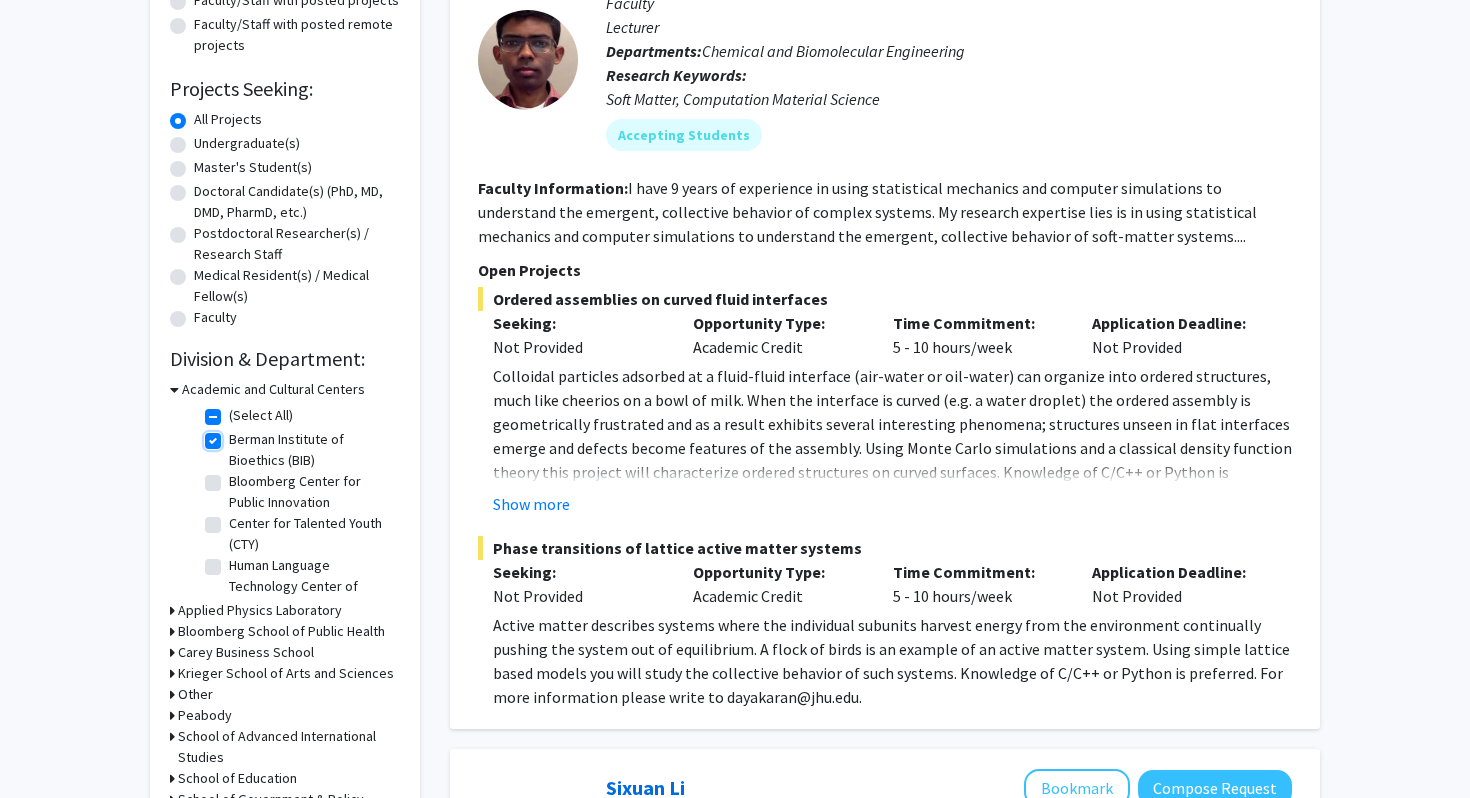 checkbox on "true" 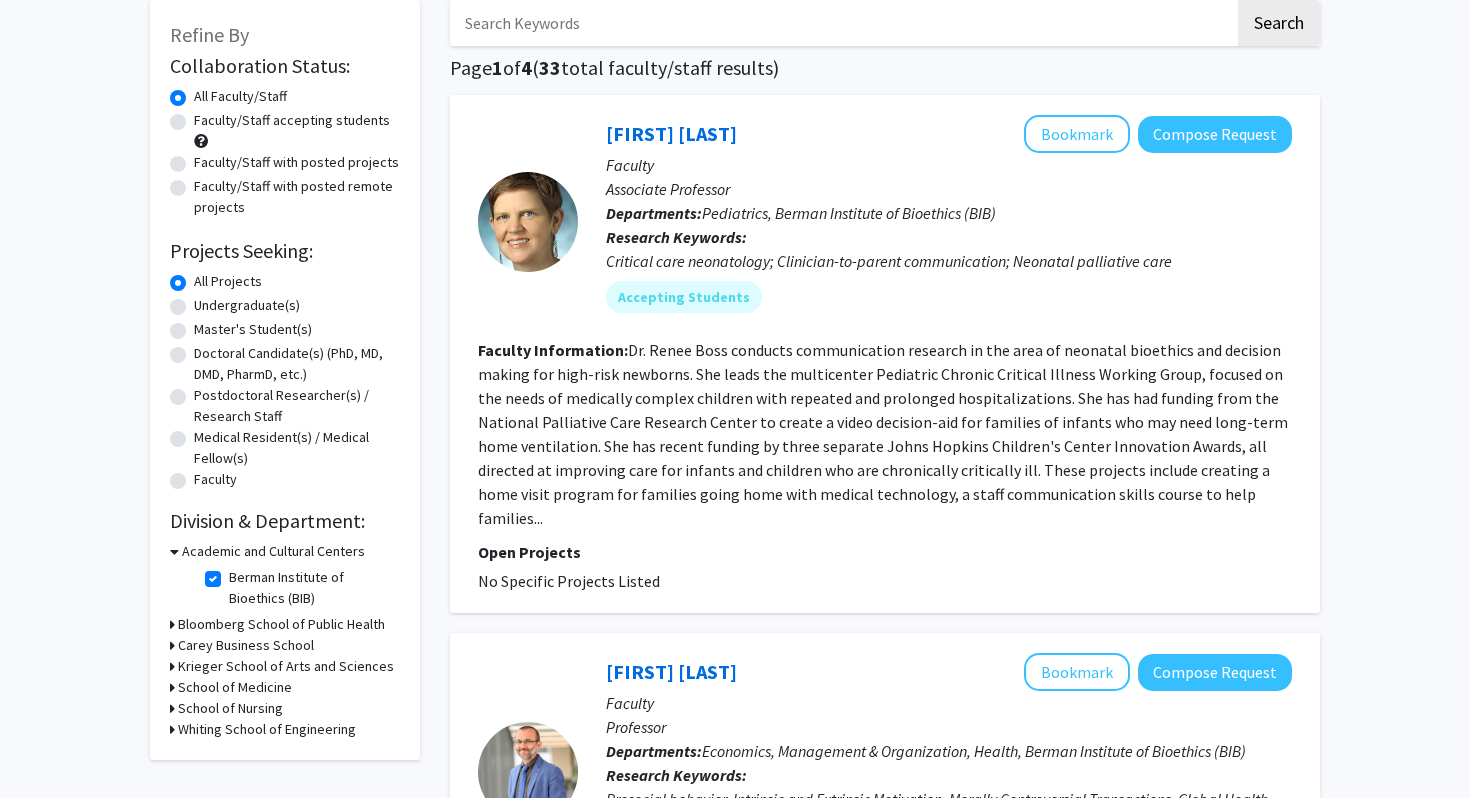scroll, scrollTop: 105, scrollLeft: 0, axis: vertical 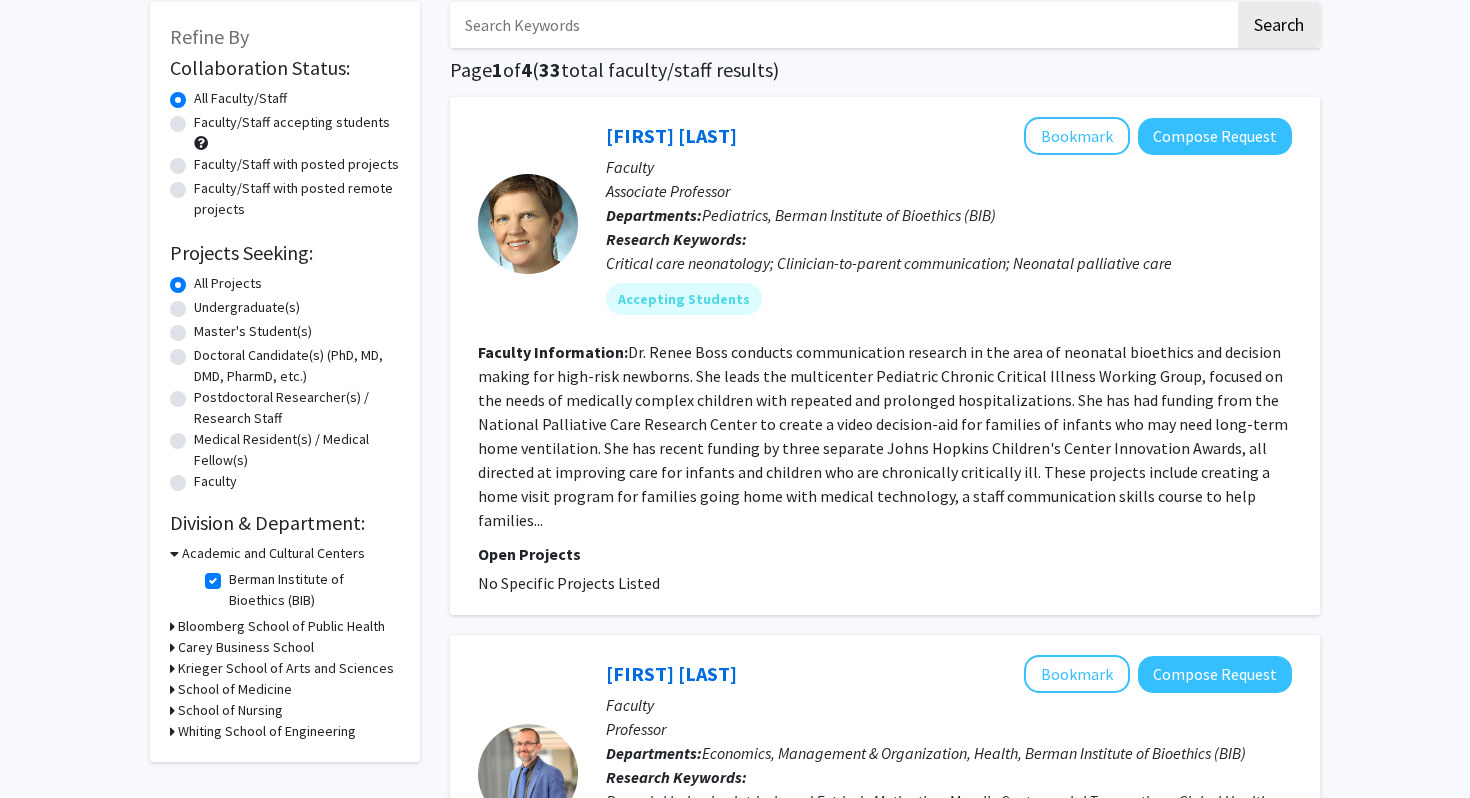 click on "Berman Institute of Bioethics (BIB)" 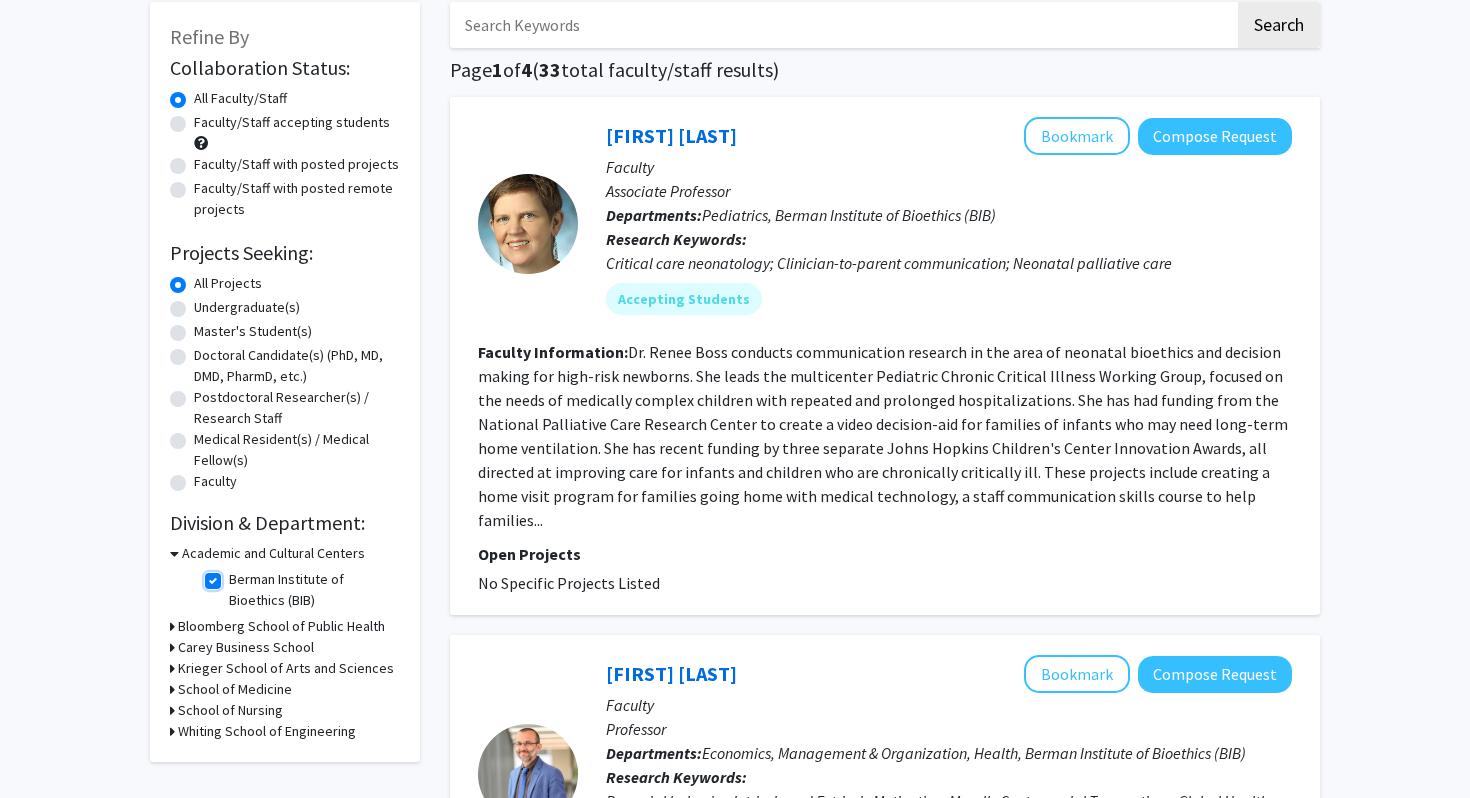 click on "Berman Institute of Bioethics (BIB)" at bounding box center (235, 575) 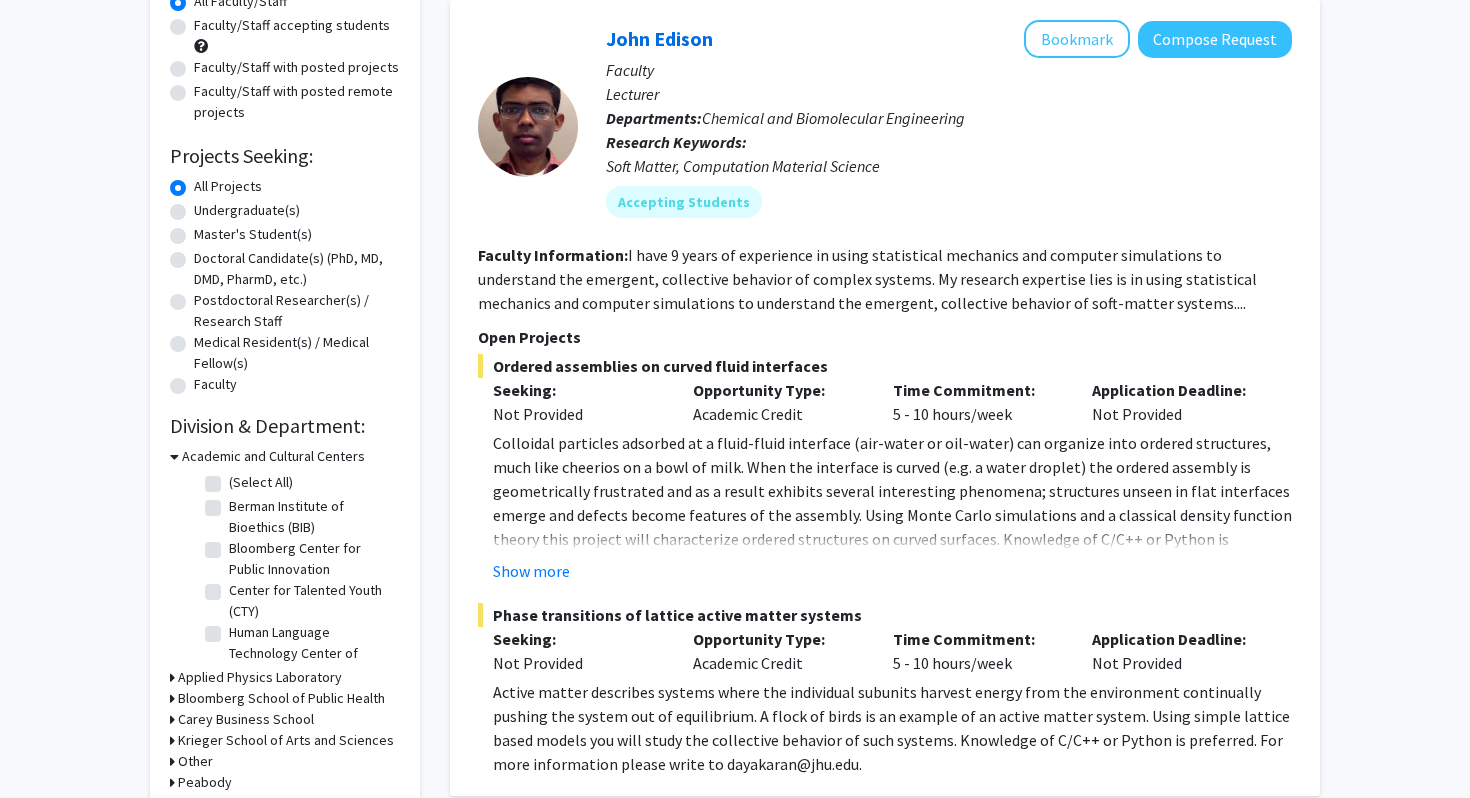 scroll, scrollTop: 259, scrollLeft: 0, axis: vertical 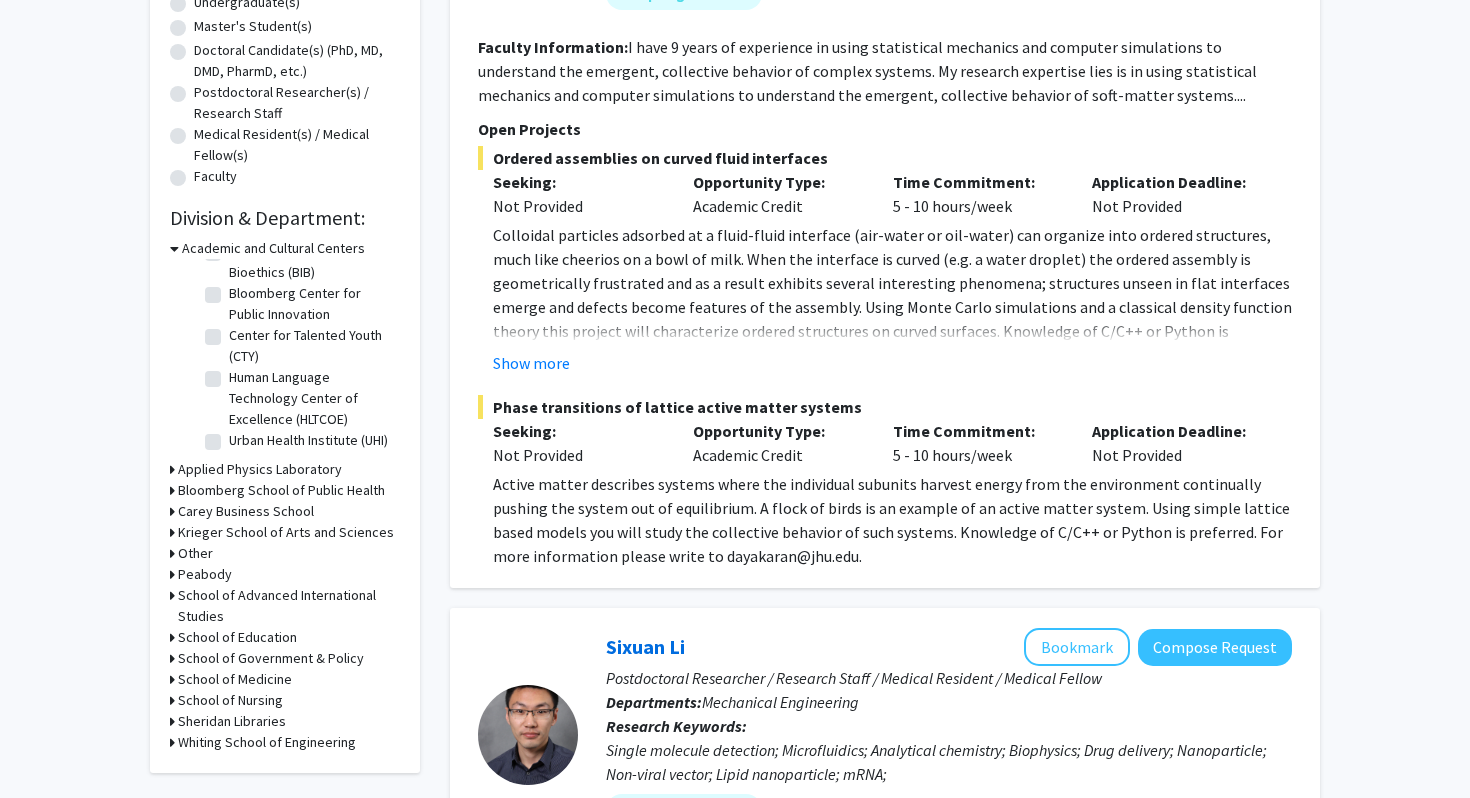 click on "Applied Physics Laboratory" at bounding box center (260, 469) 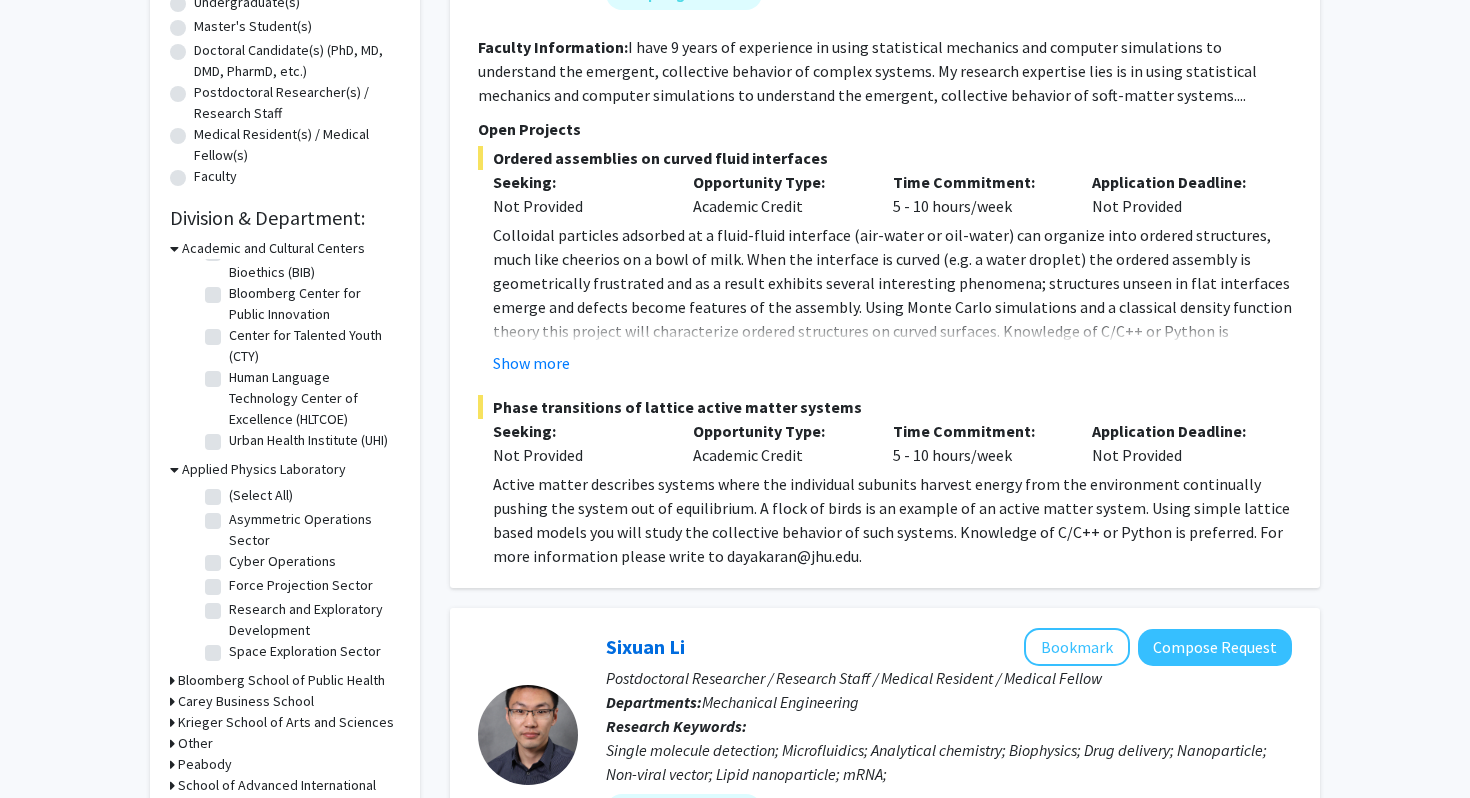 click on "Applied Physics Laboratory" at bounding box center [264, 469] 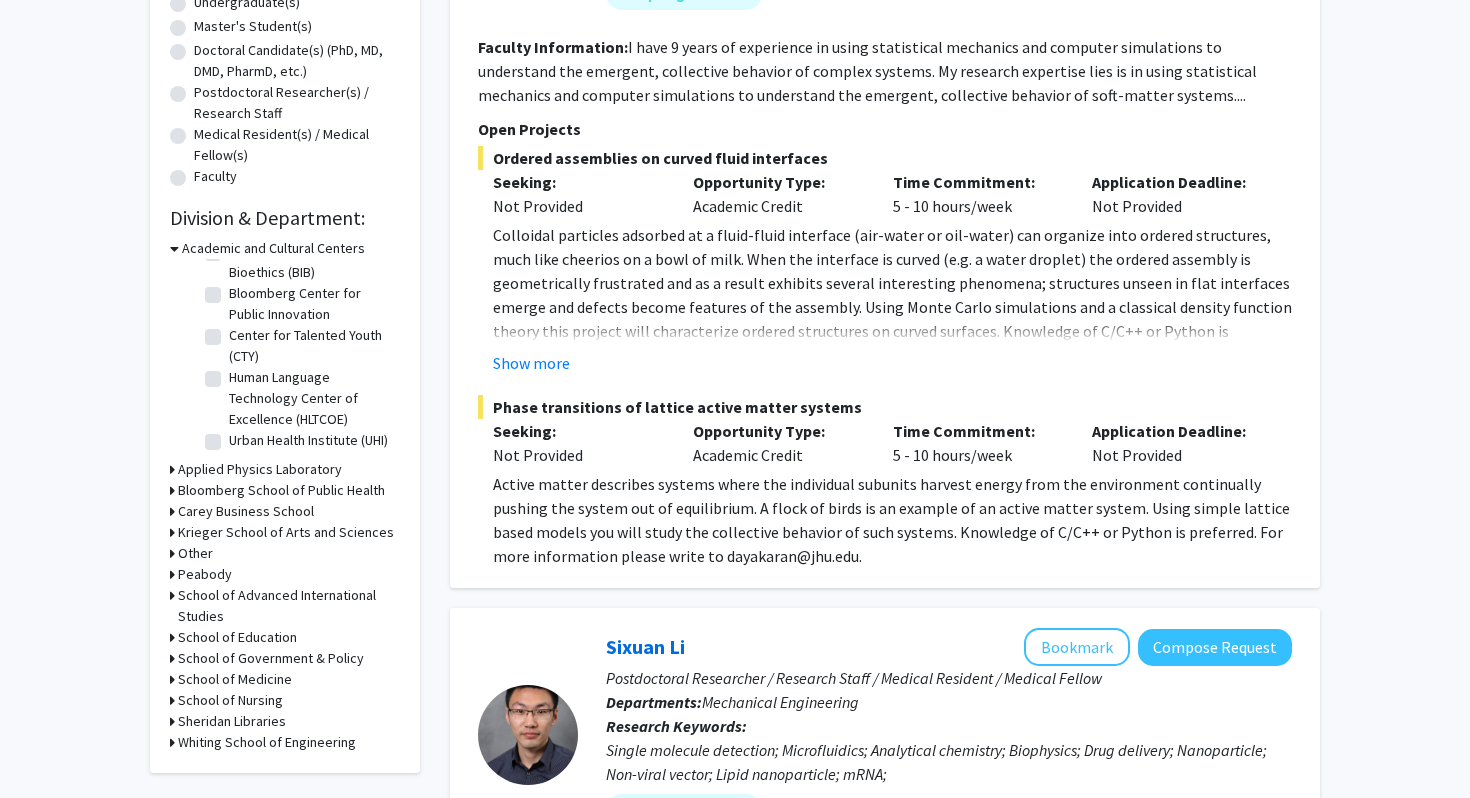 click on "Bloomberg School of Public Health" at bounding box center [281, 490] 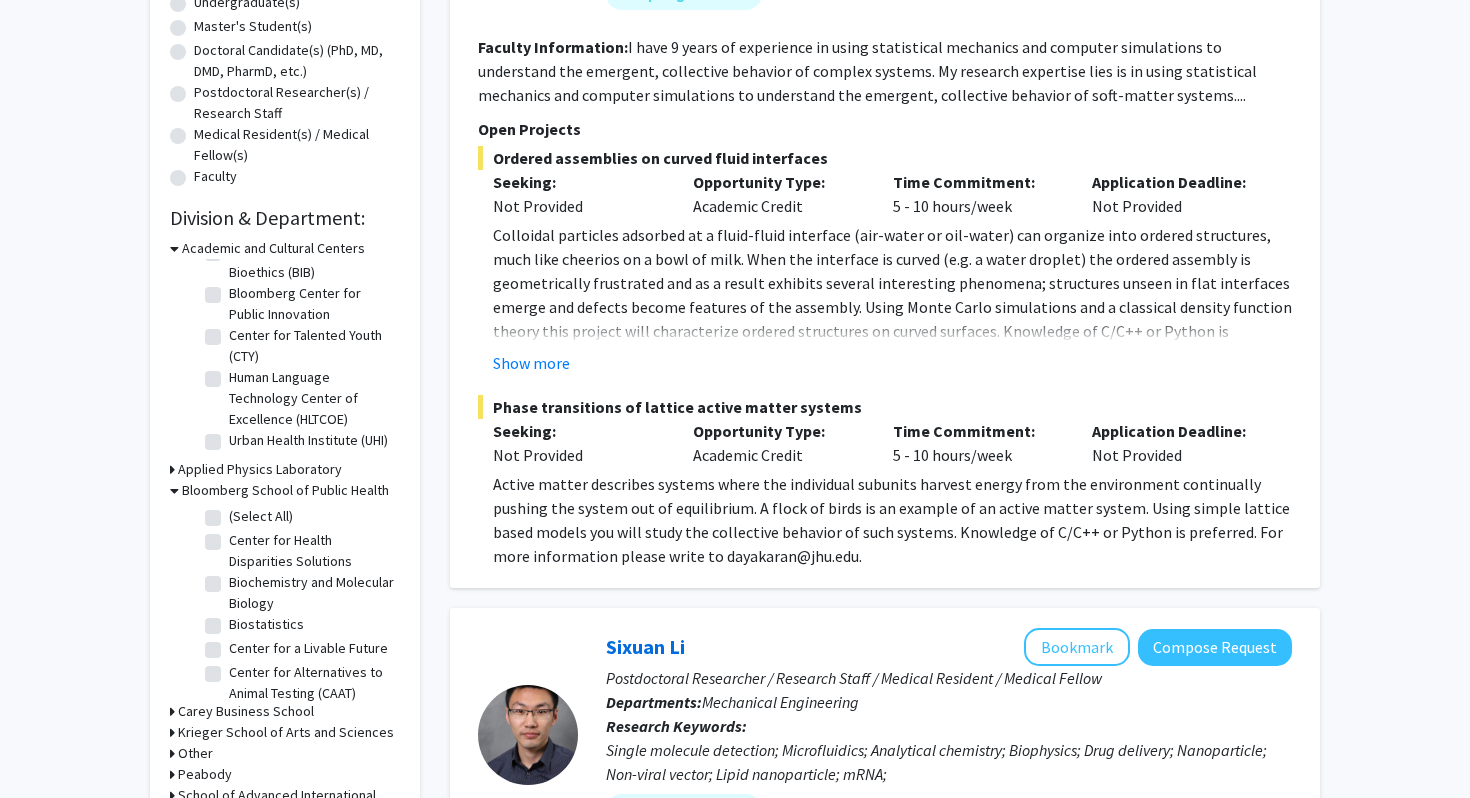 click on "Biochemistry and Molecular Biology" 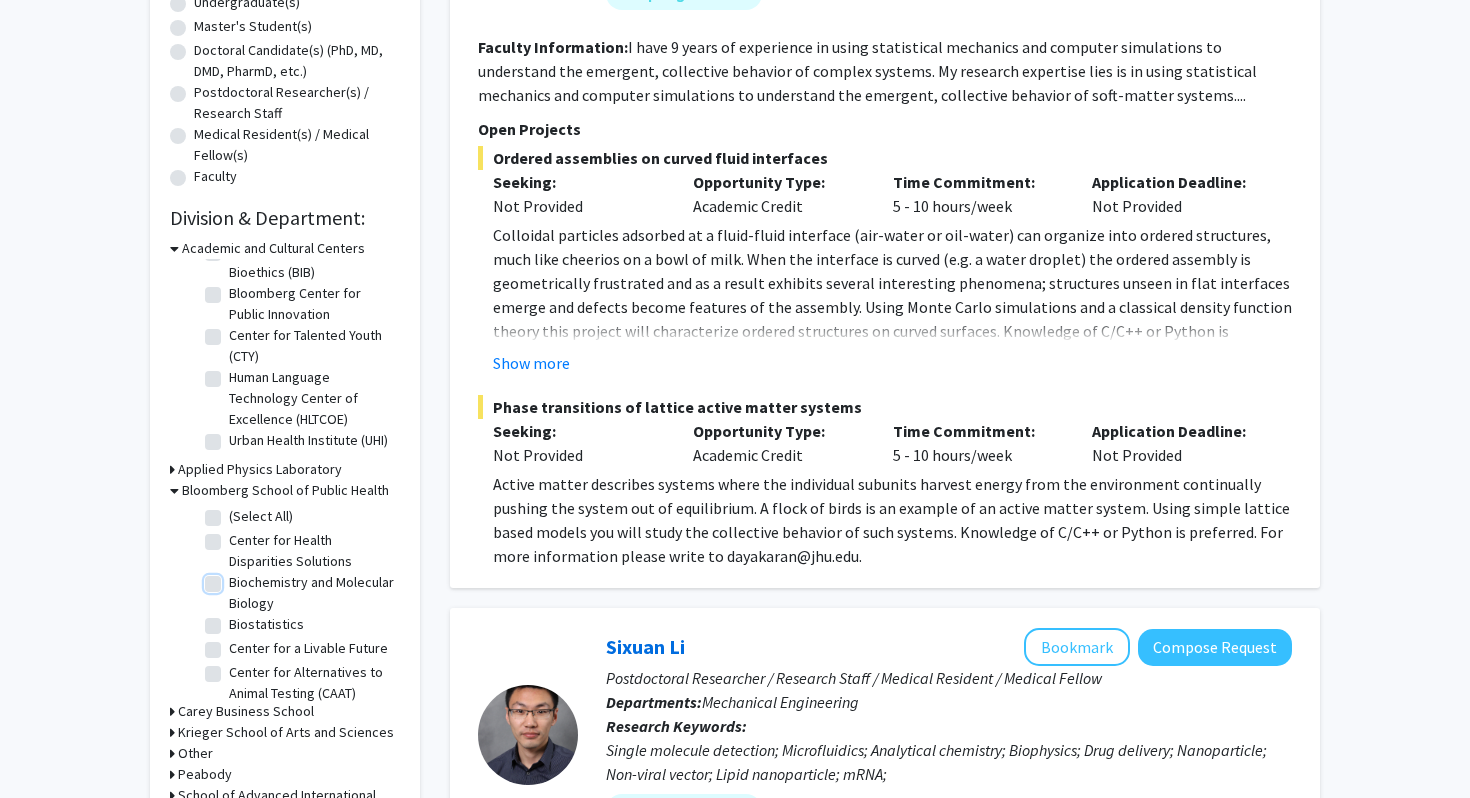 click on "Biochemistry and Molecular Biology" at bounding box center (235, 578) 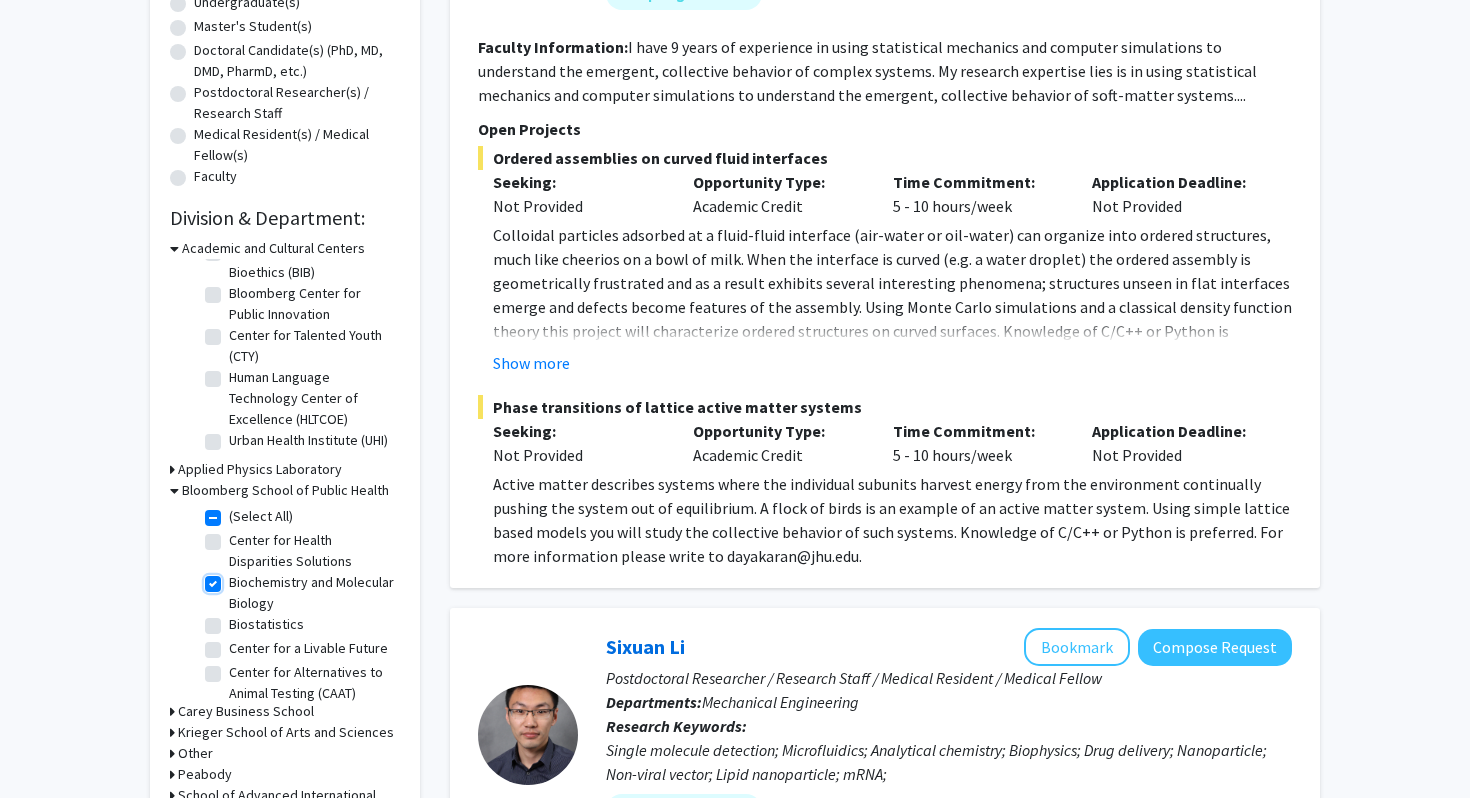 checkbox on "true" 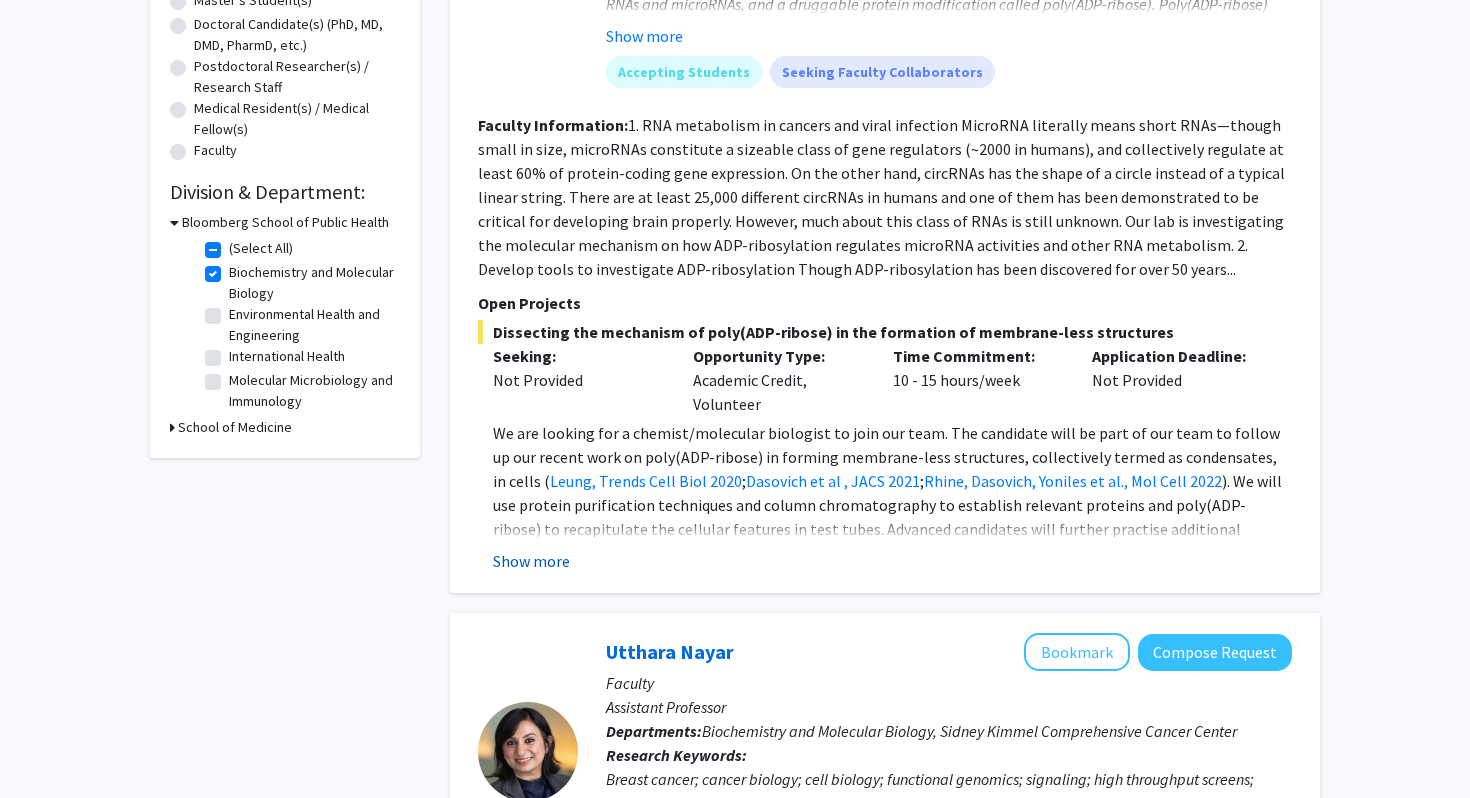 click on "Show more" 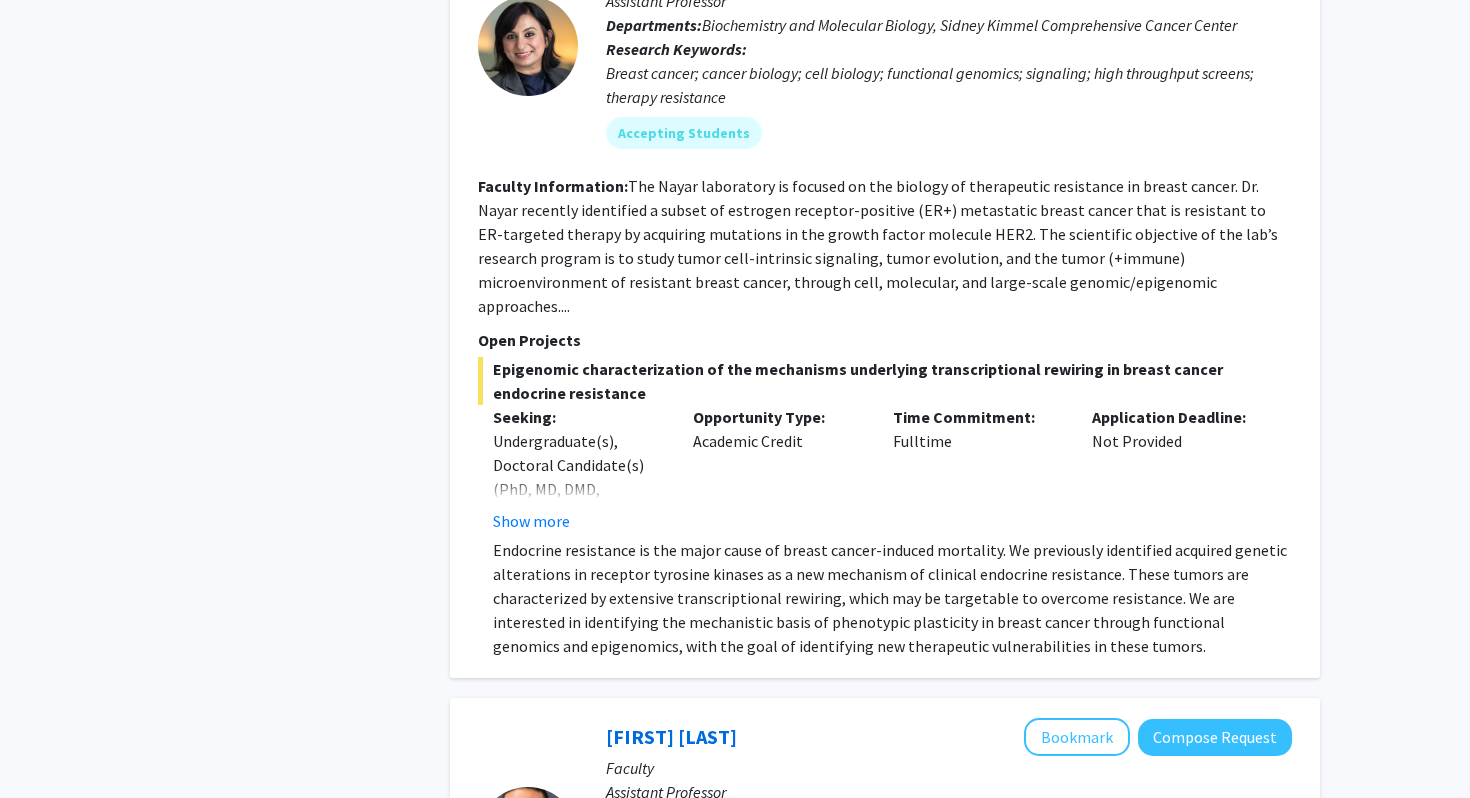 scroll, scrollTop: 1218, scrollLeft: 0, axis: vertical 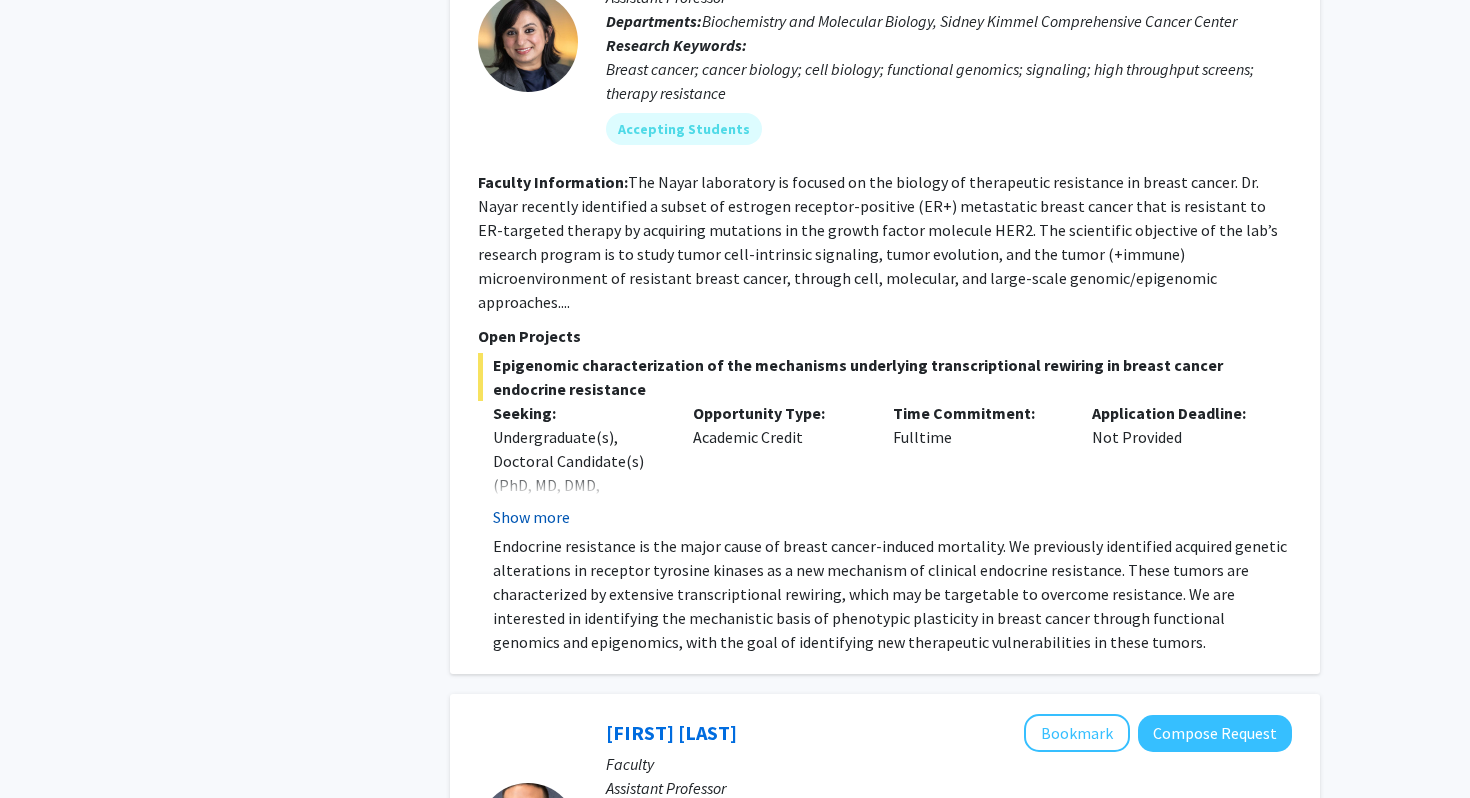 click on "Show more" 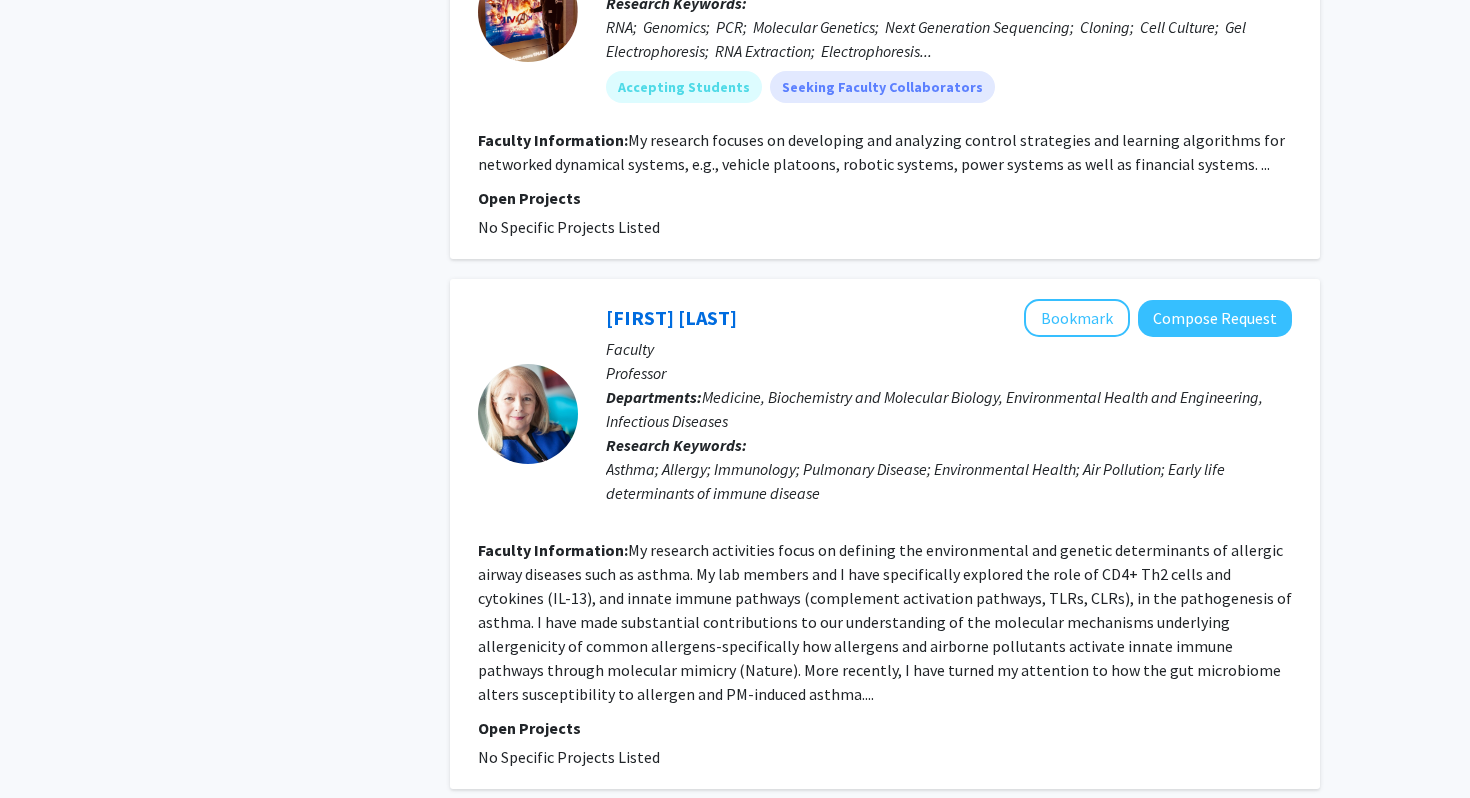 scroll, scrollTop: 5235, scrollLeft: 0, axis: vertical 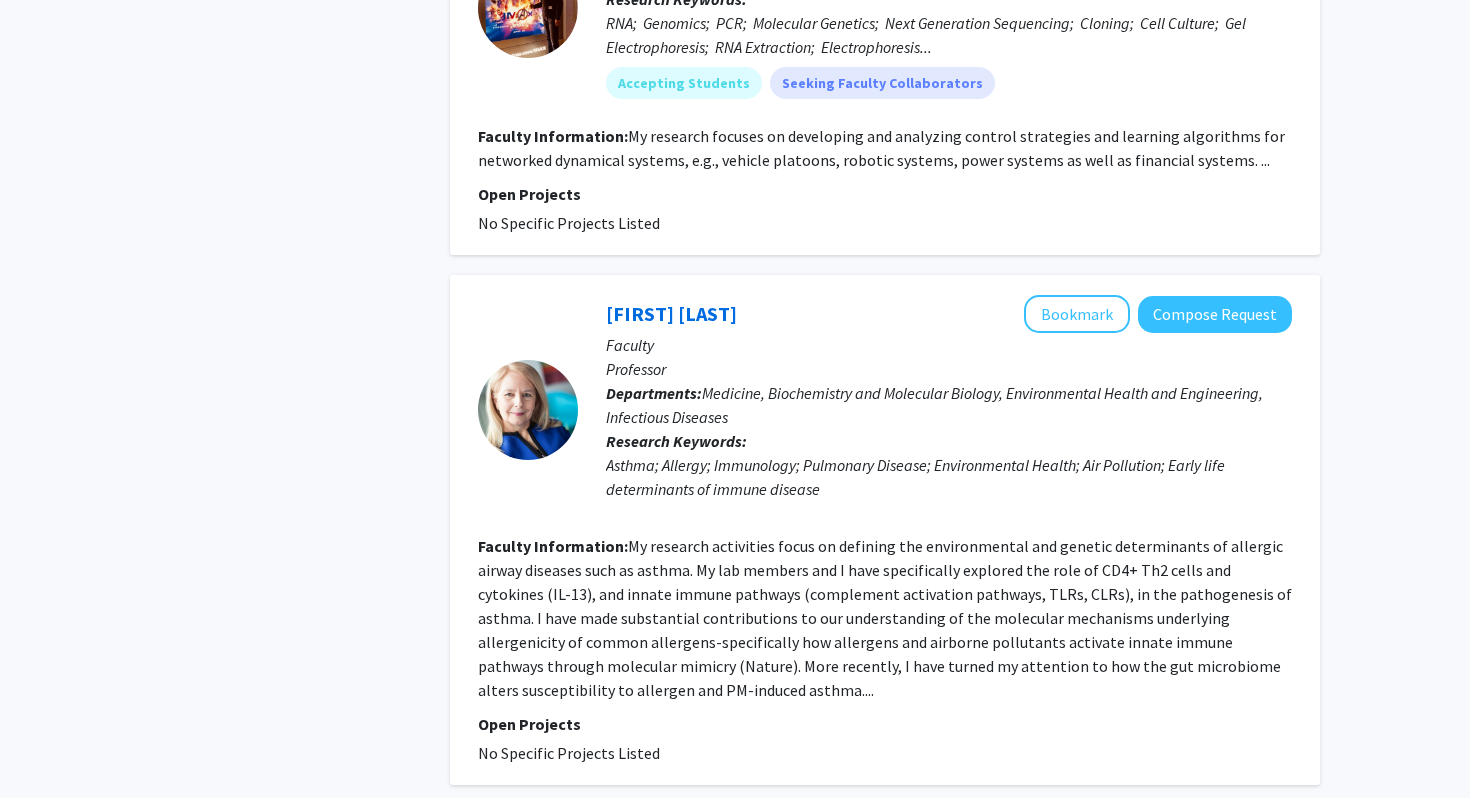 click on "2" 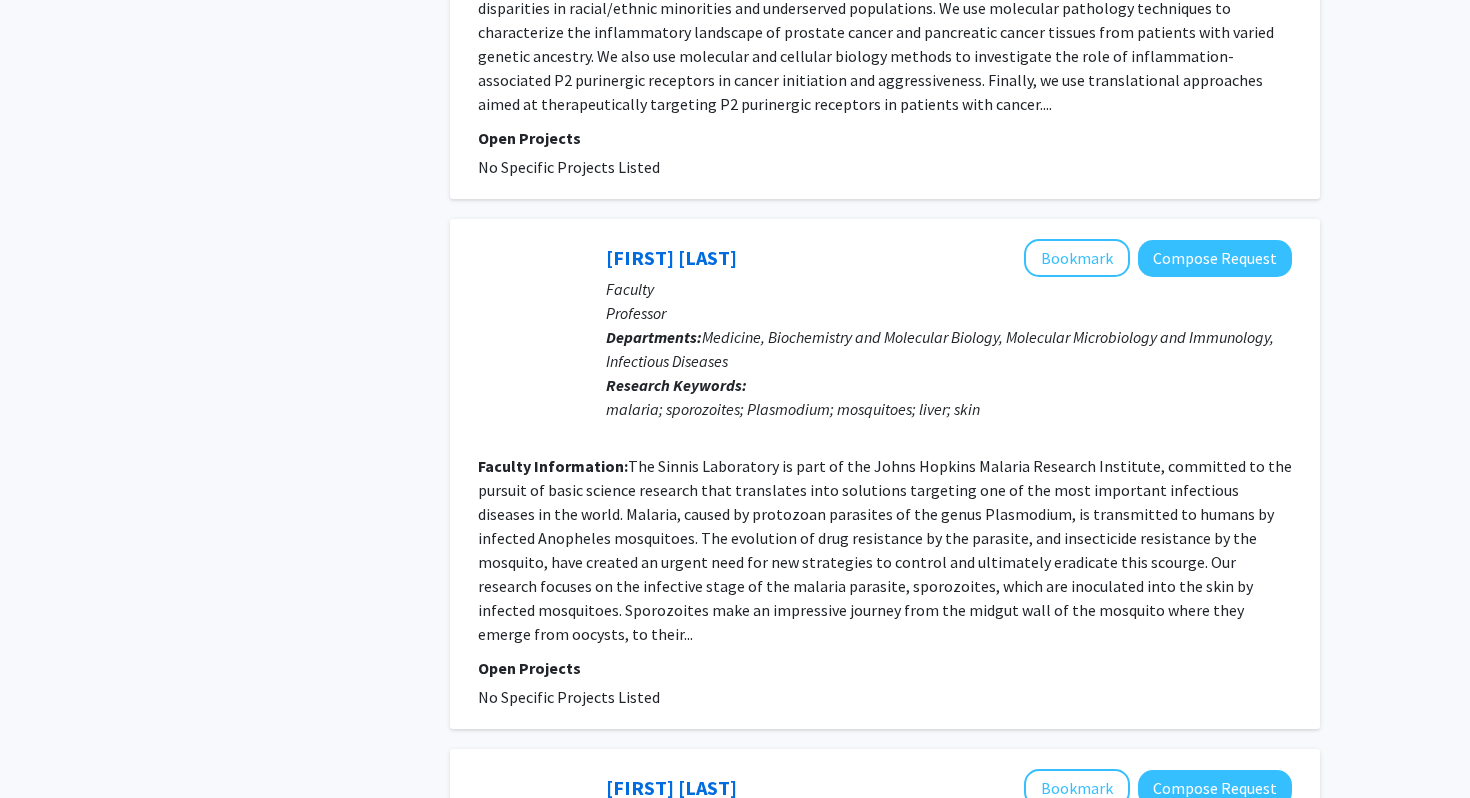 scroll, scrollTop: 952, scrollLeft: 0, axis: vertical 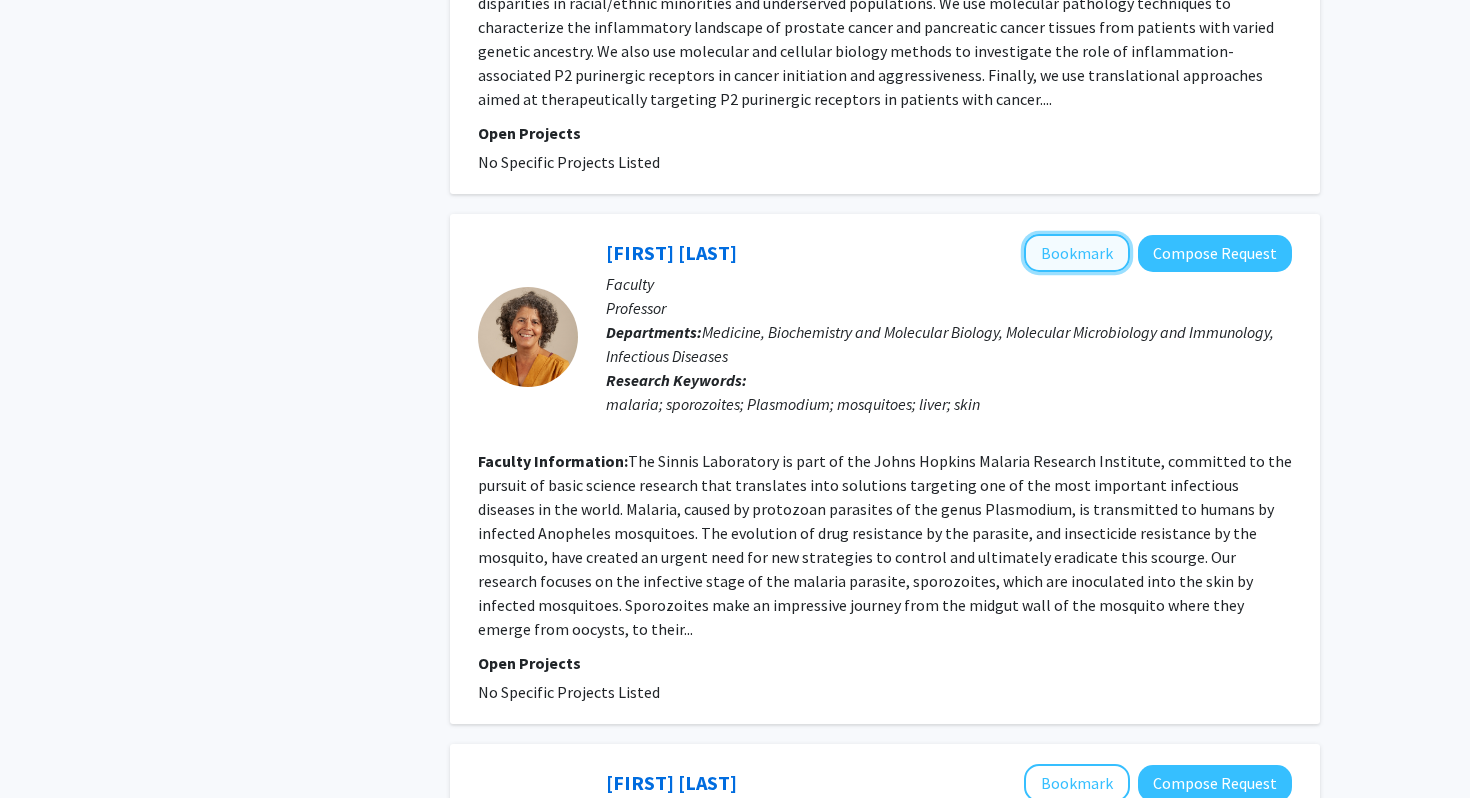 click on "Bookmark" 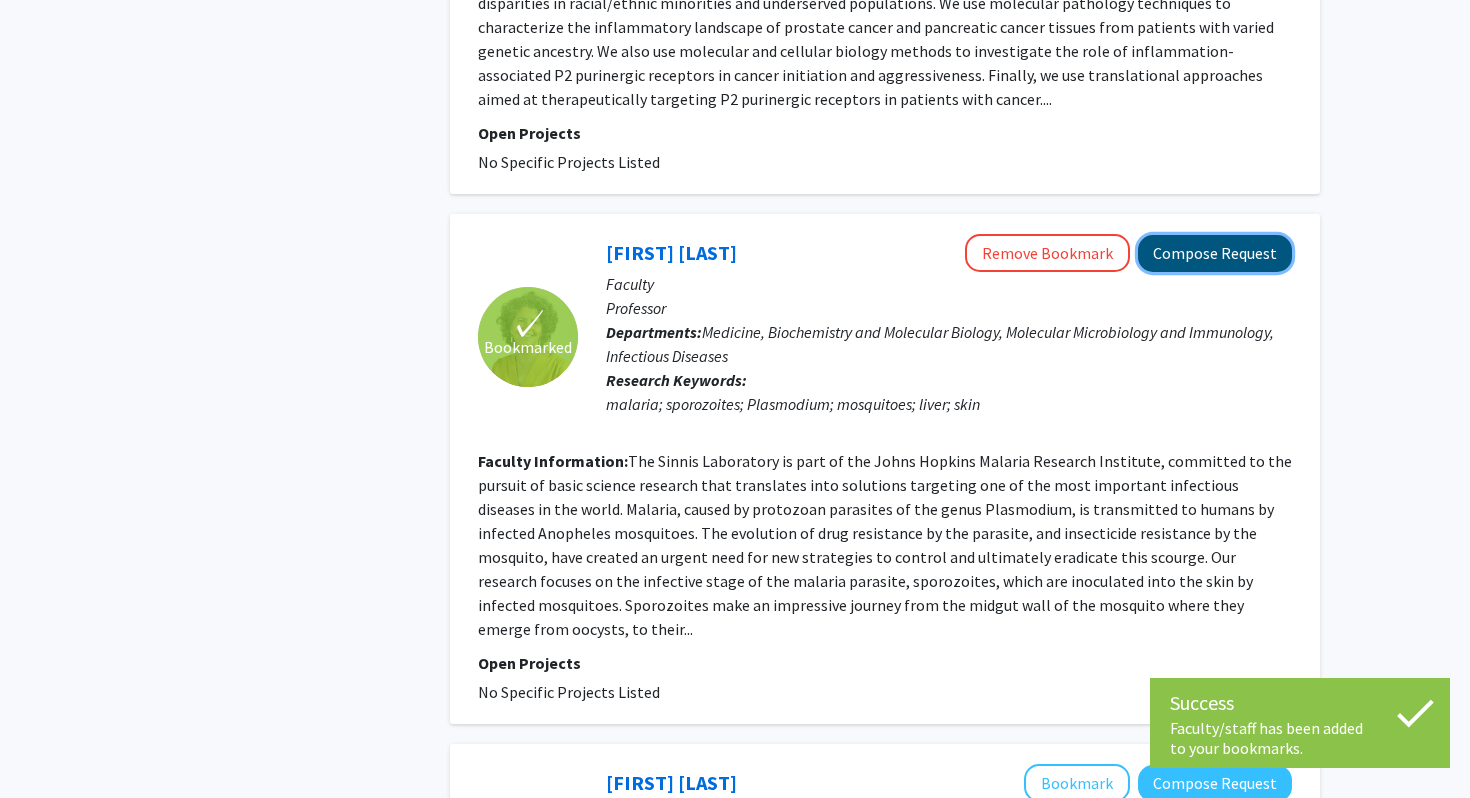 click on "Compose Request" 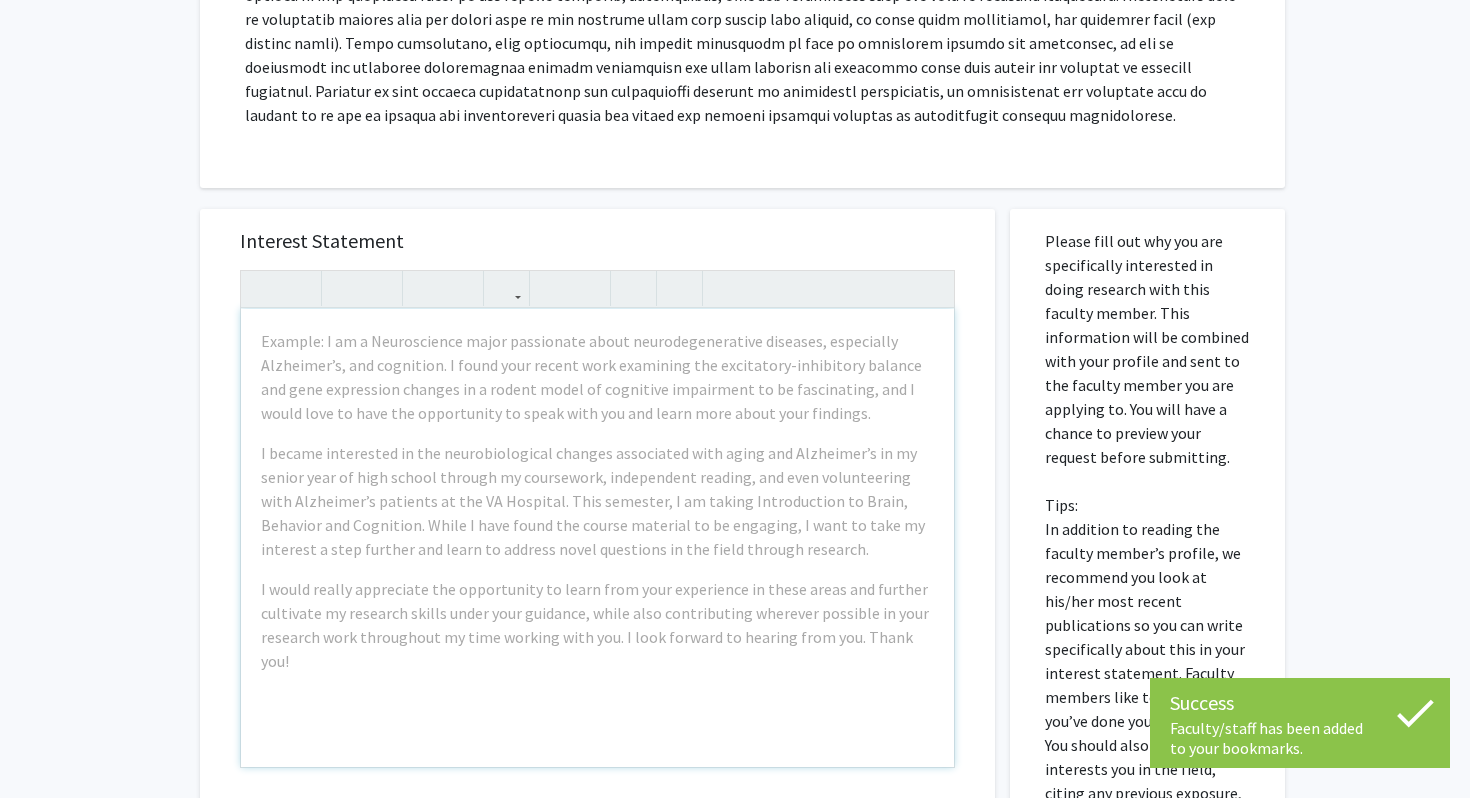 scroll, scrollTop: 507, scrollLeft: 0, axis: vertical 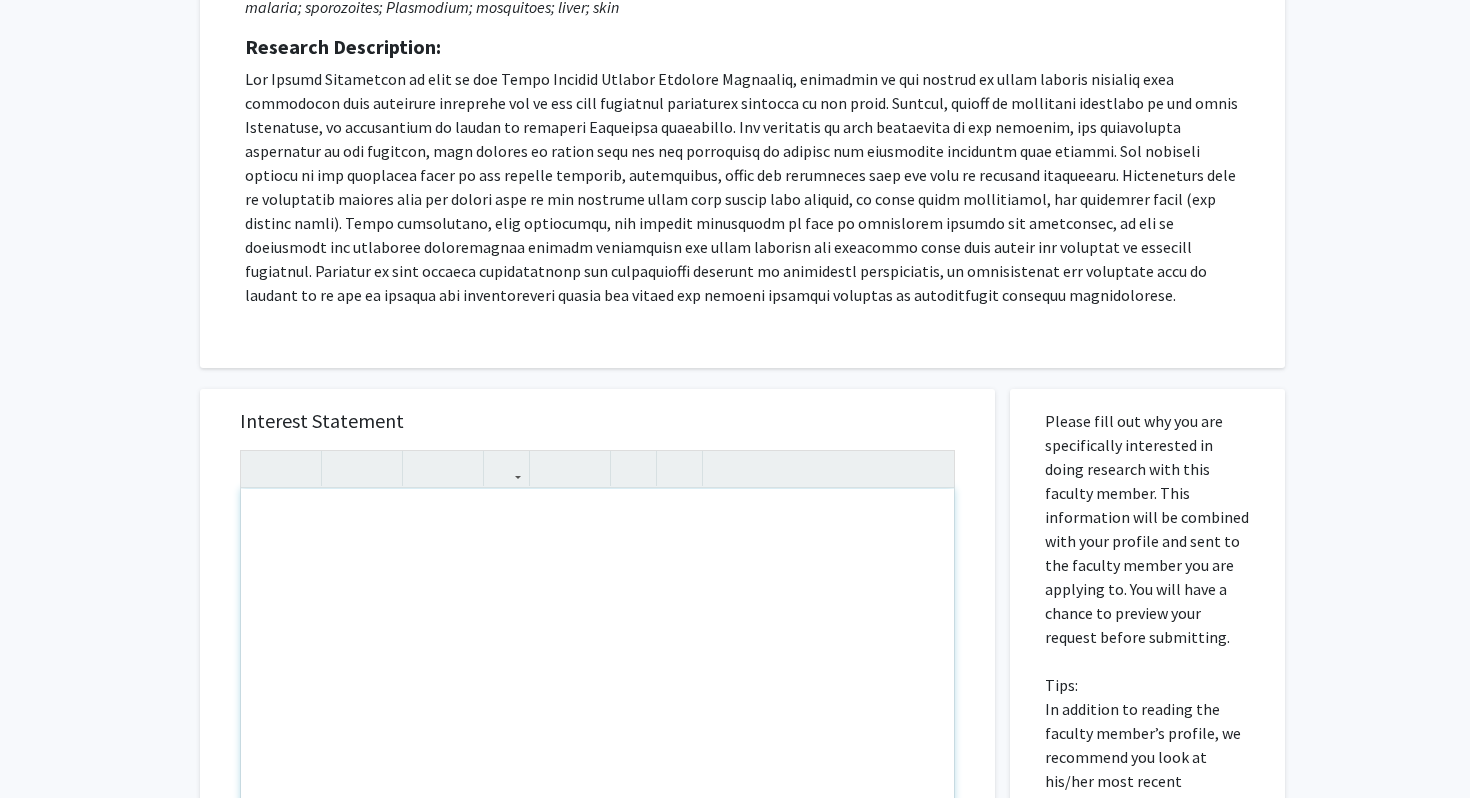 type 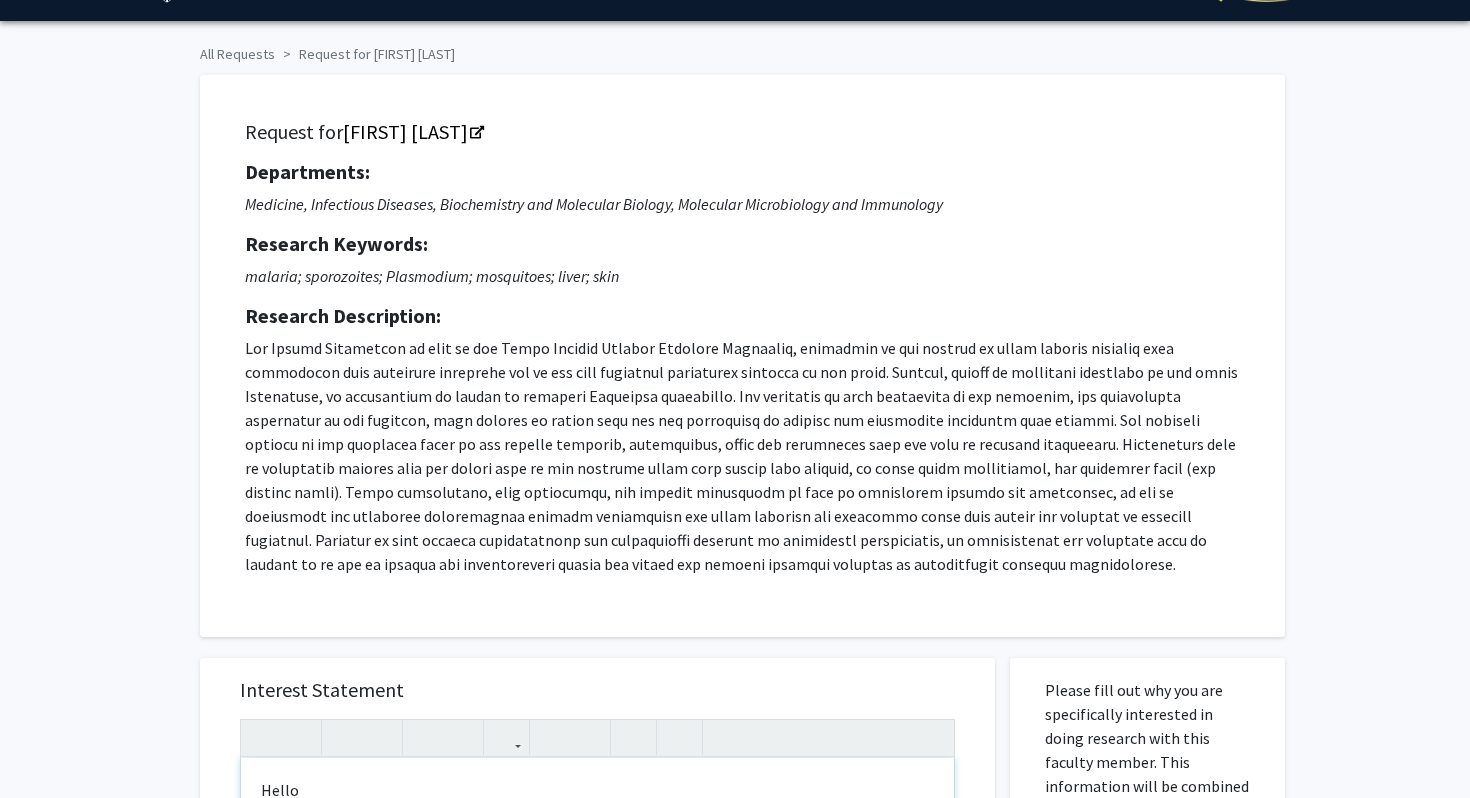 scroll, scrollTop: 58, scrollLeft: 0, axis: vertical 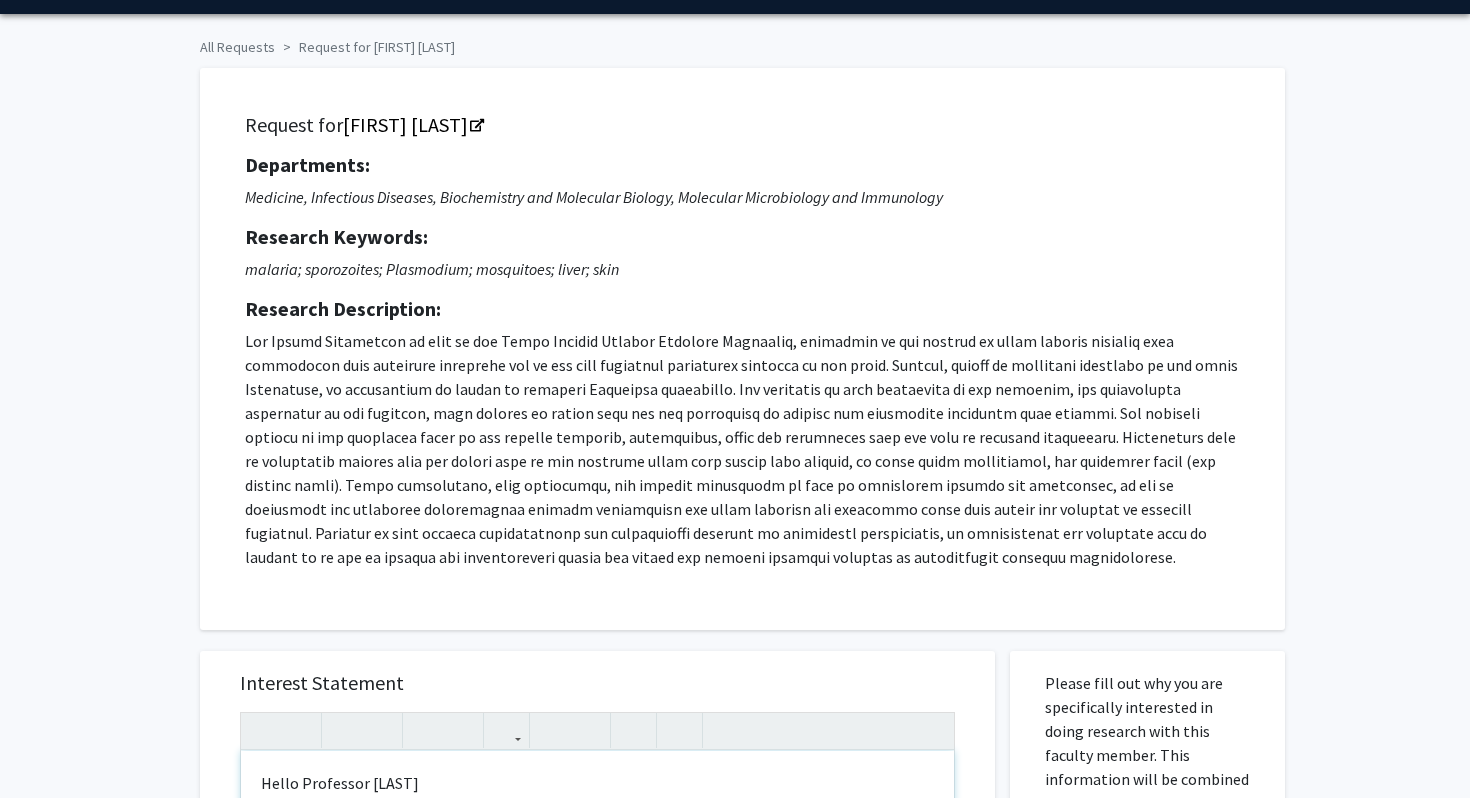 type on "Hello Professor [LAST]" 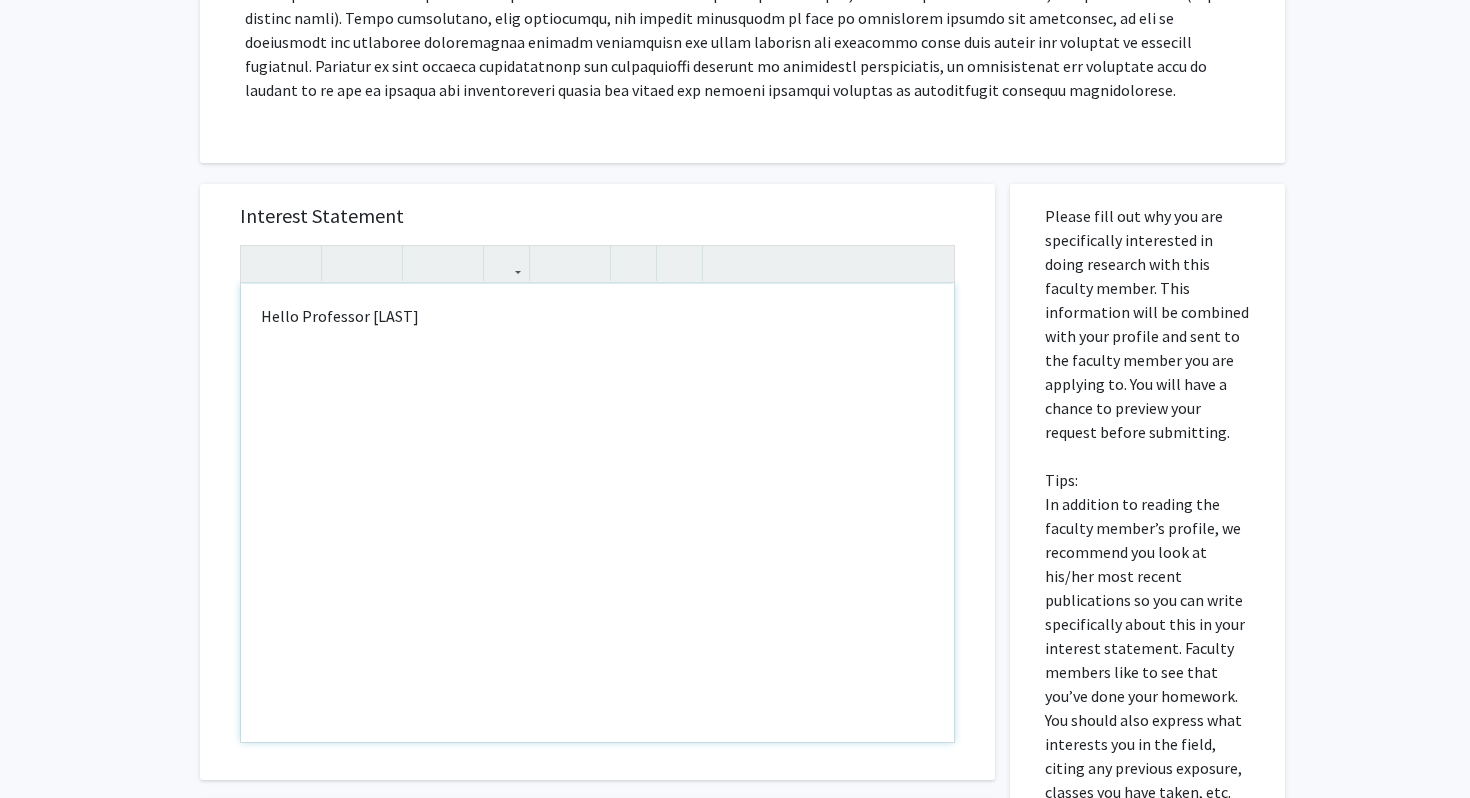 scroll, scrollTop: 532, scrollLeft: 0, axis: vertical 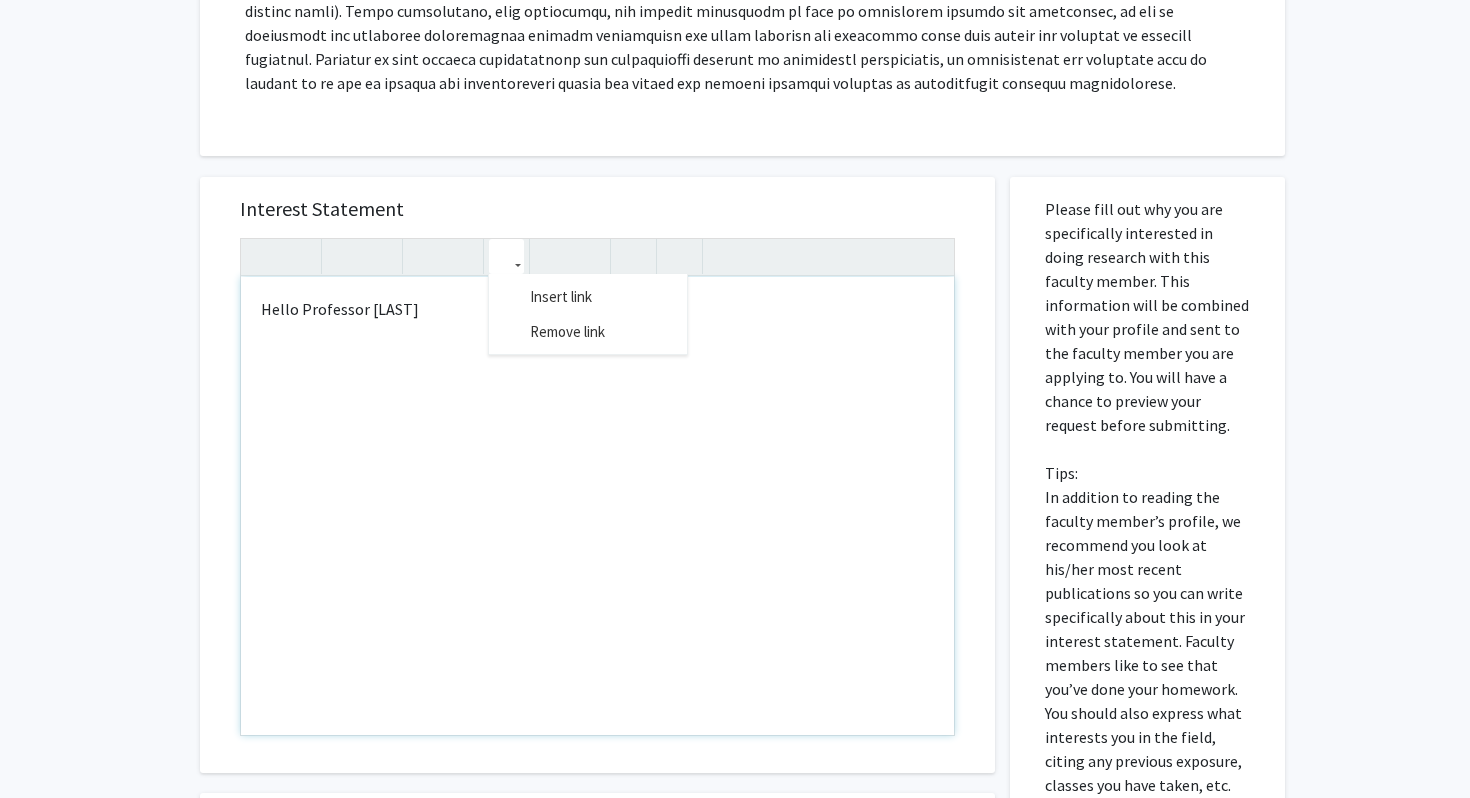 click 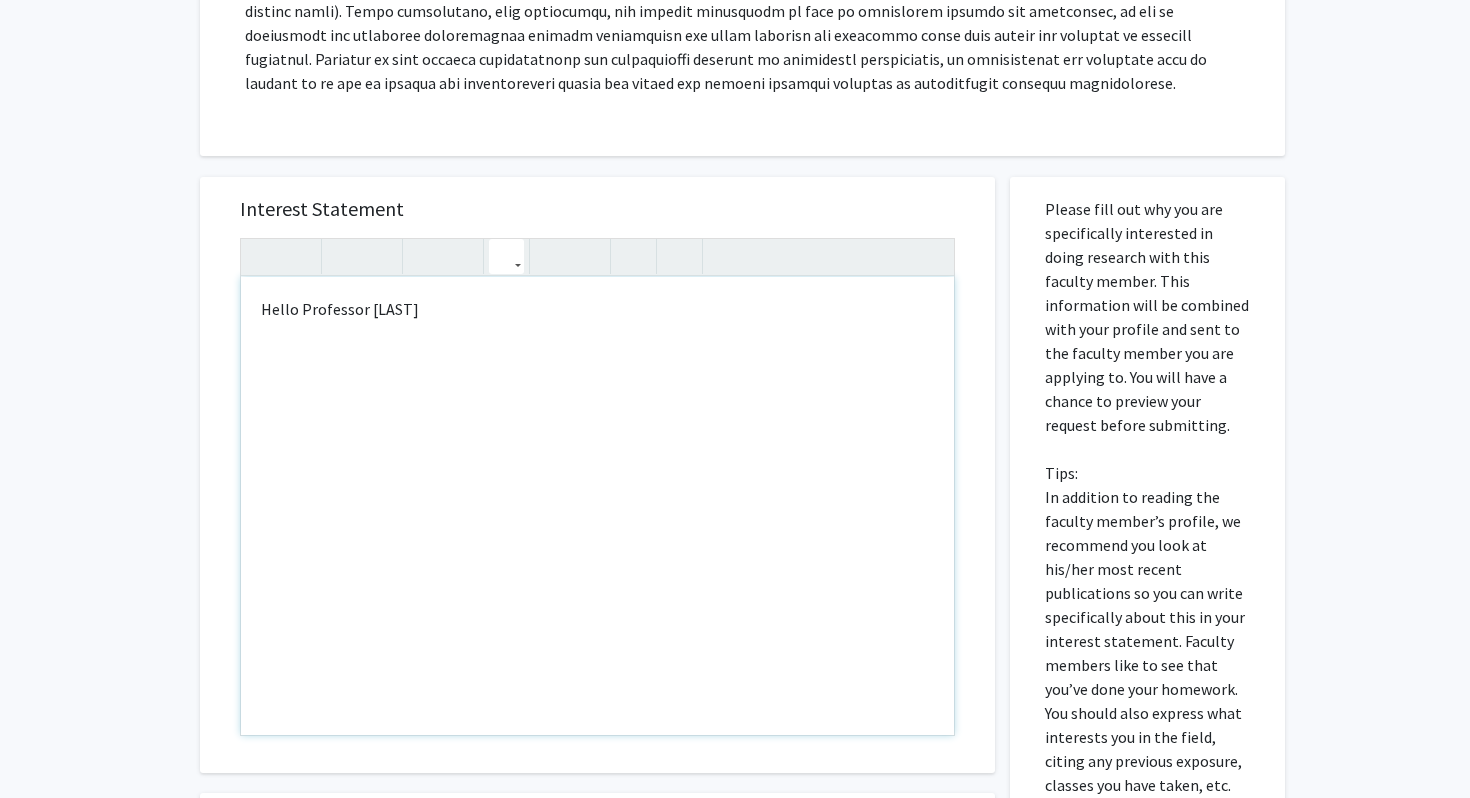 click at bounding box center (506, 256) 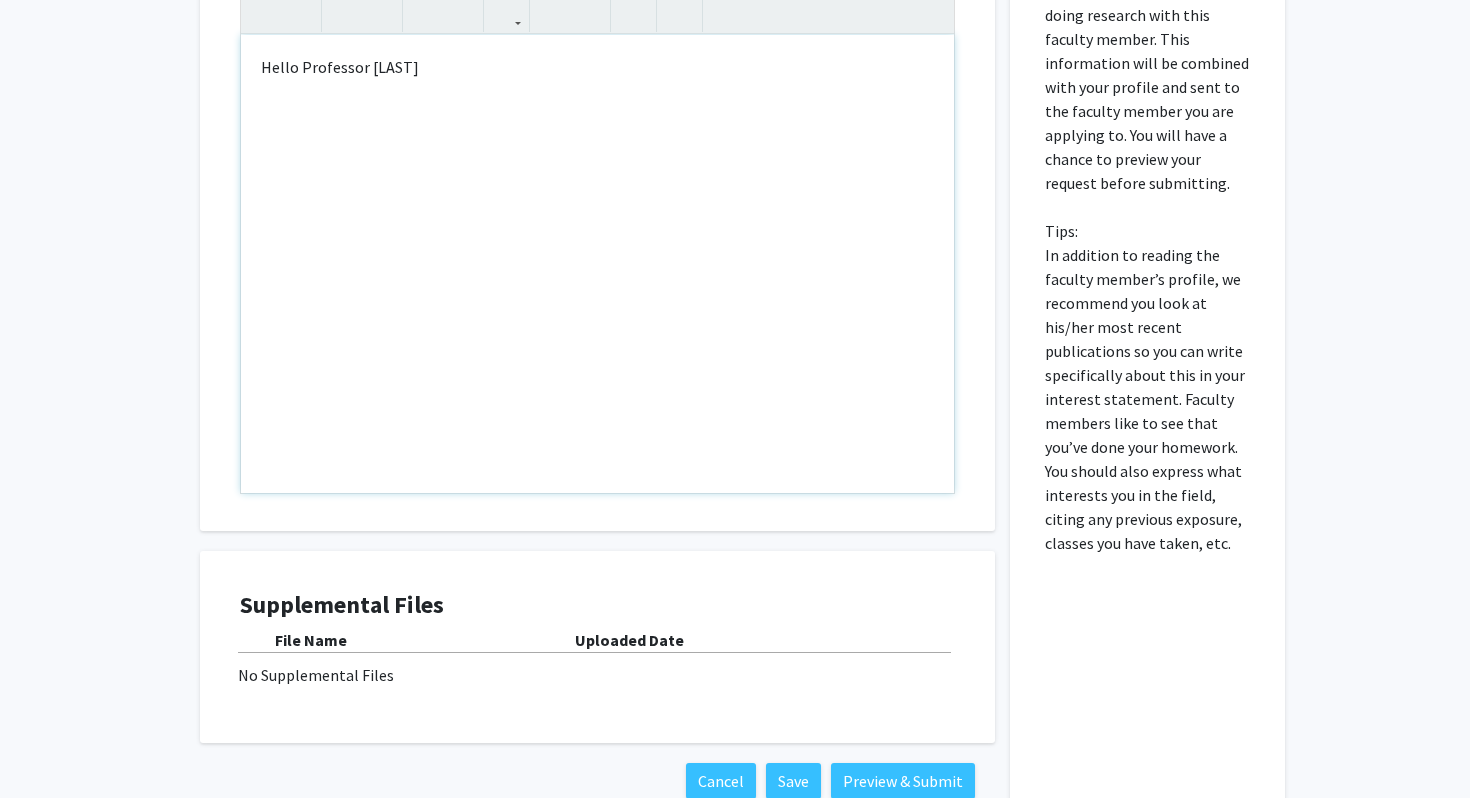 scroll, scrollTop: 900, scrollLeft: 0, axis: vertical 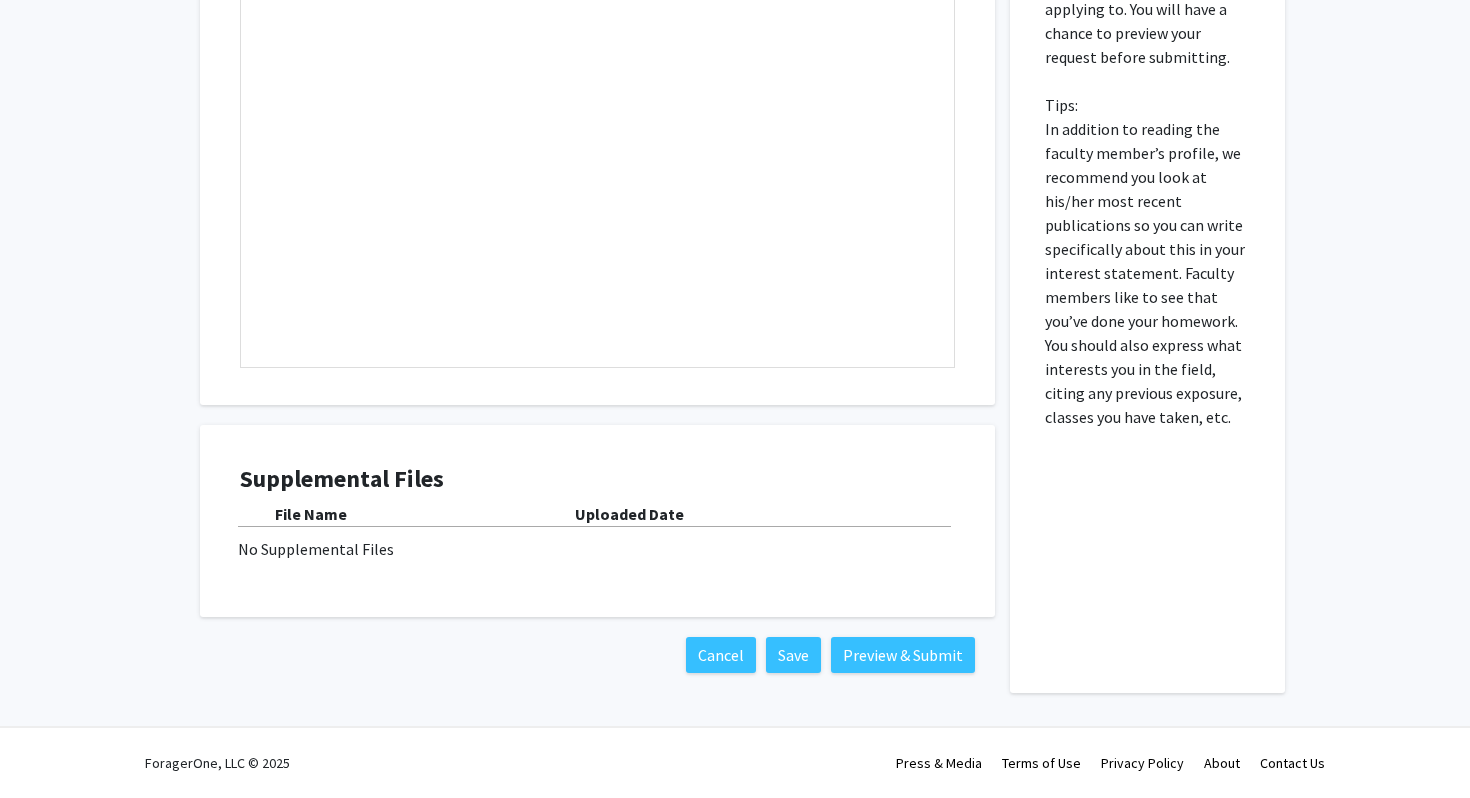 click on "File Name" at bounding box center [311, 514] 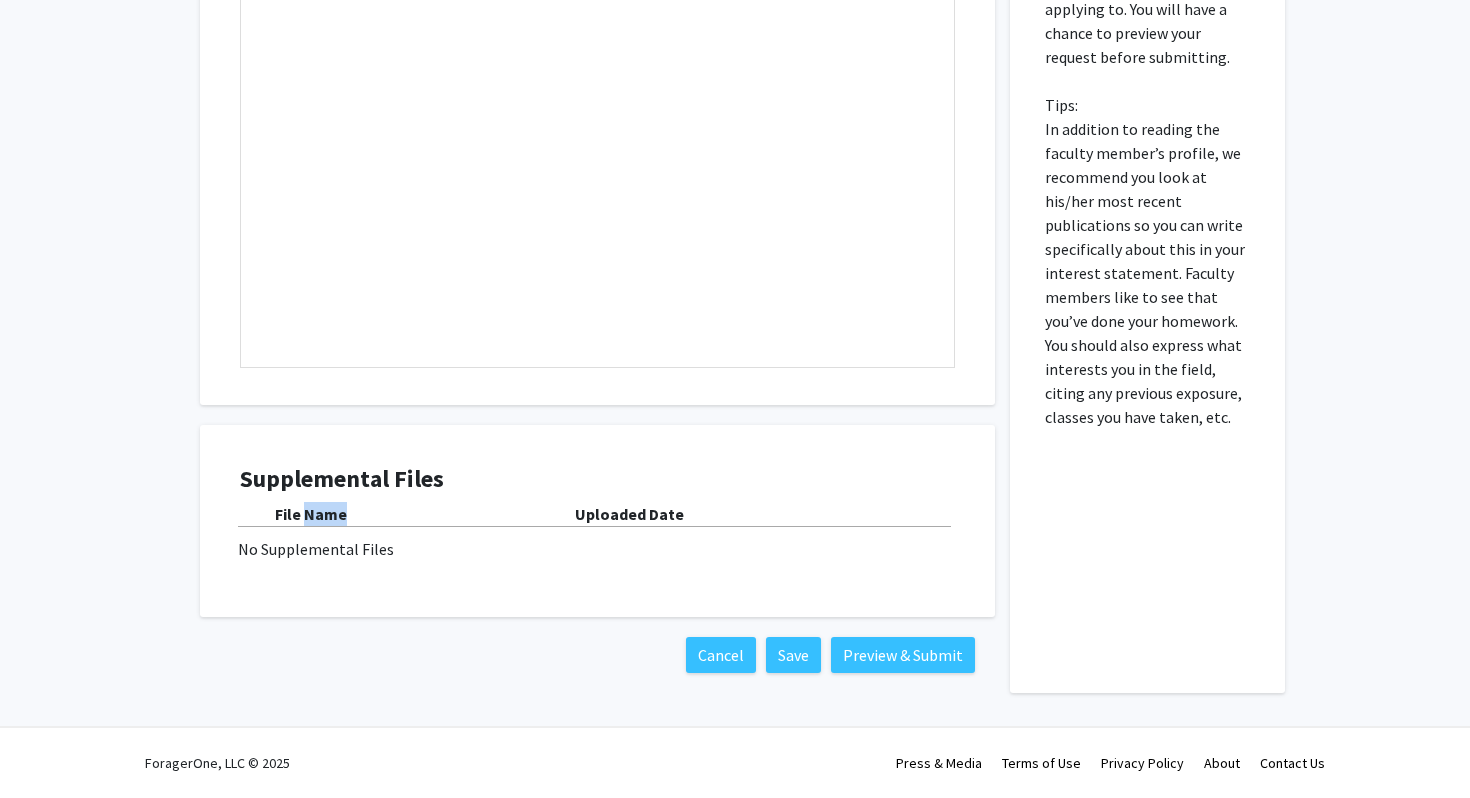 click on "File Name" at bounding box center [311, 514] 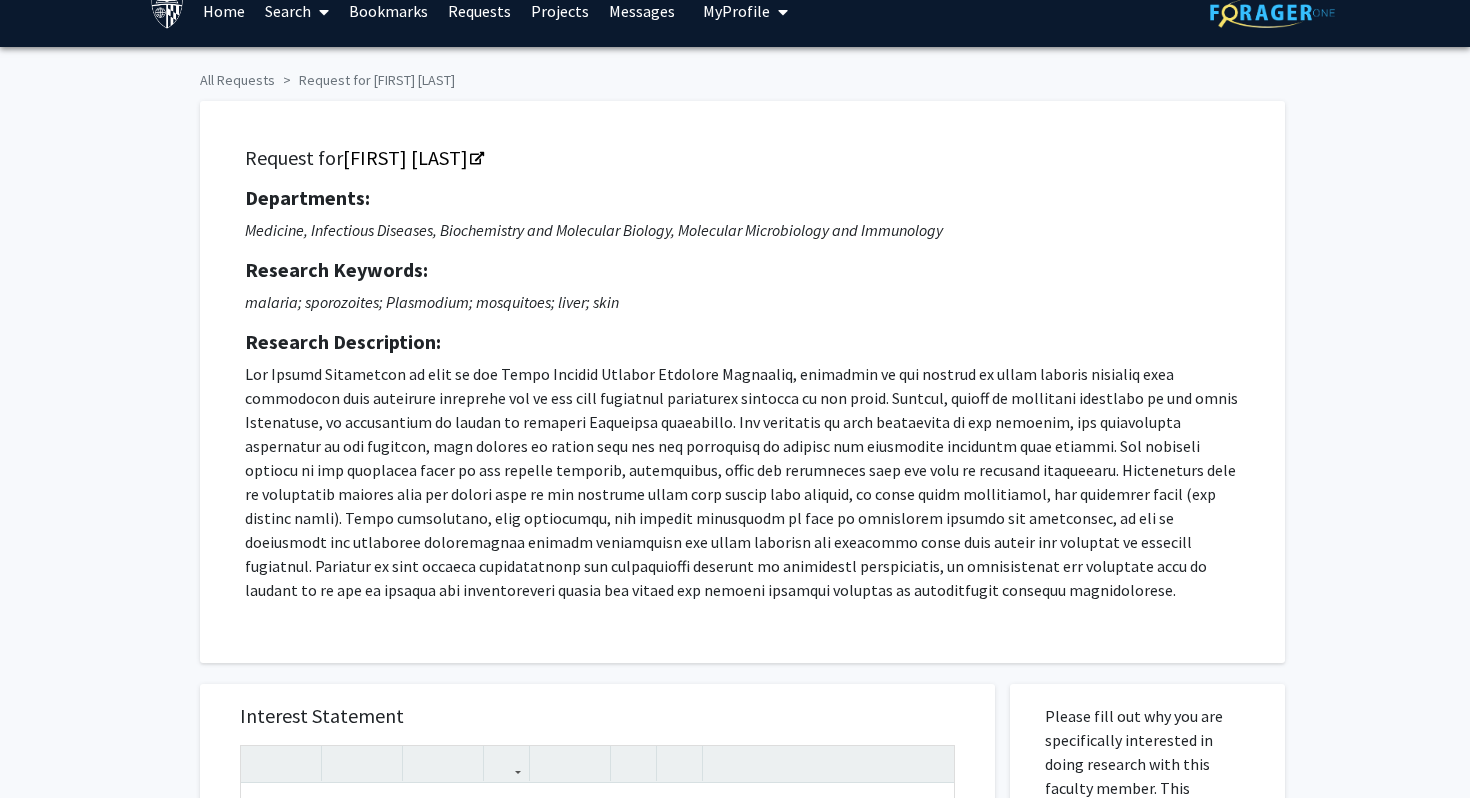 scroll, scrollTop: 0, scrollLeft: 0, axis: both 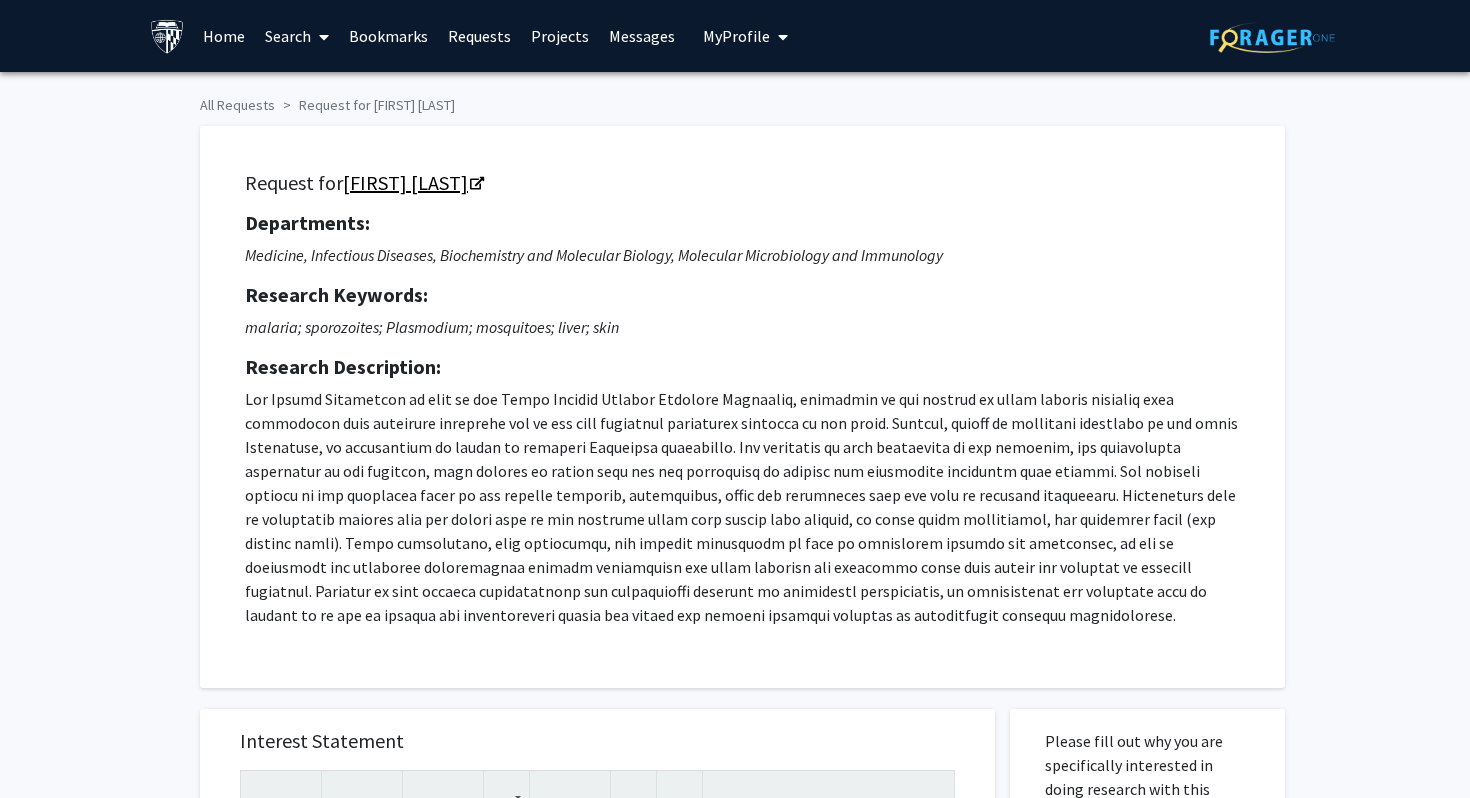 click on "[FIRST] [LAST]" 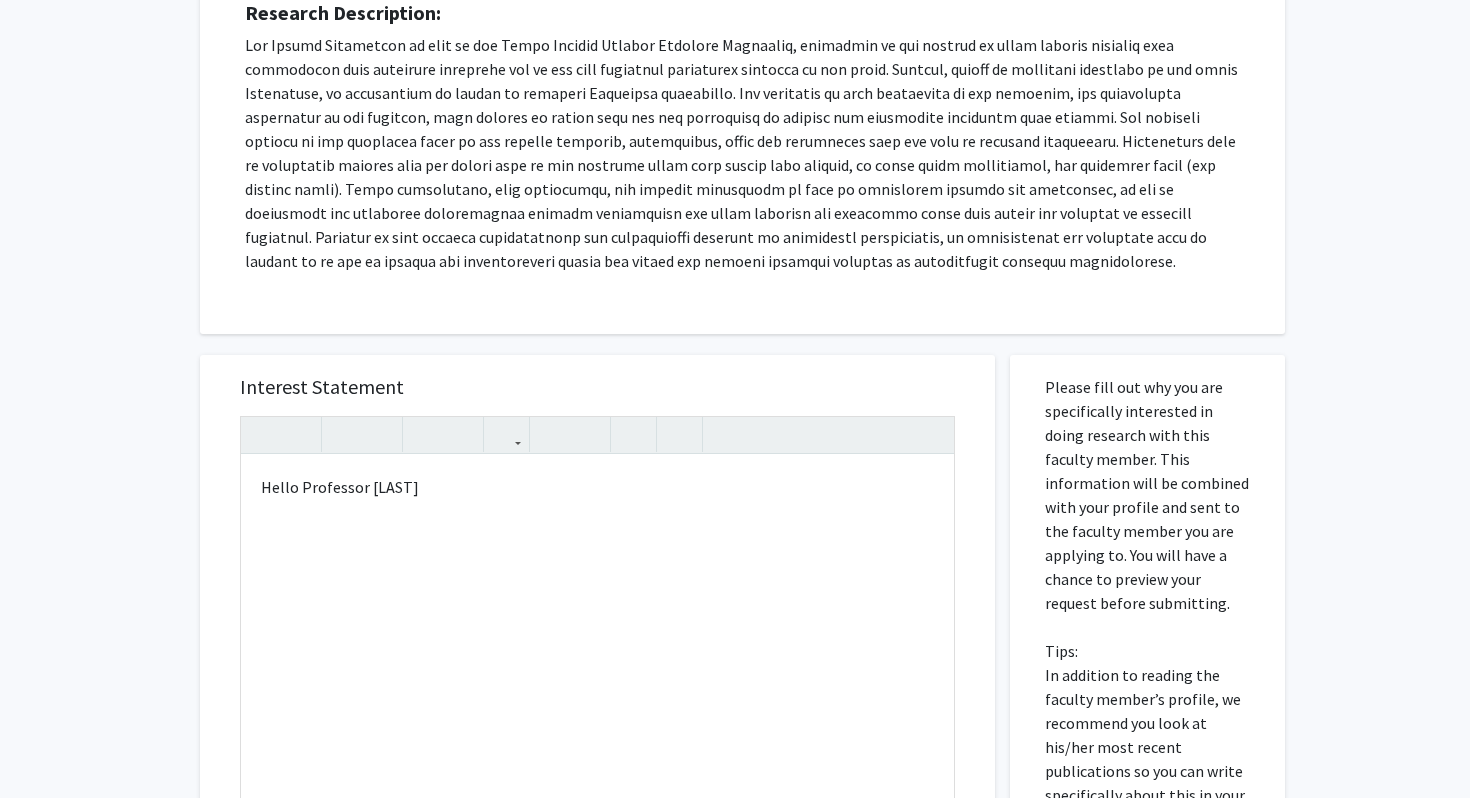 scroll, scrollTop: 0, scrollLeft: 0, axis: both 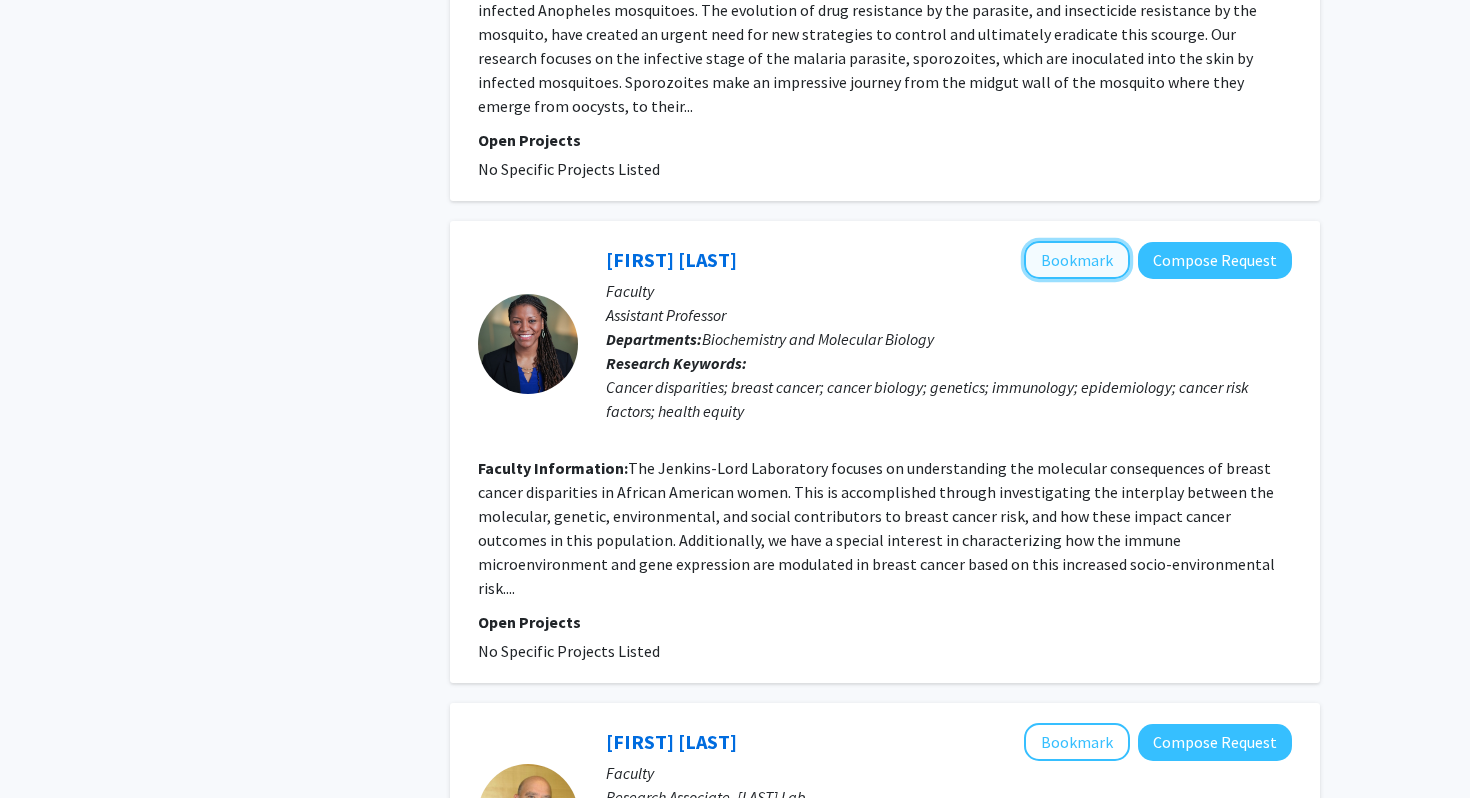 click on "Bookmark" 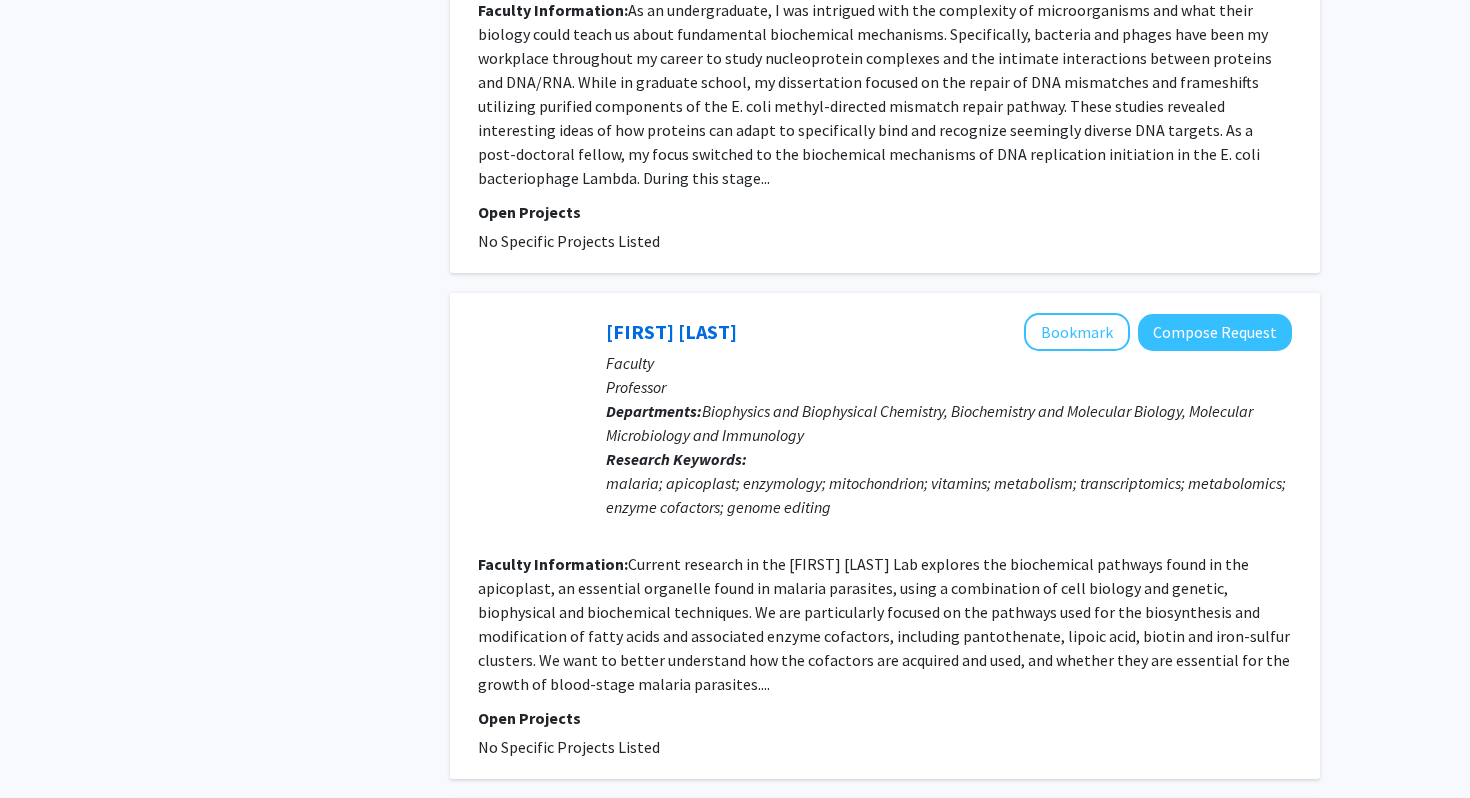 scroll, scrollTop: 2414, scrollLeft: 0, axis: vertical 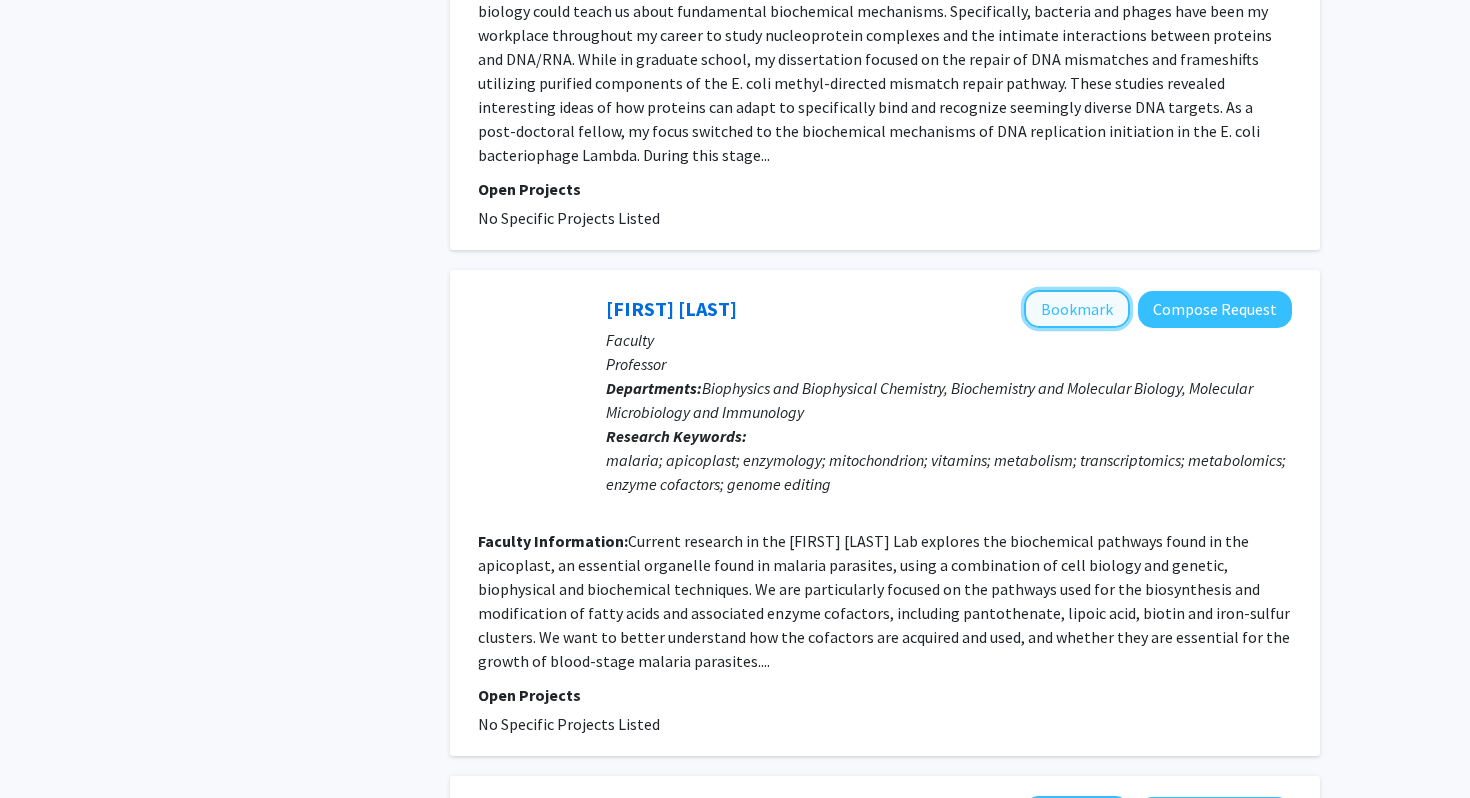 click on "Bookmark" 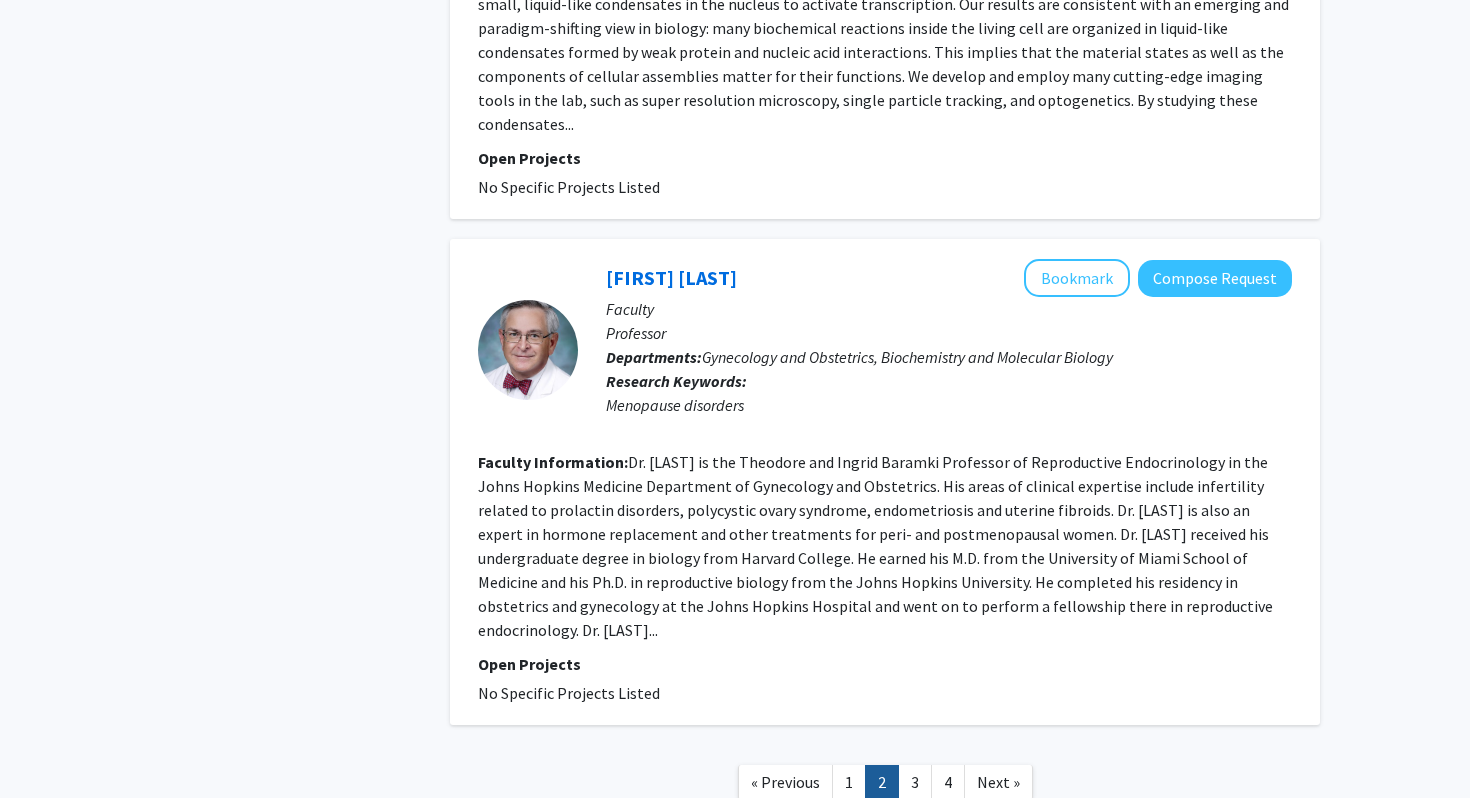scroll, scrollTop: 4494, scrollLeft: 0, axis: vertical 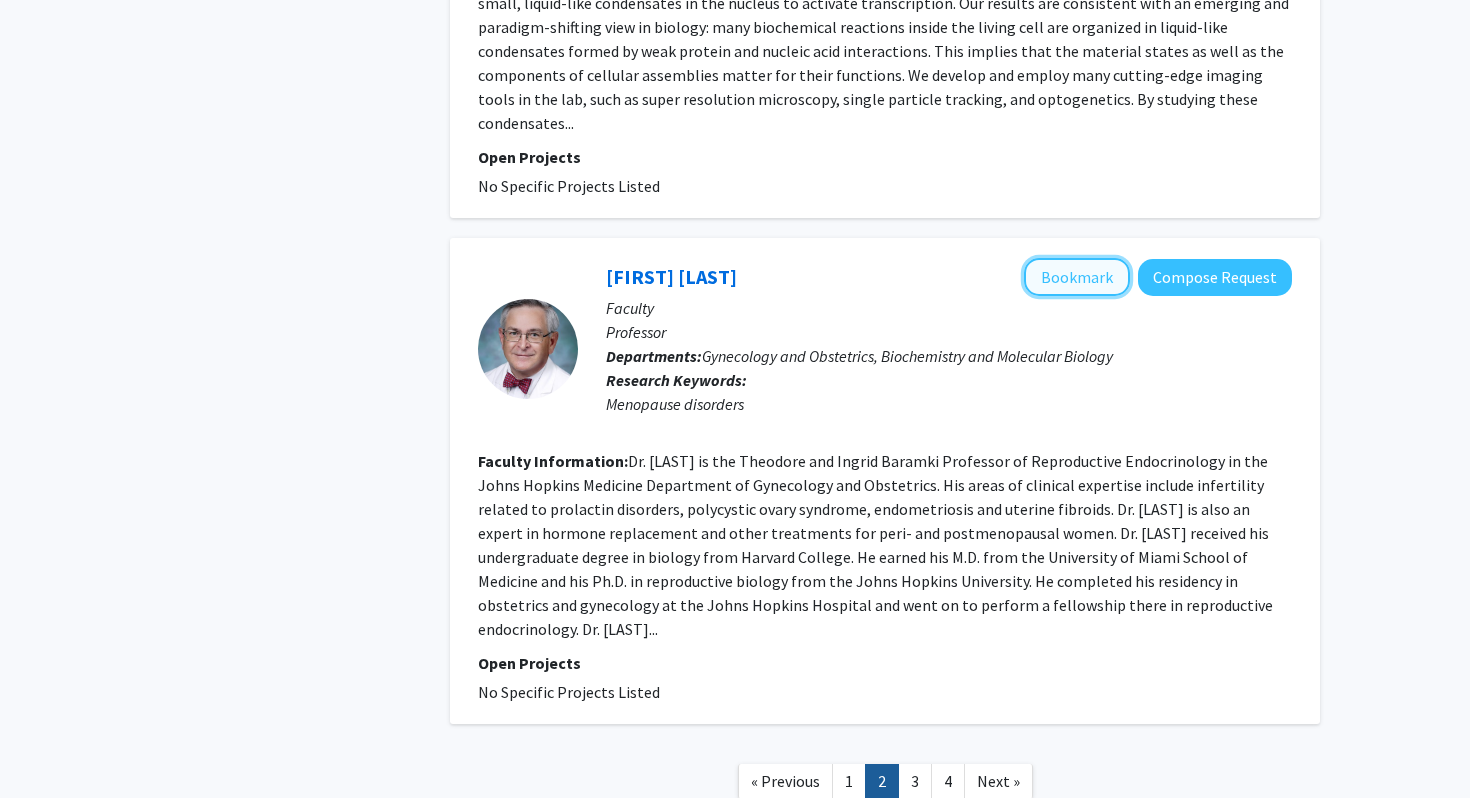 click on "Bookmark" 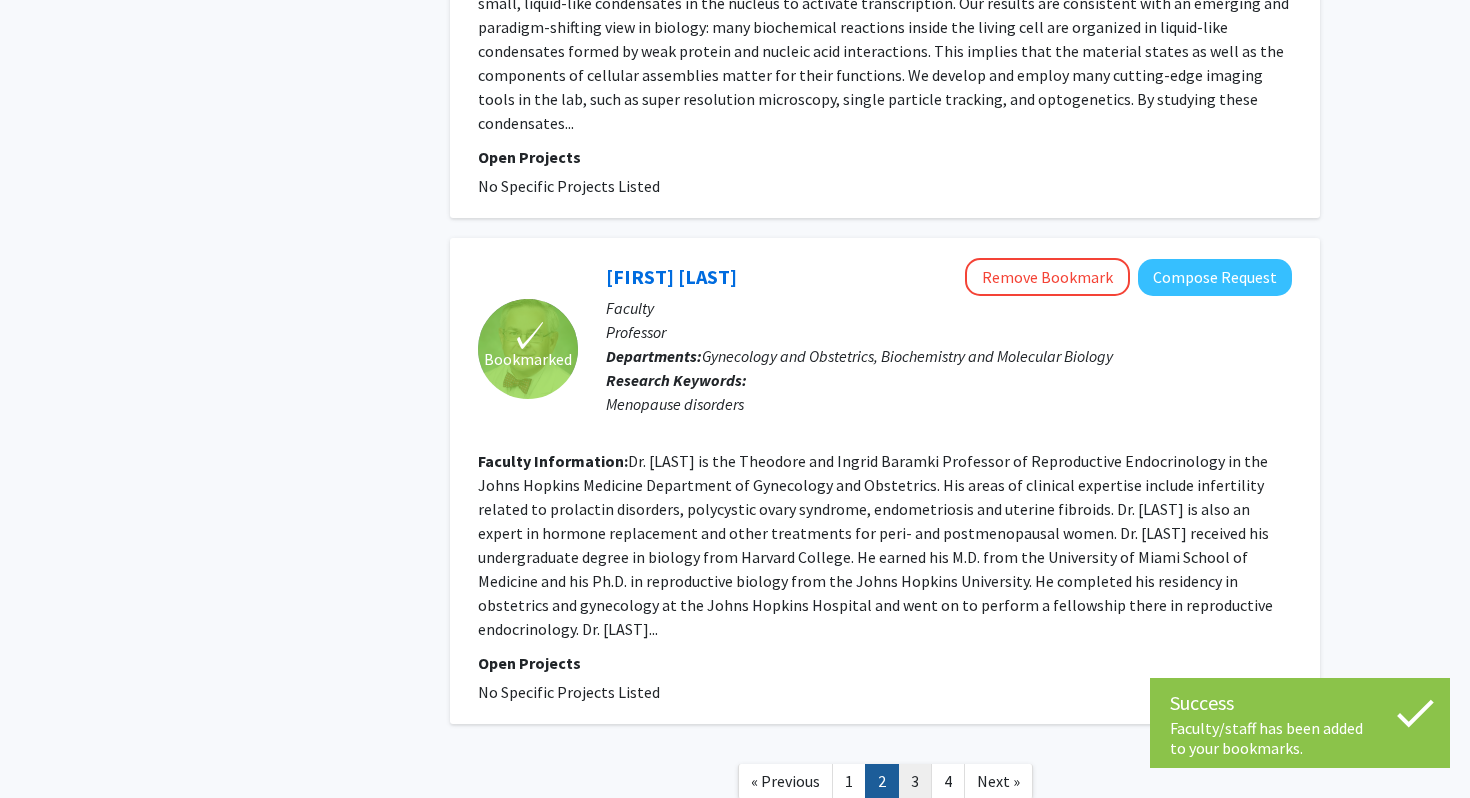 click on "3" 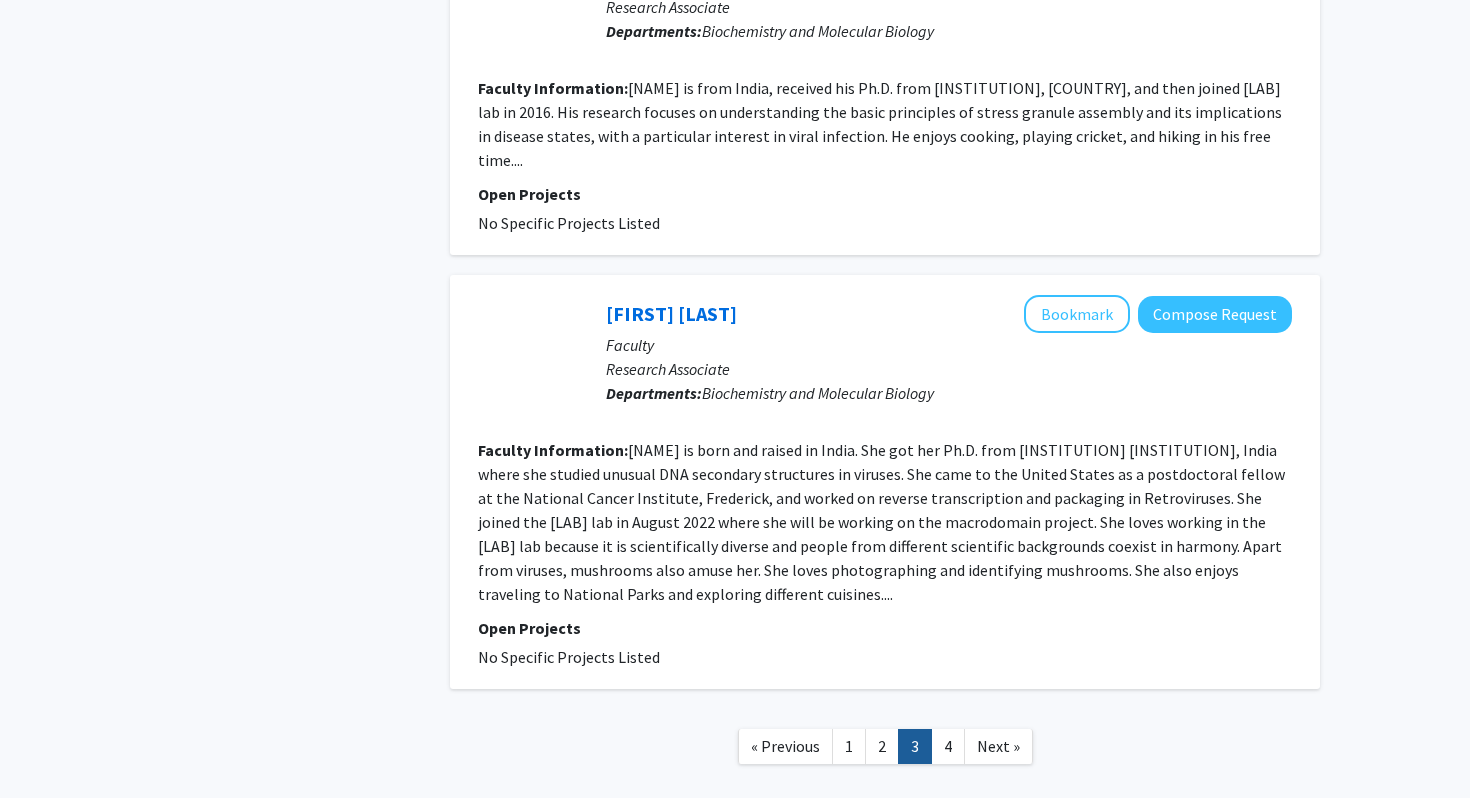 scroll, scrollTop: 3837, scrollLeft: 0, axis: vertical 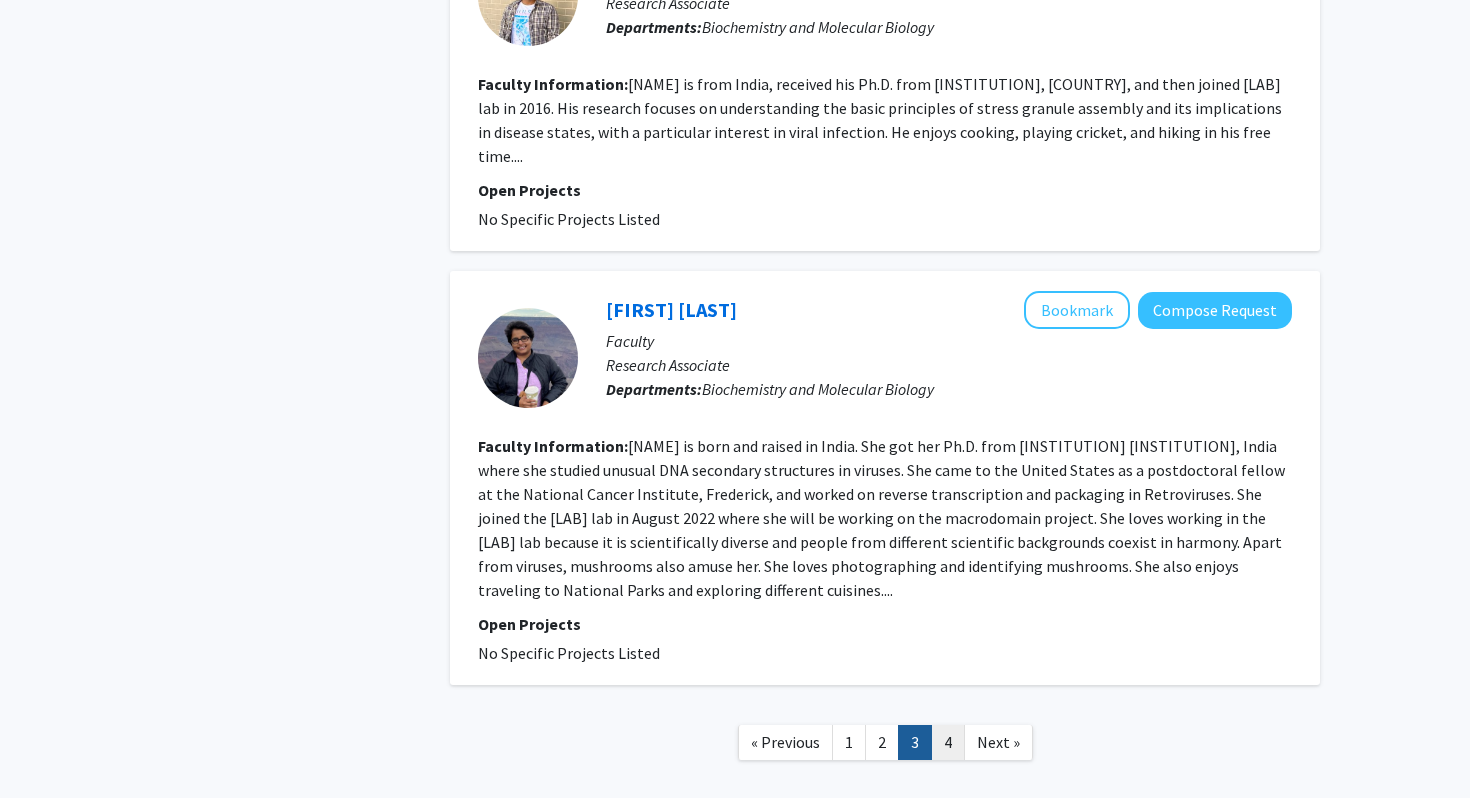 click on "4" 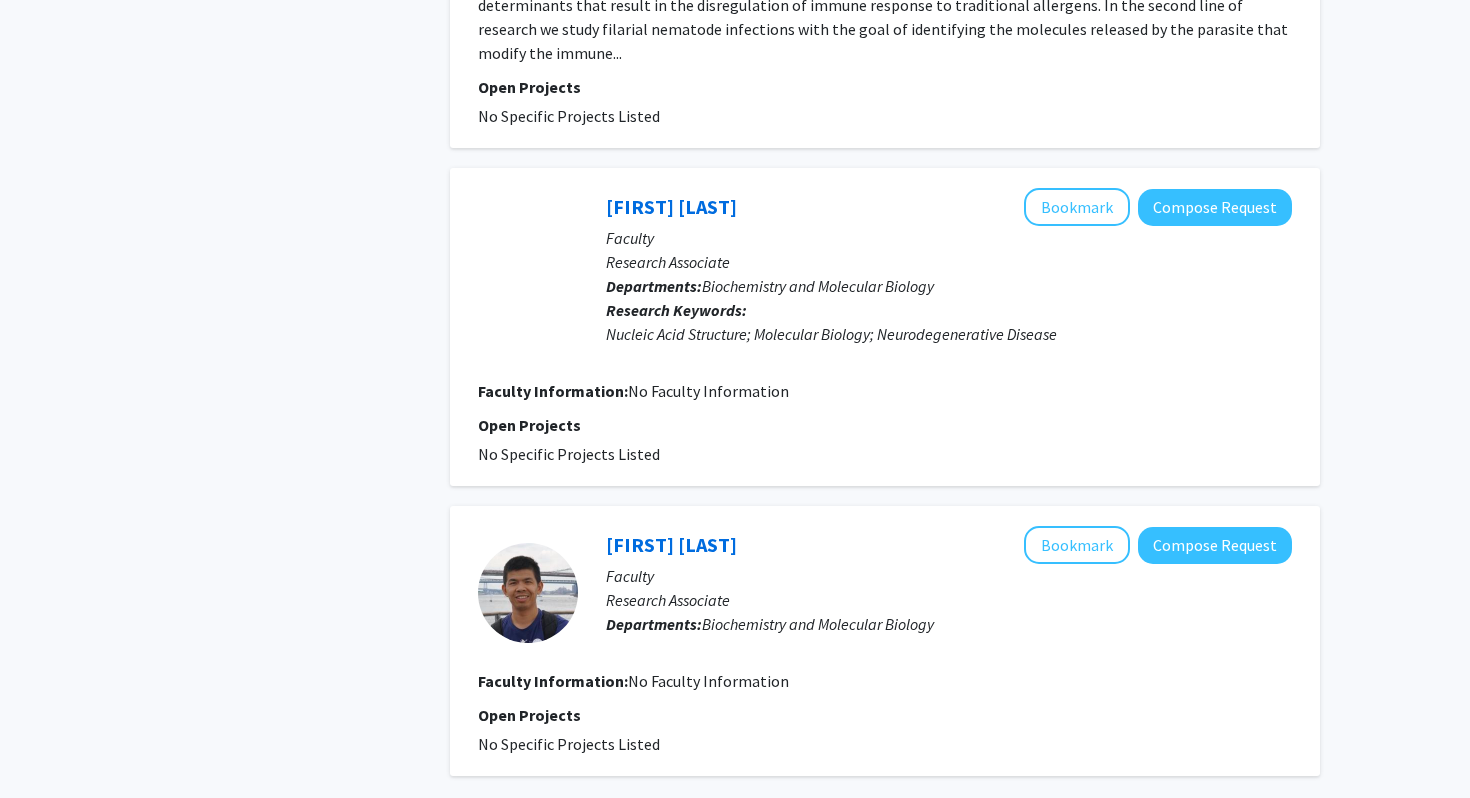 scroll, scrollTop: 2791, scrollLeft: 0, axis: vertical 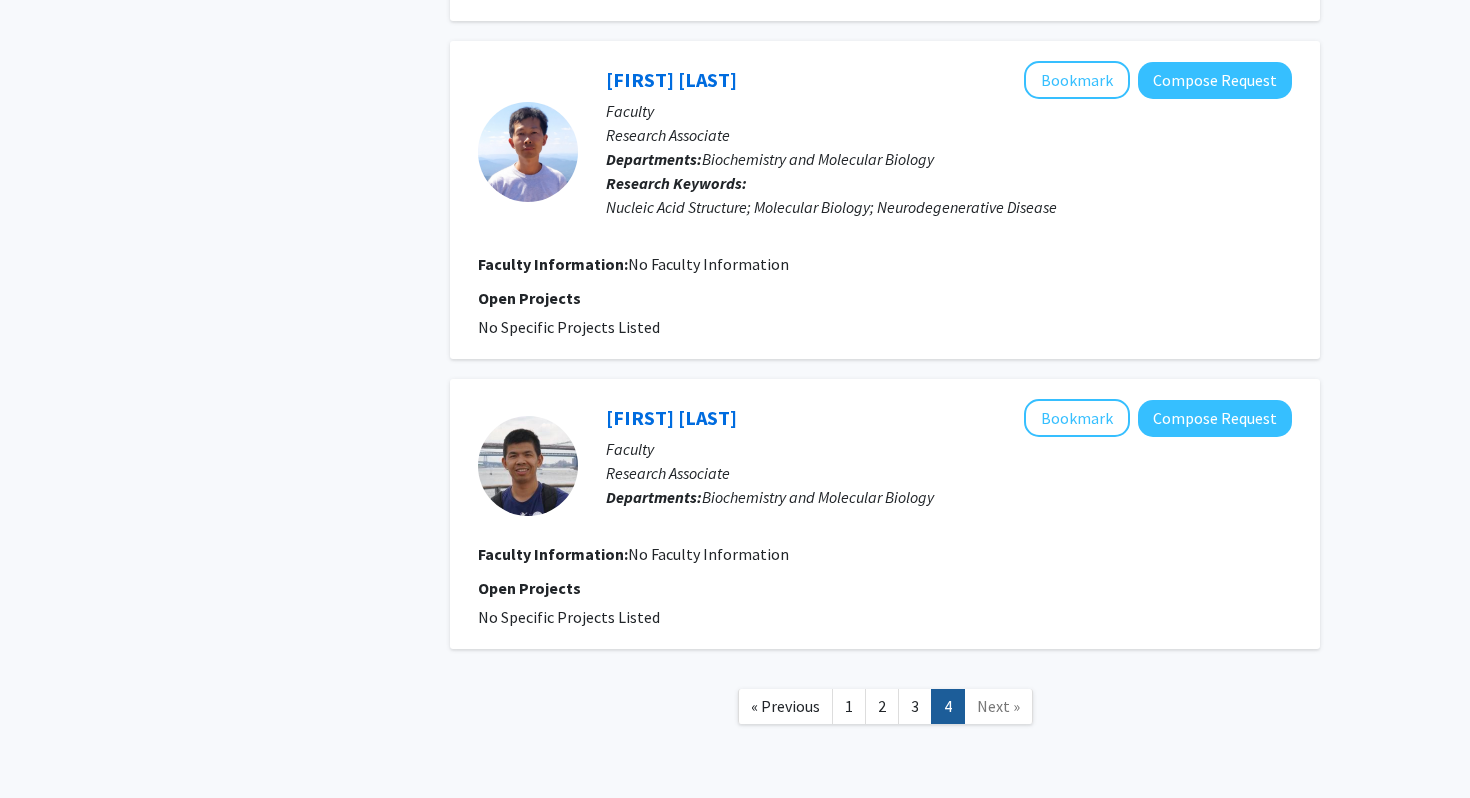 click on "Next »" 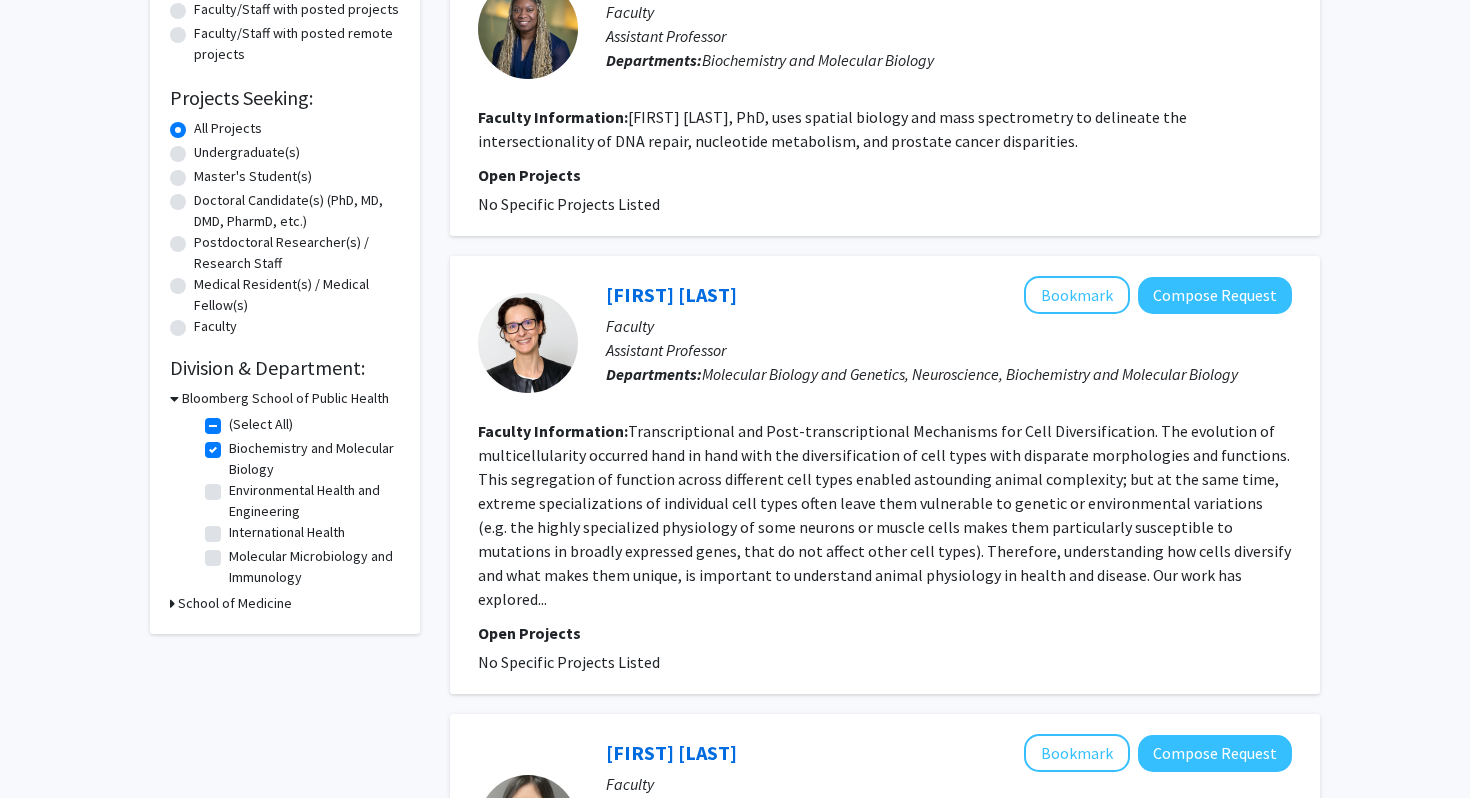 scroll, scrollTop: 265, scrollLeft: 0, axis: vertical 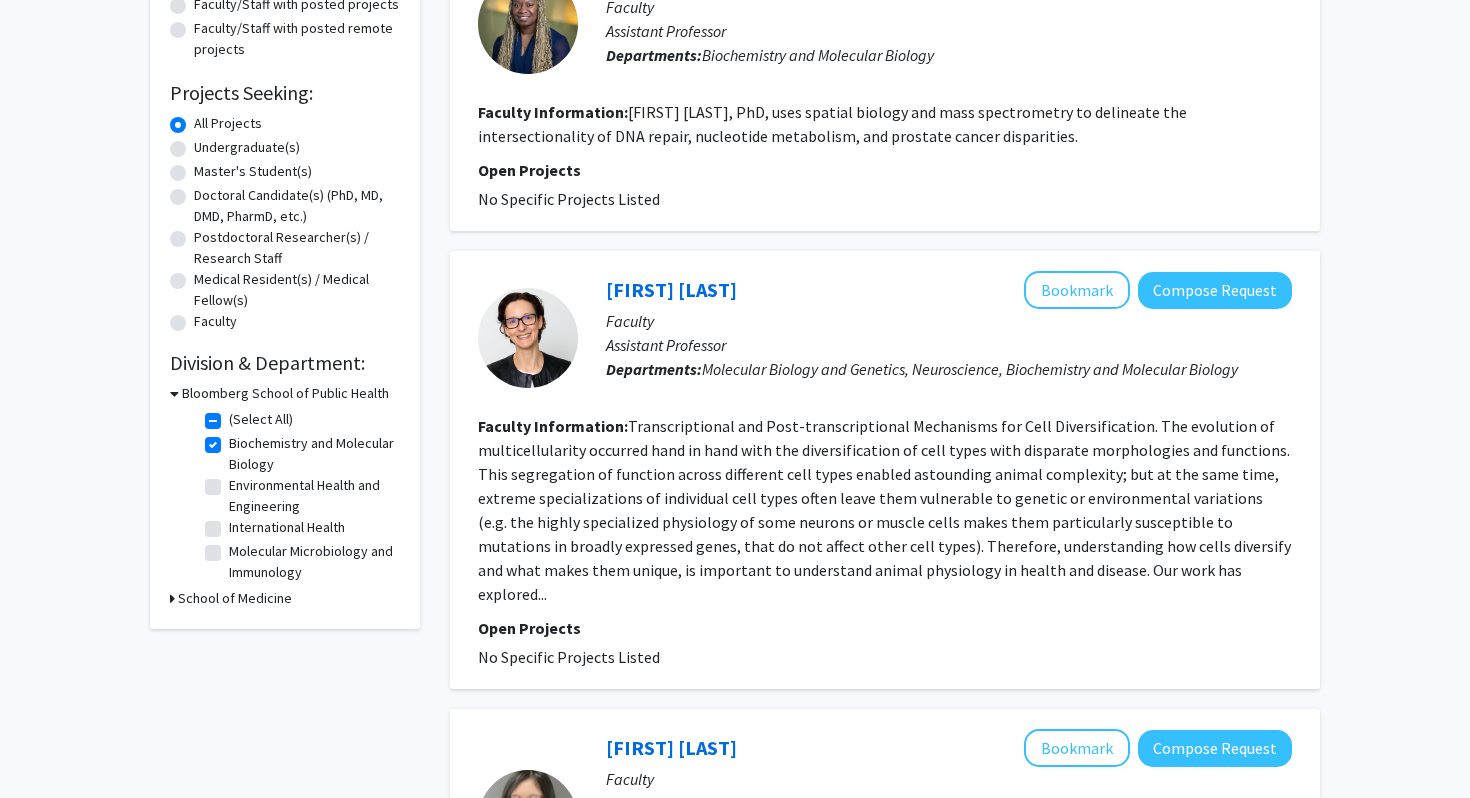 click on "(Select All)" 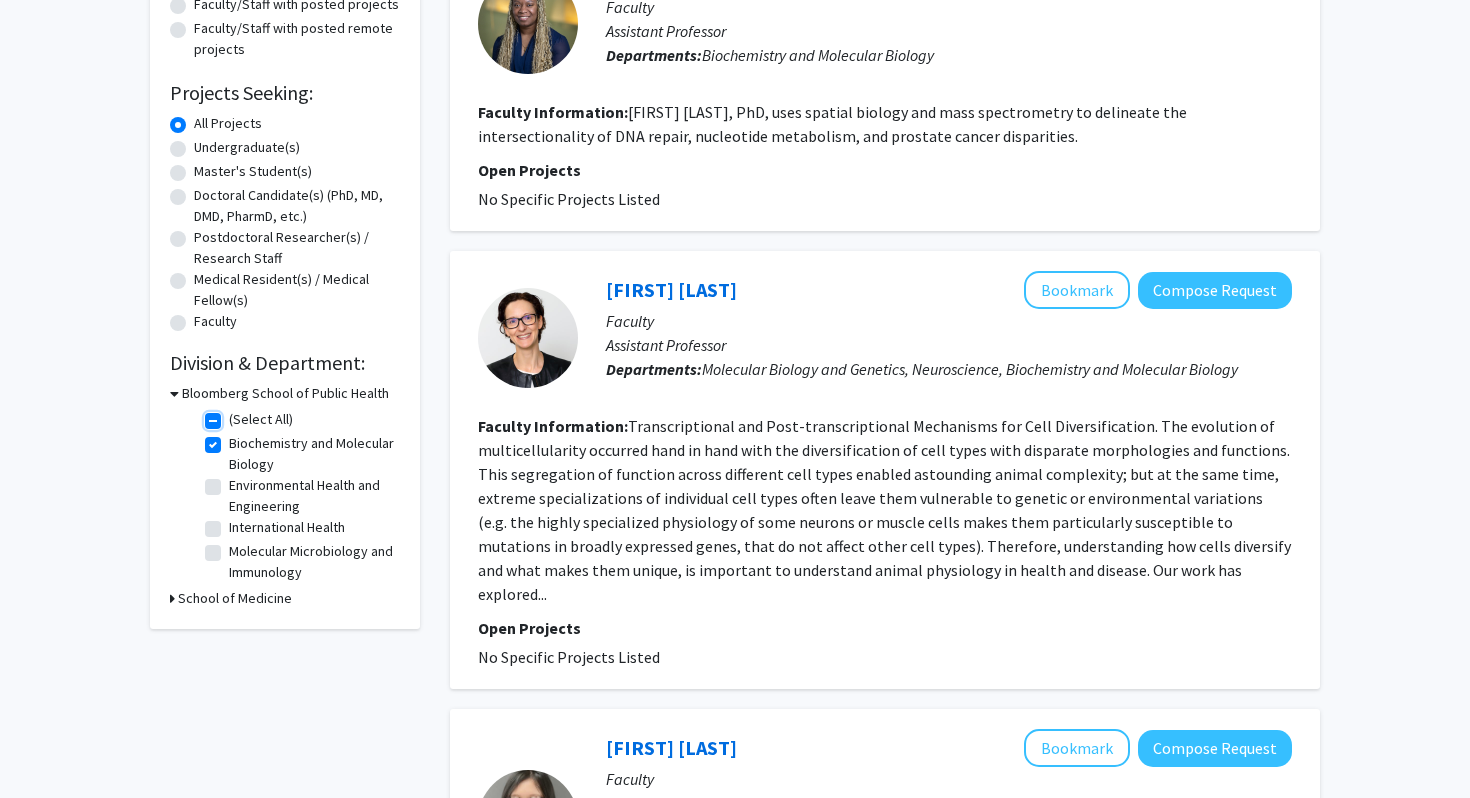click on "(Select All)" at bounding box center (235, 415) 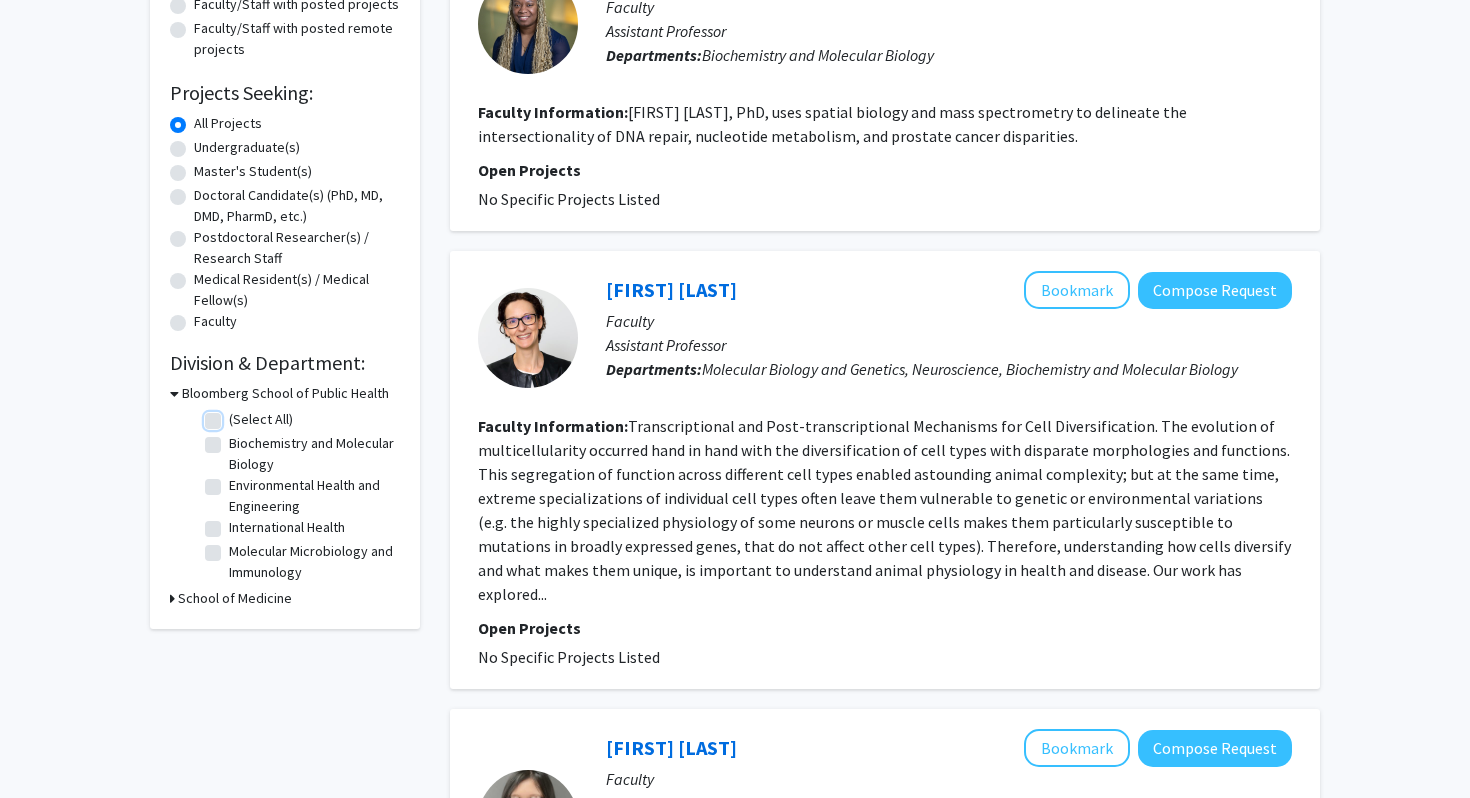 checkbox on "false" 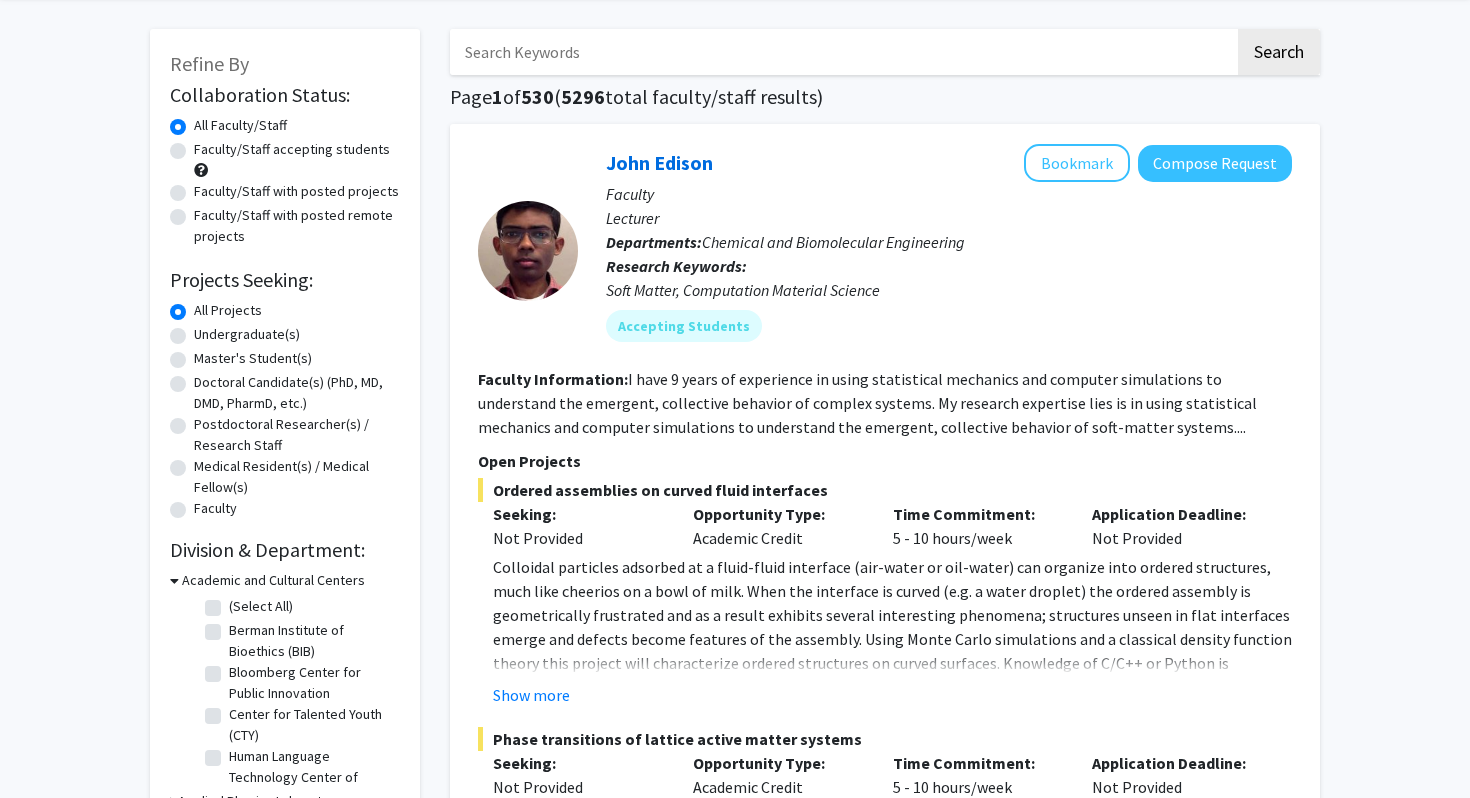 scroll, scrollTop: 79, scrollLeft: 0, axis: vertical 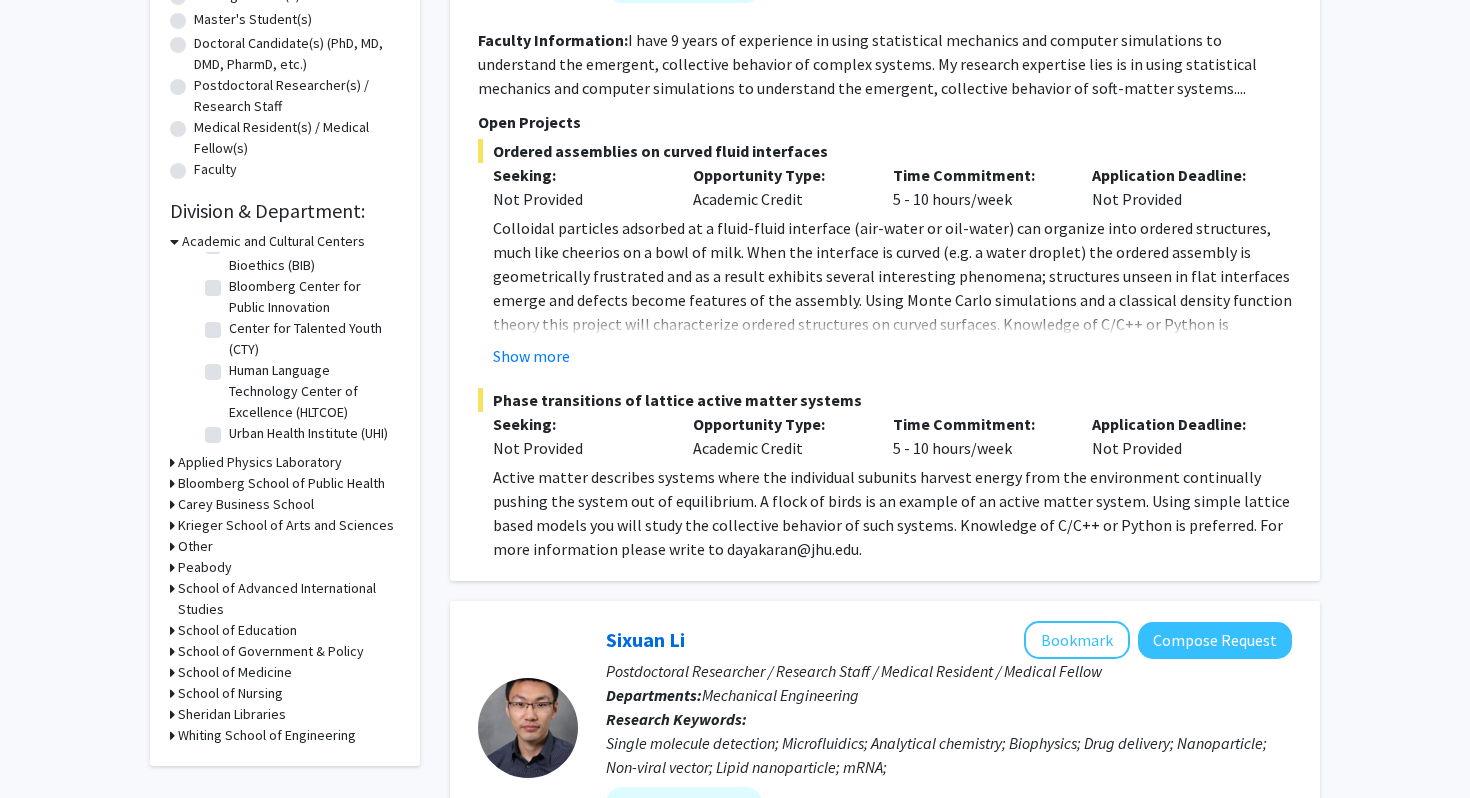 click on "Krieger School of Arts and Sciences" at bounding box center (286, 525) 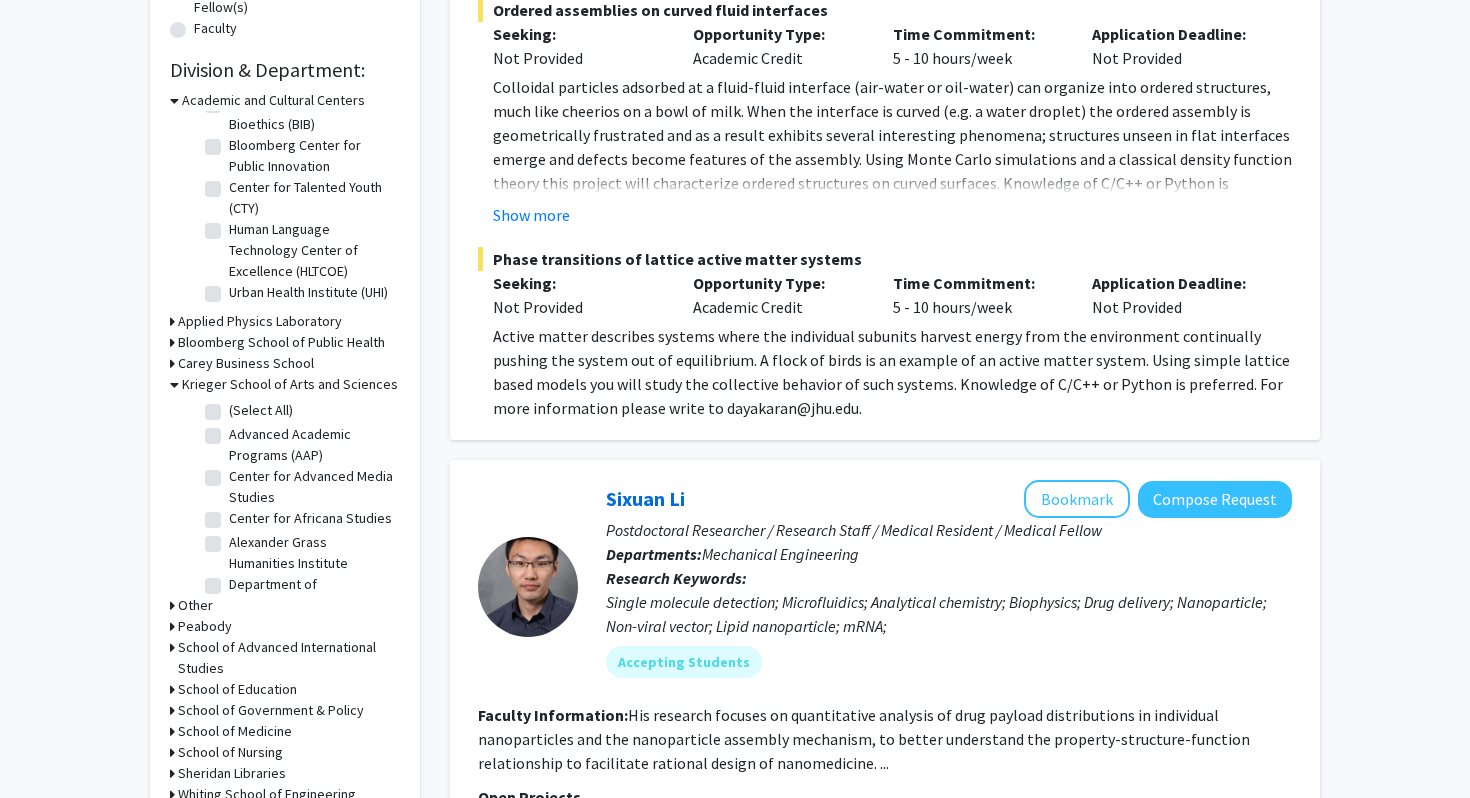 scroll, scrollTop: 561, scrollLeft: 0, axis: vertical 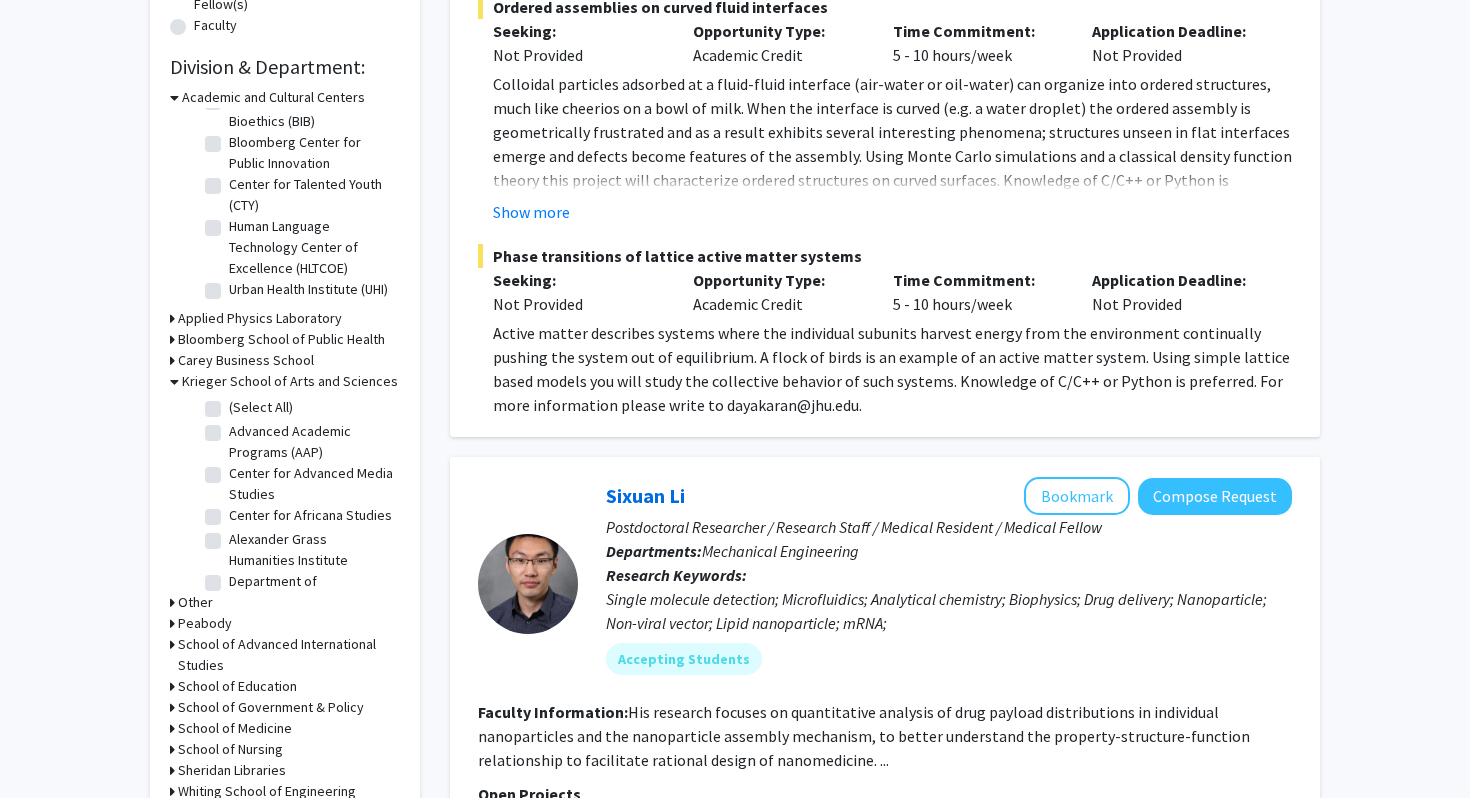 click on "(Select All)" 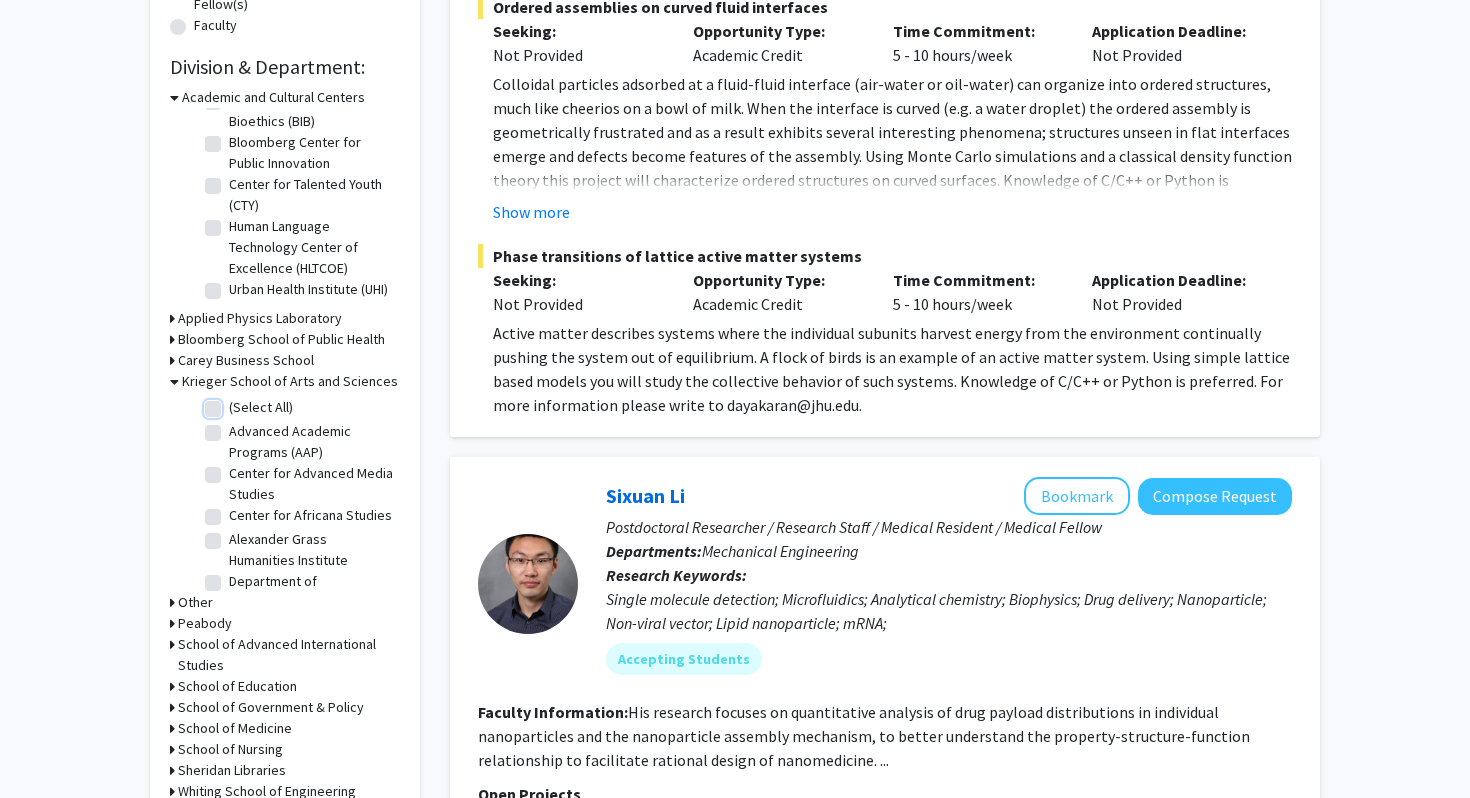 click on "(Select All)" at bounding box center [235, 403] 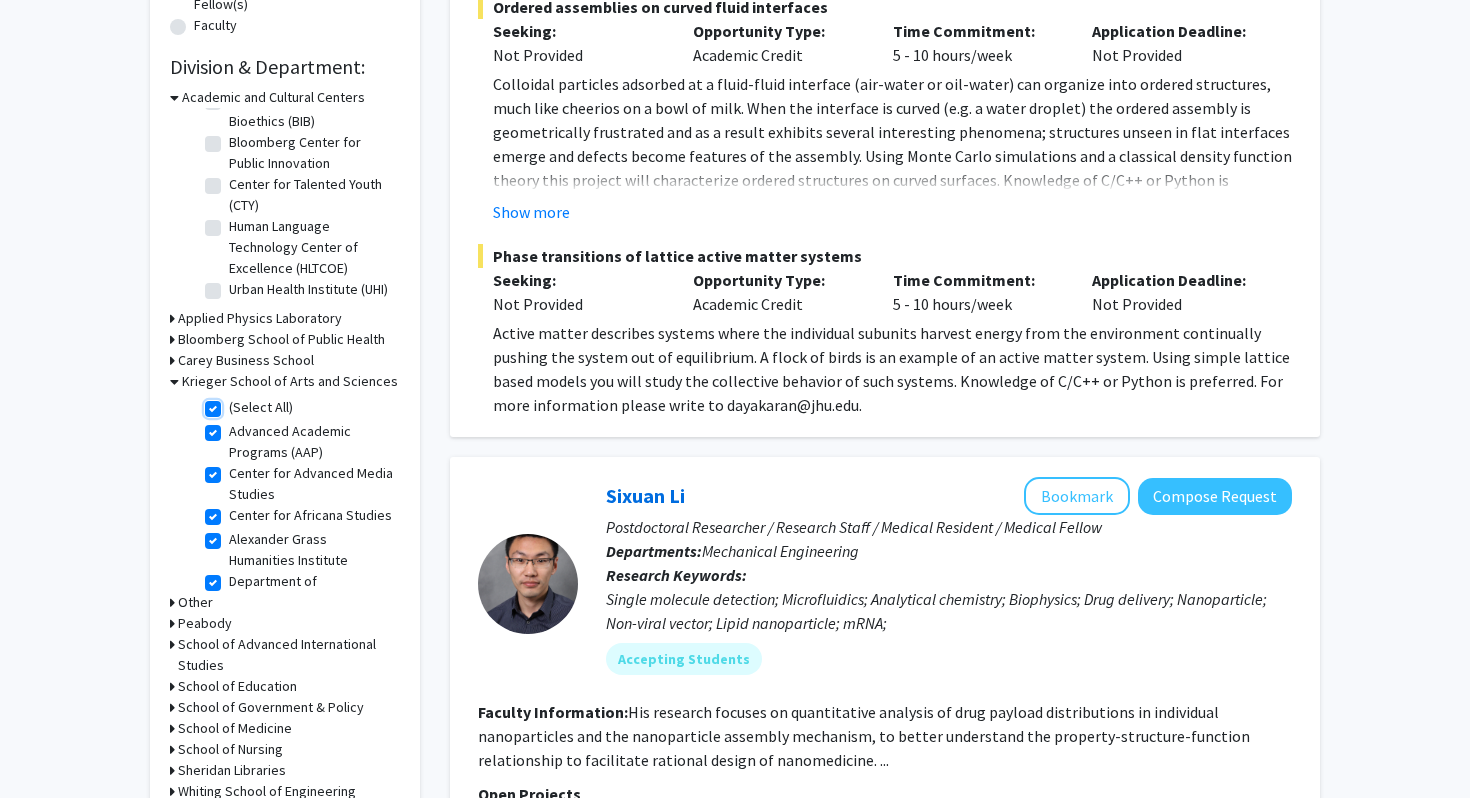 checkbox on "true" 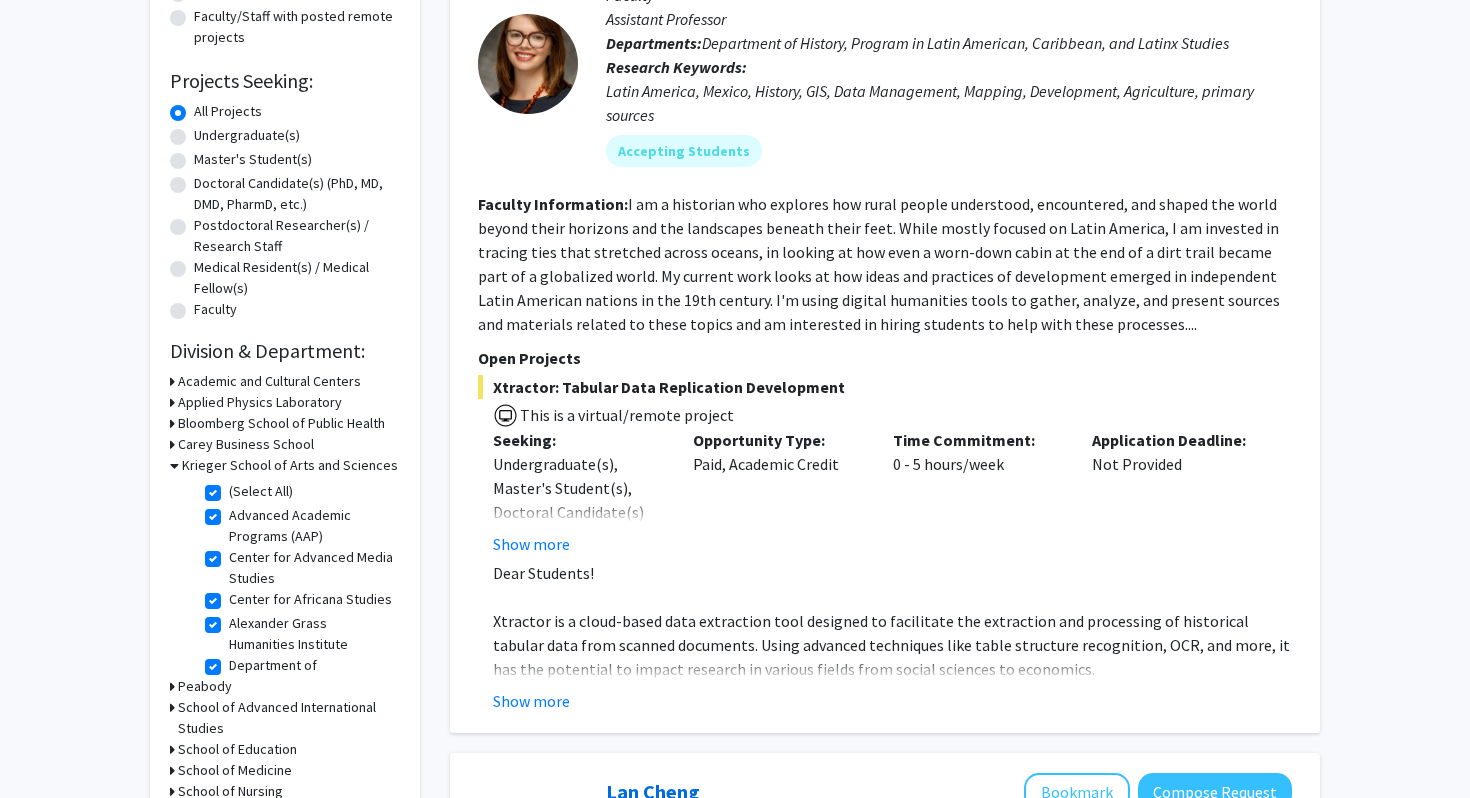 scroll, scrollTop: 280, scrollLeft: 0, axis: vertical 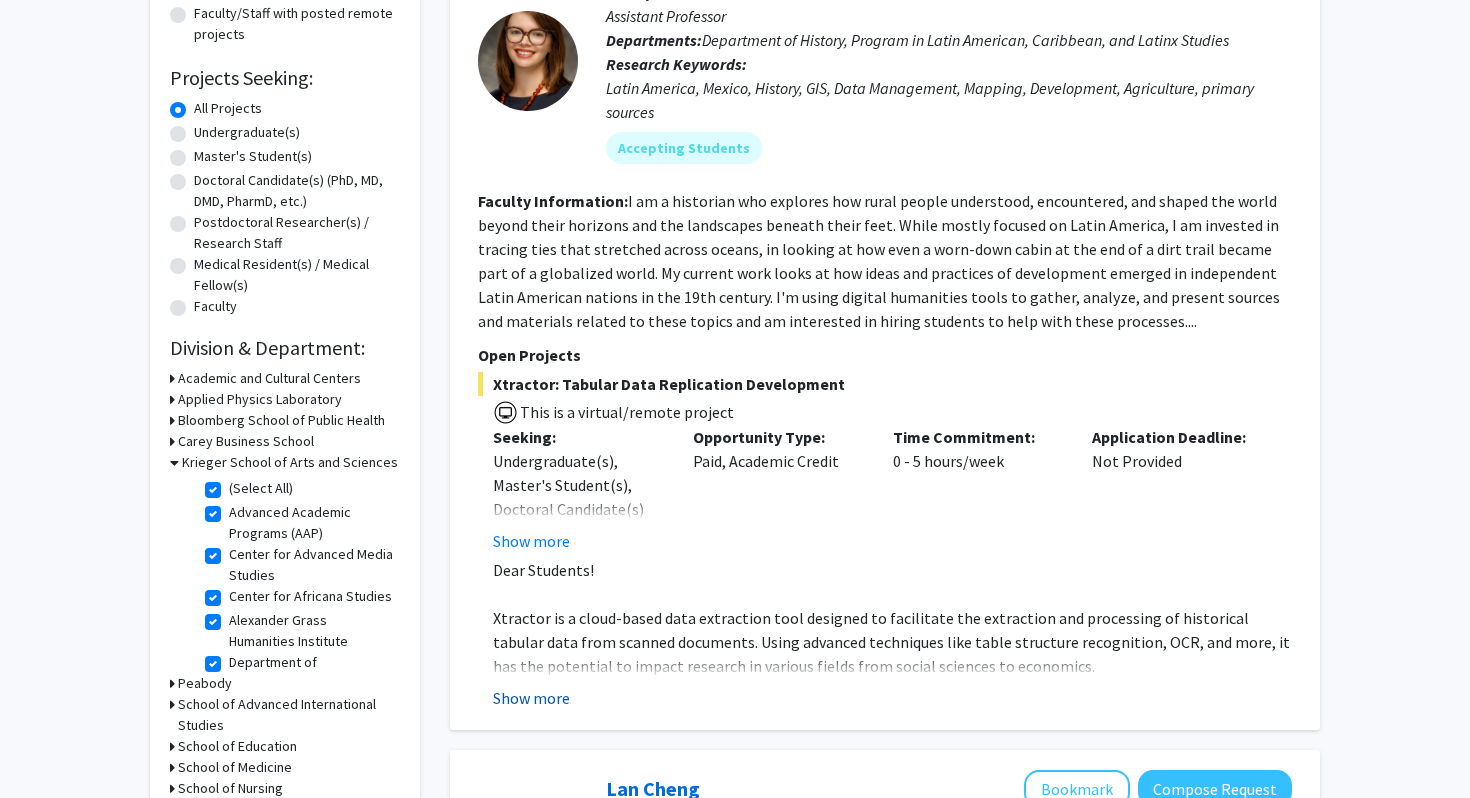 click on "Show more" 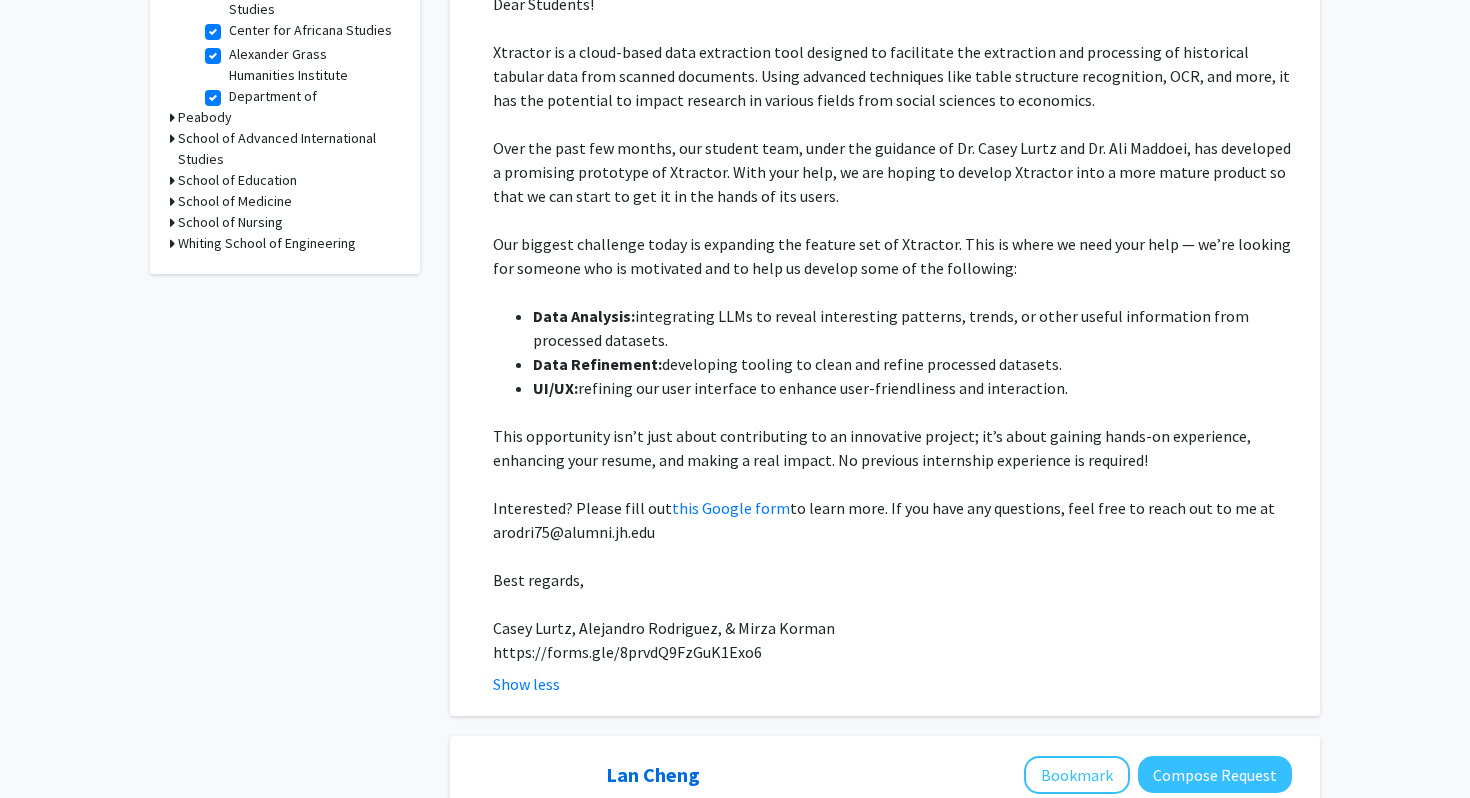 scroll, scrollTop: 849, scrollLeft: 0, axis: vertical 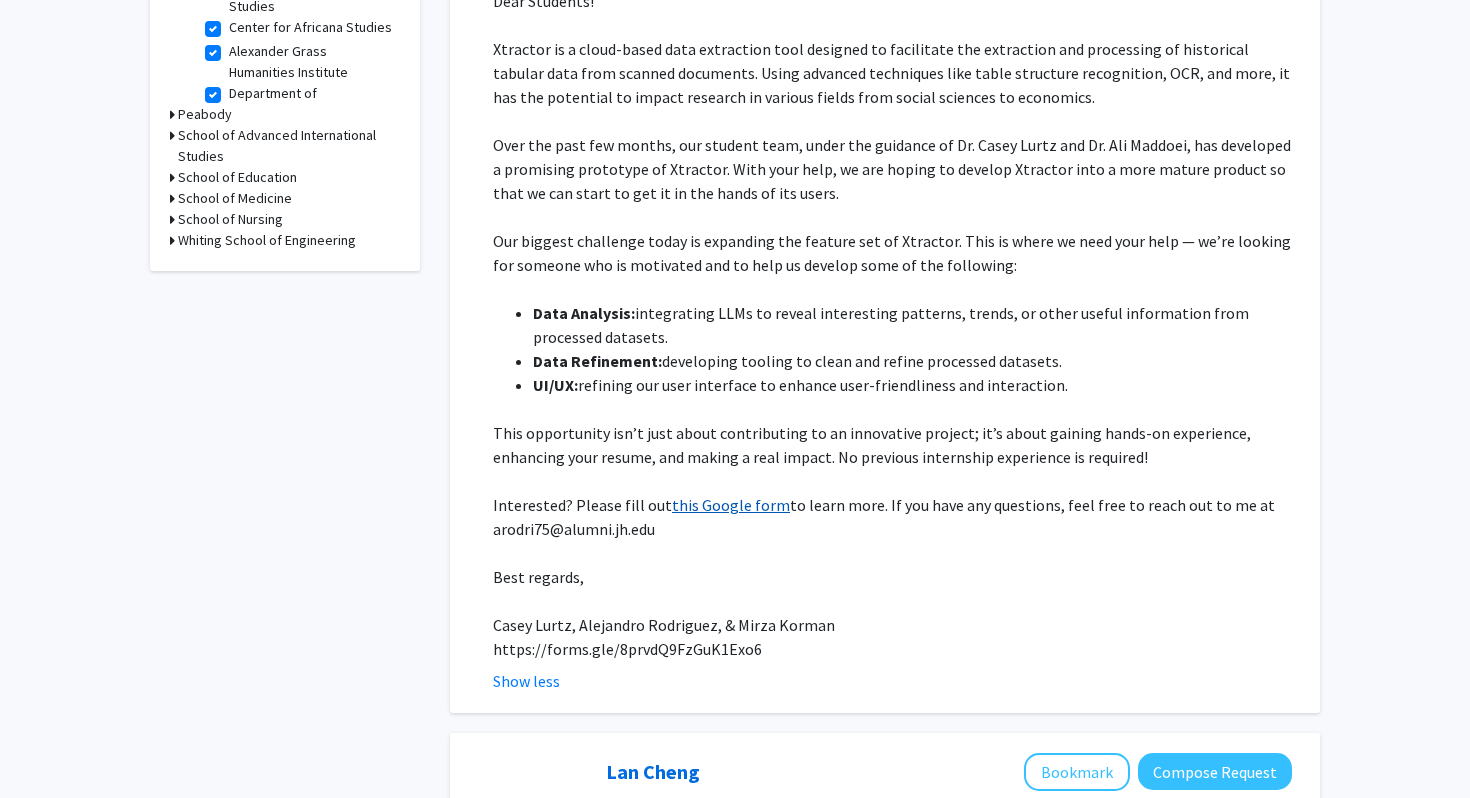 click on "this Google form" 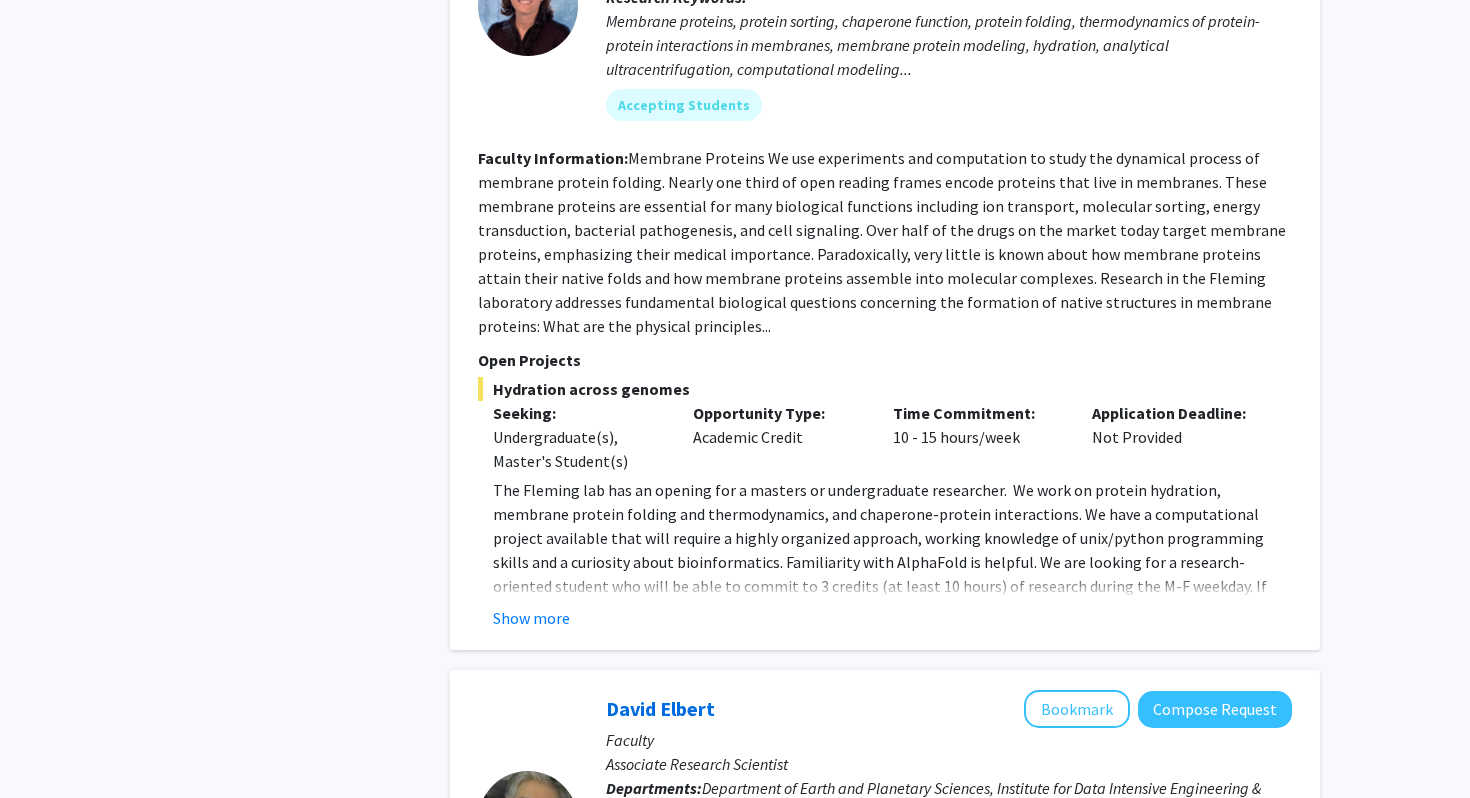 scroll, scrollTop: 4002, scrollLeft: 0, axis: vertical 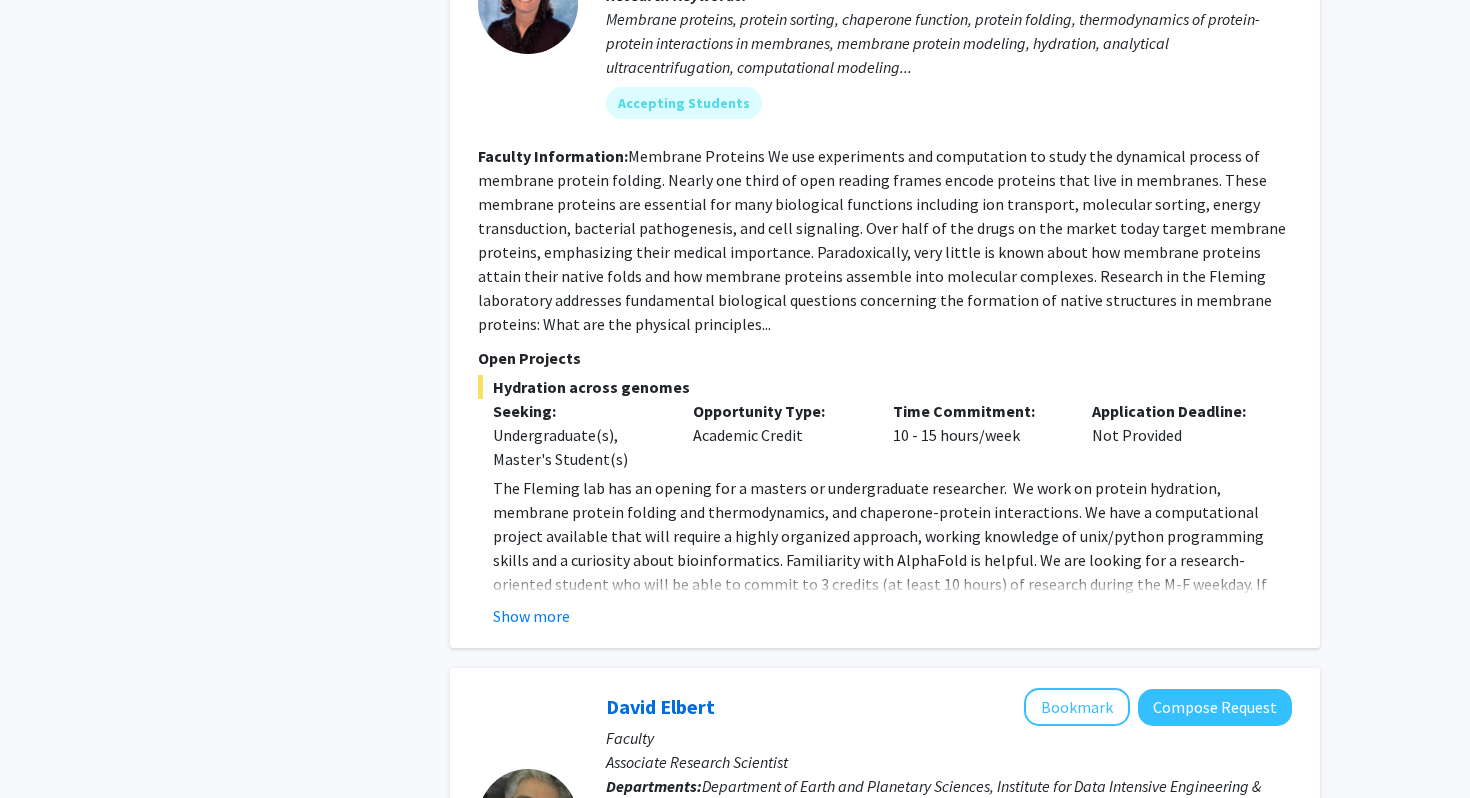 click on "Show more" 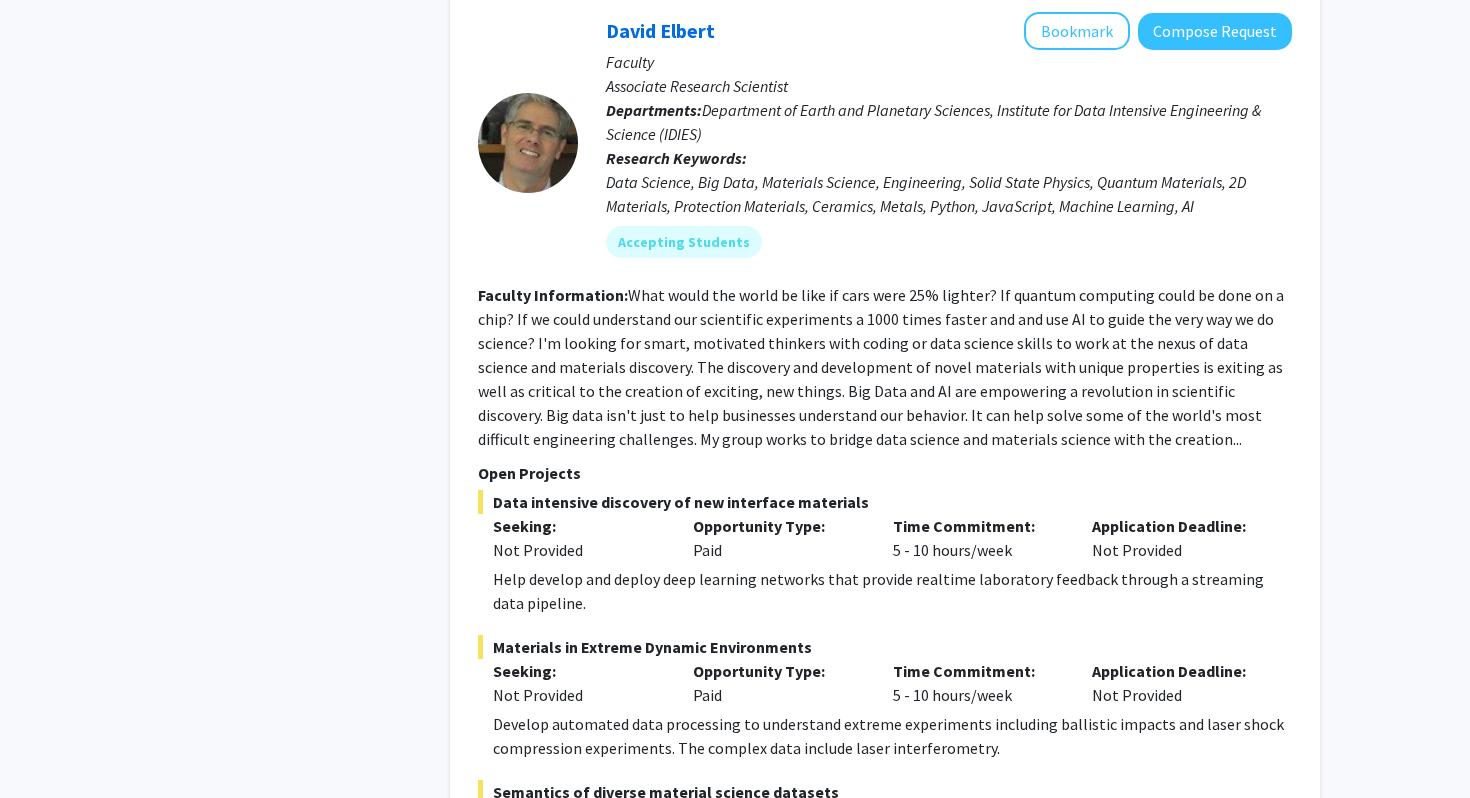 scroll, scrollTop: 4920, scrollLeft: 0, axis: vertical 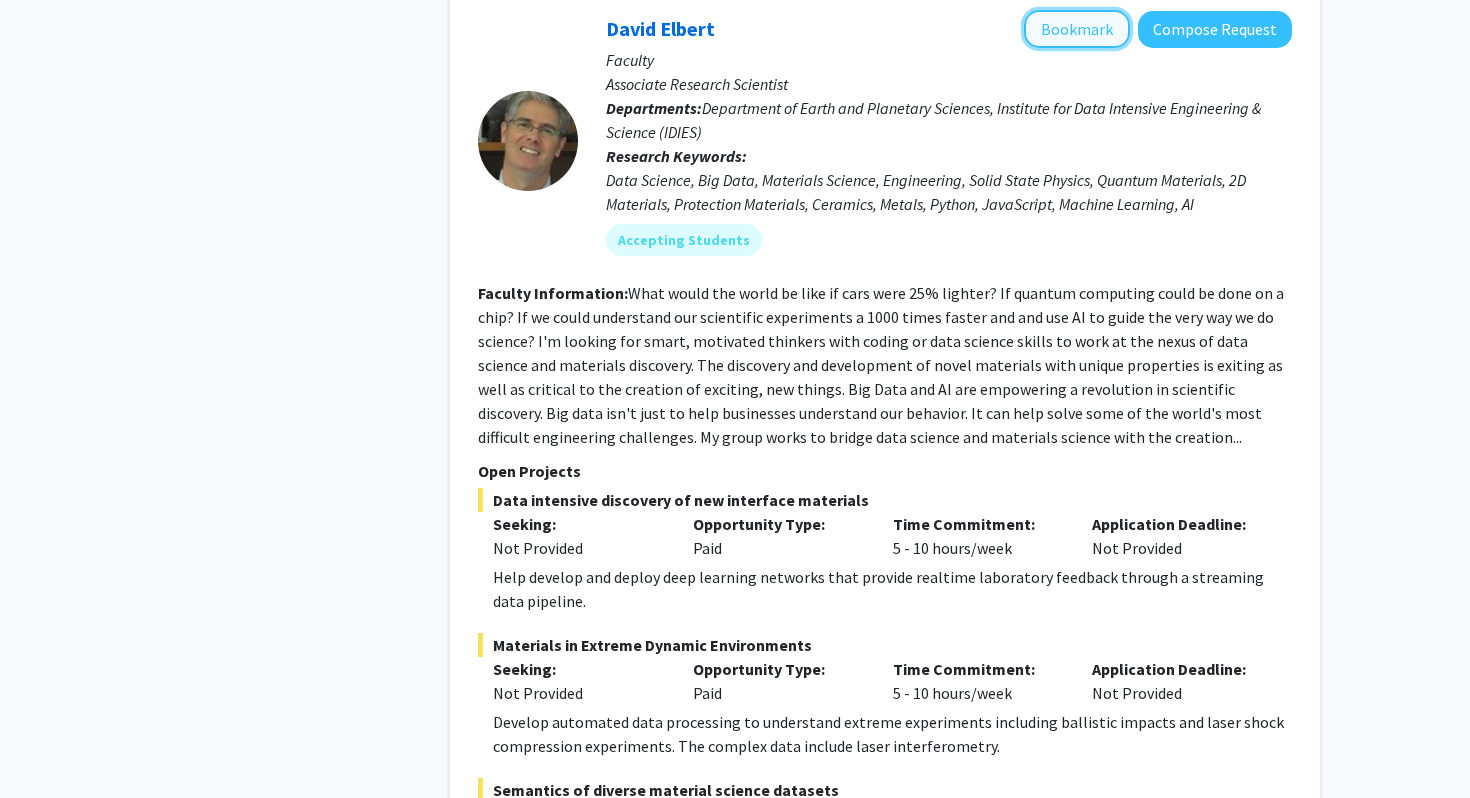 click on "Bookmark" 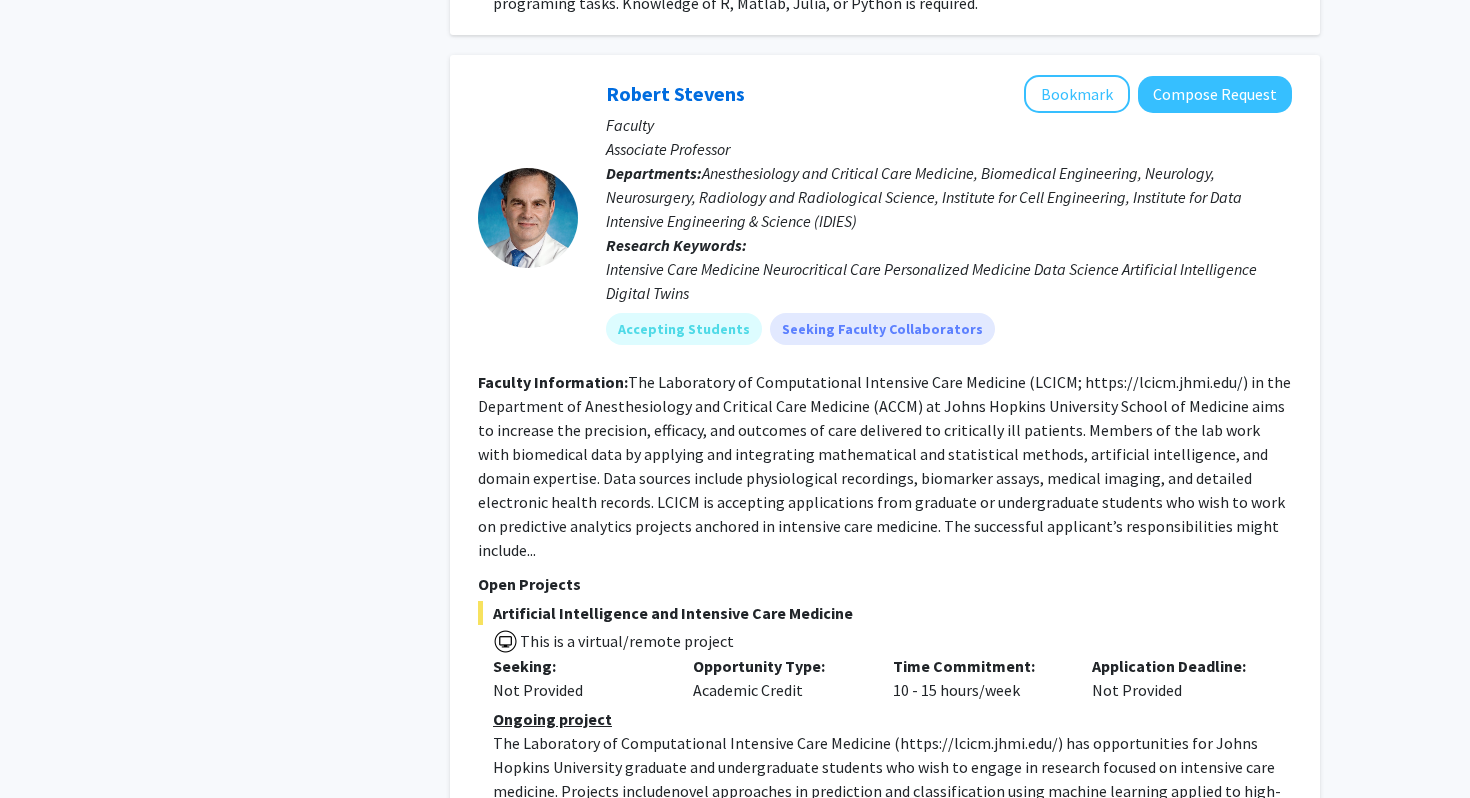 scroll, scrollTop: 6725, scrollLeft: 0, axis: vertical 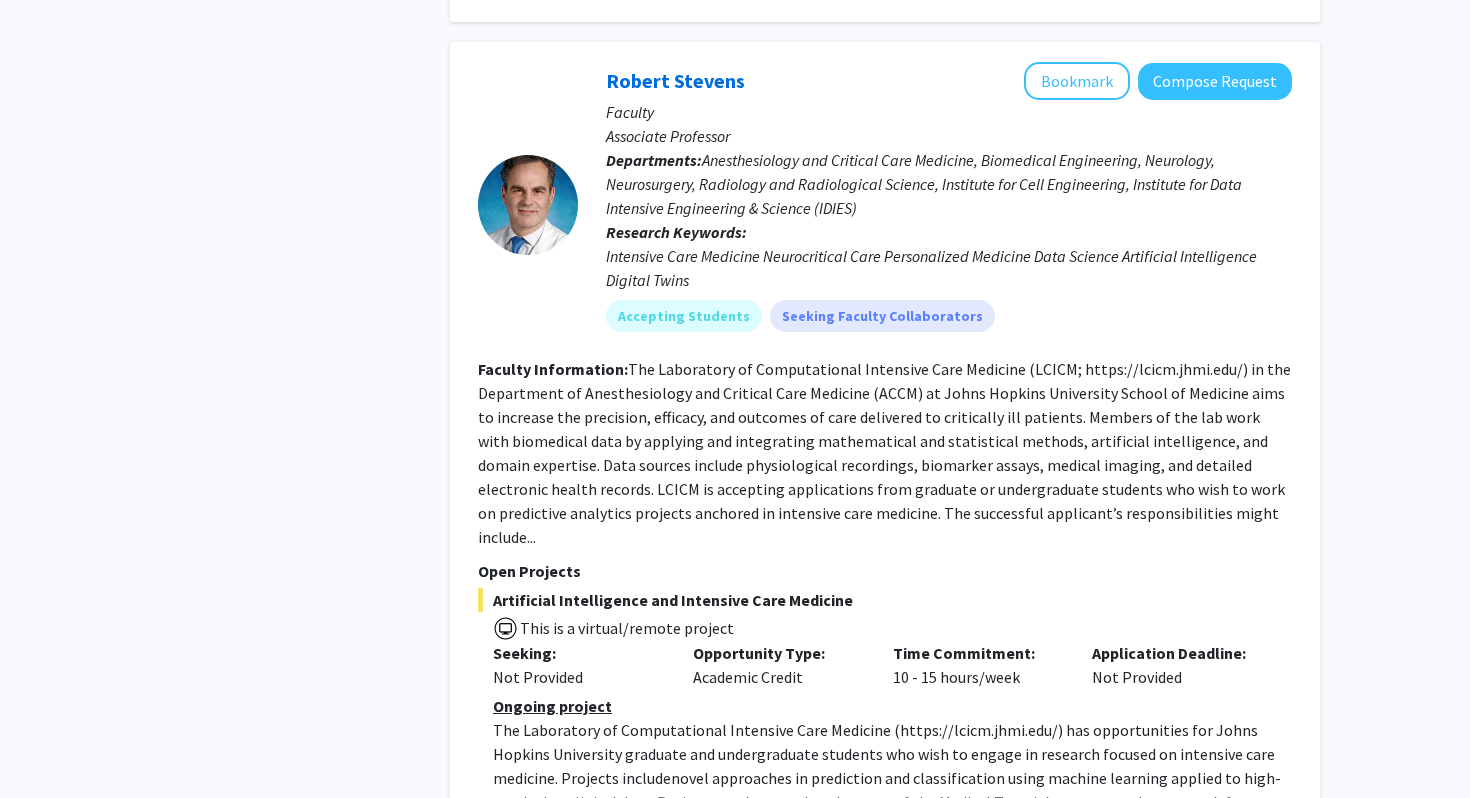 click on "Show more" 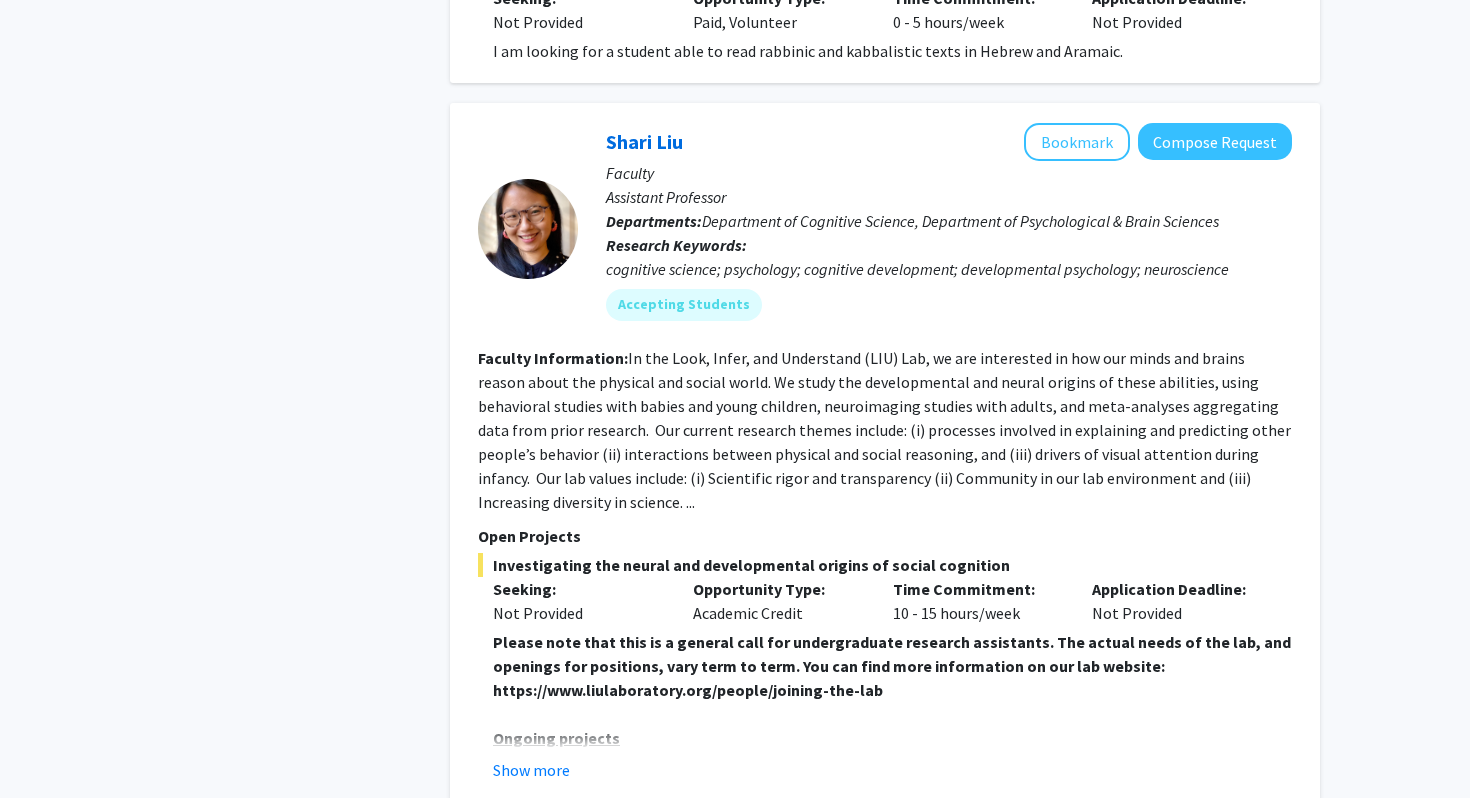 scroll, scrollTop: 8274, scrollLeft: 0, axis: vertical 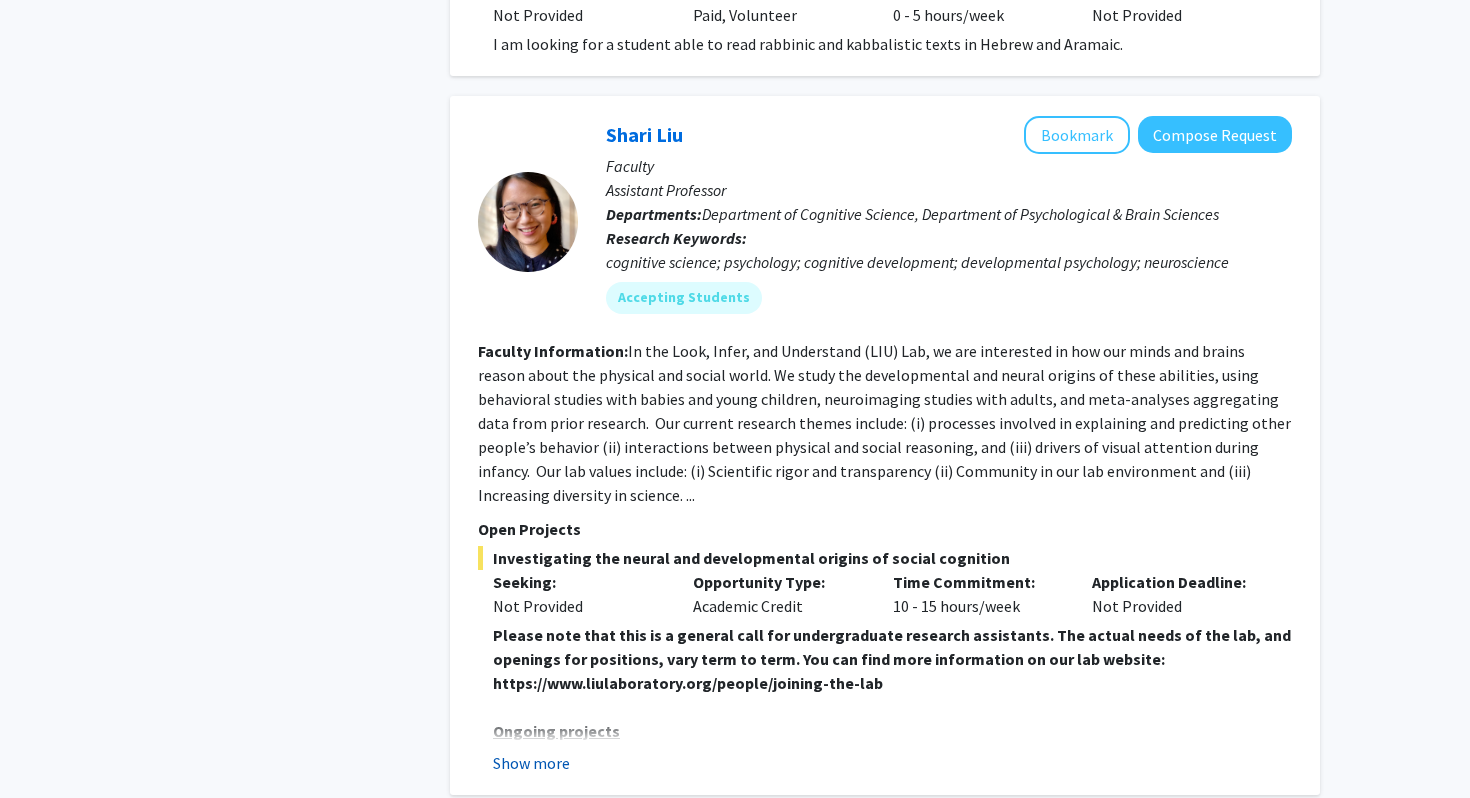 click on "Show more" 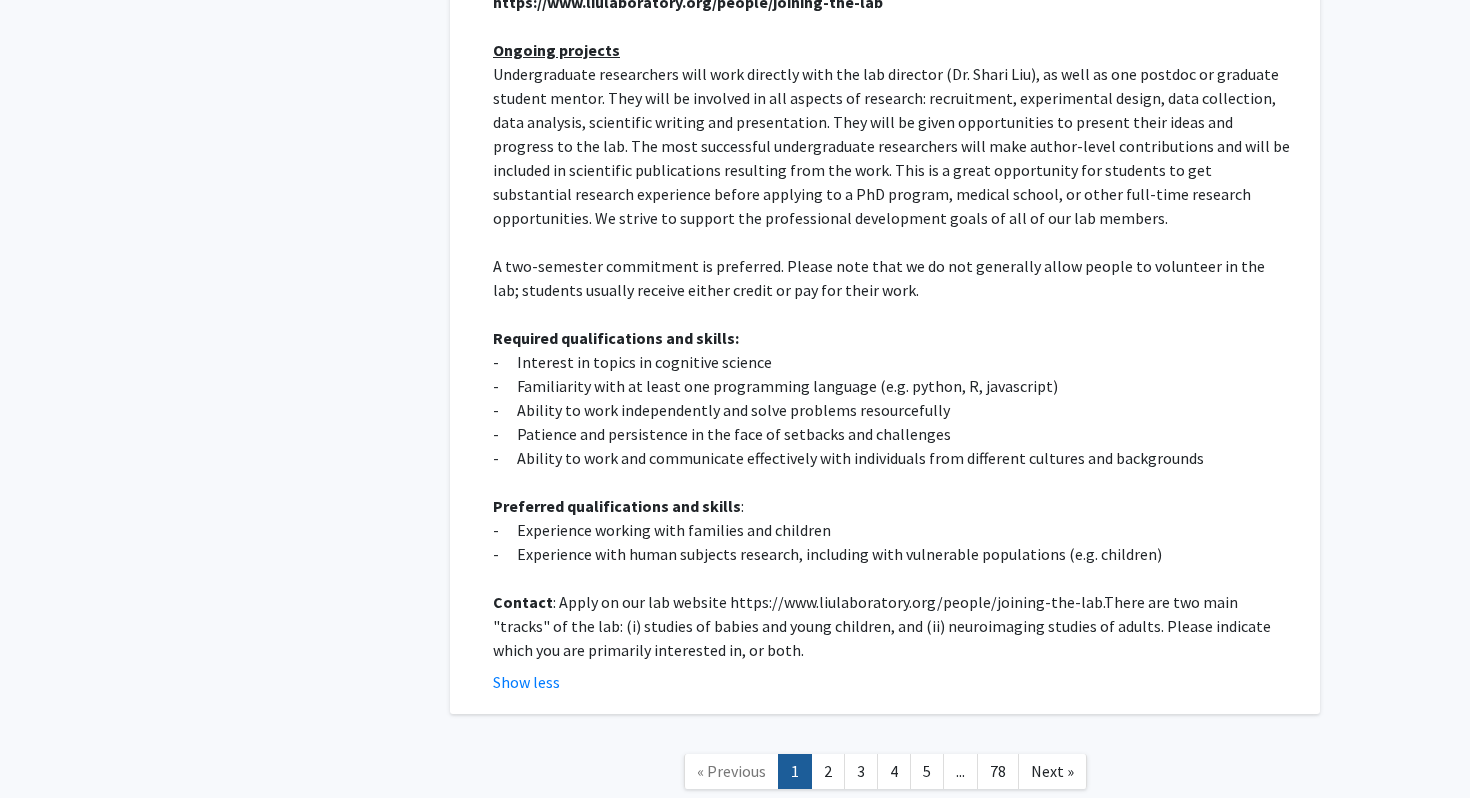 scroll, scrollTop: 8956, scrollLeft: 0, axis: vertical 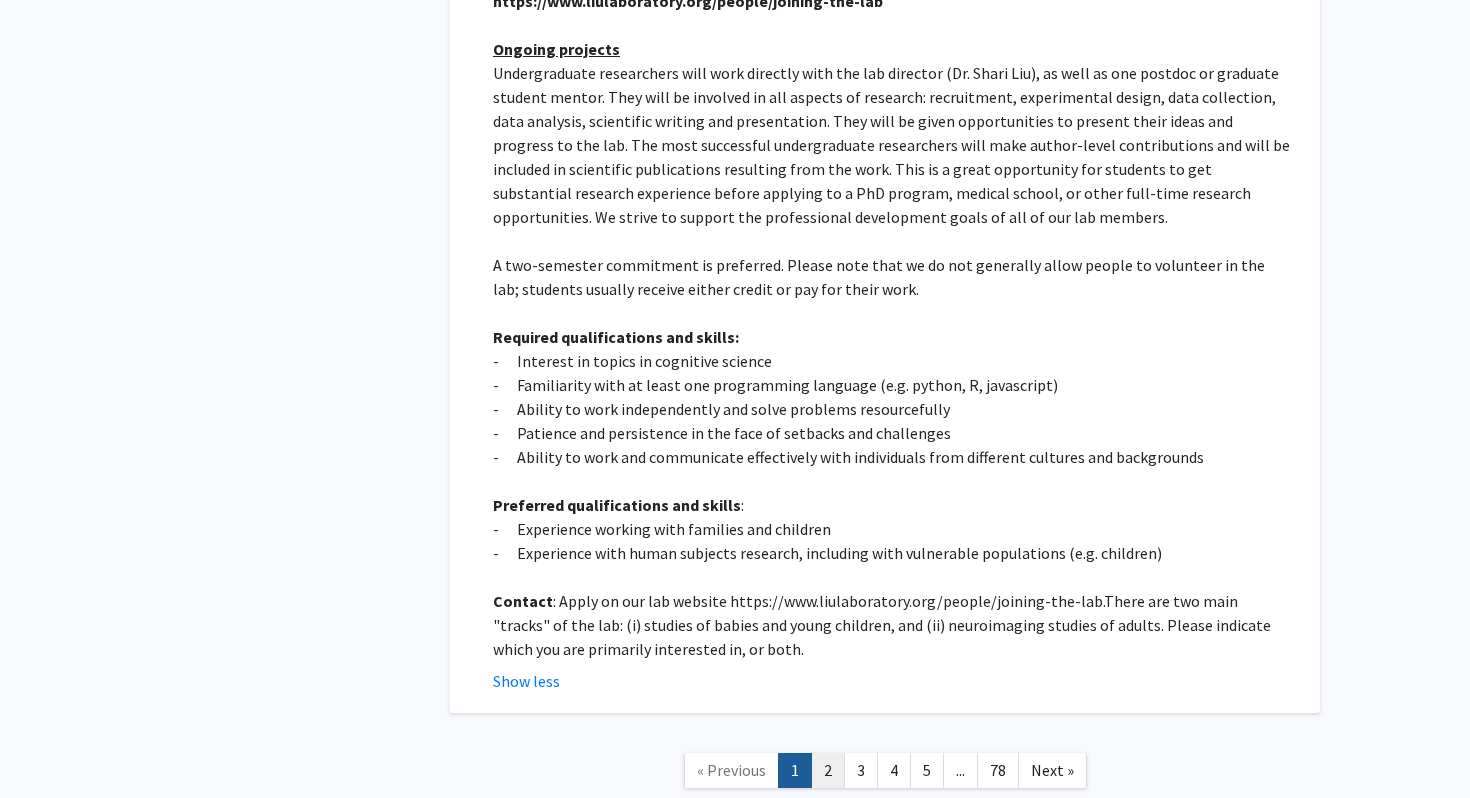 click on "2" 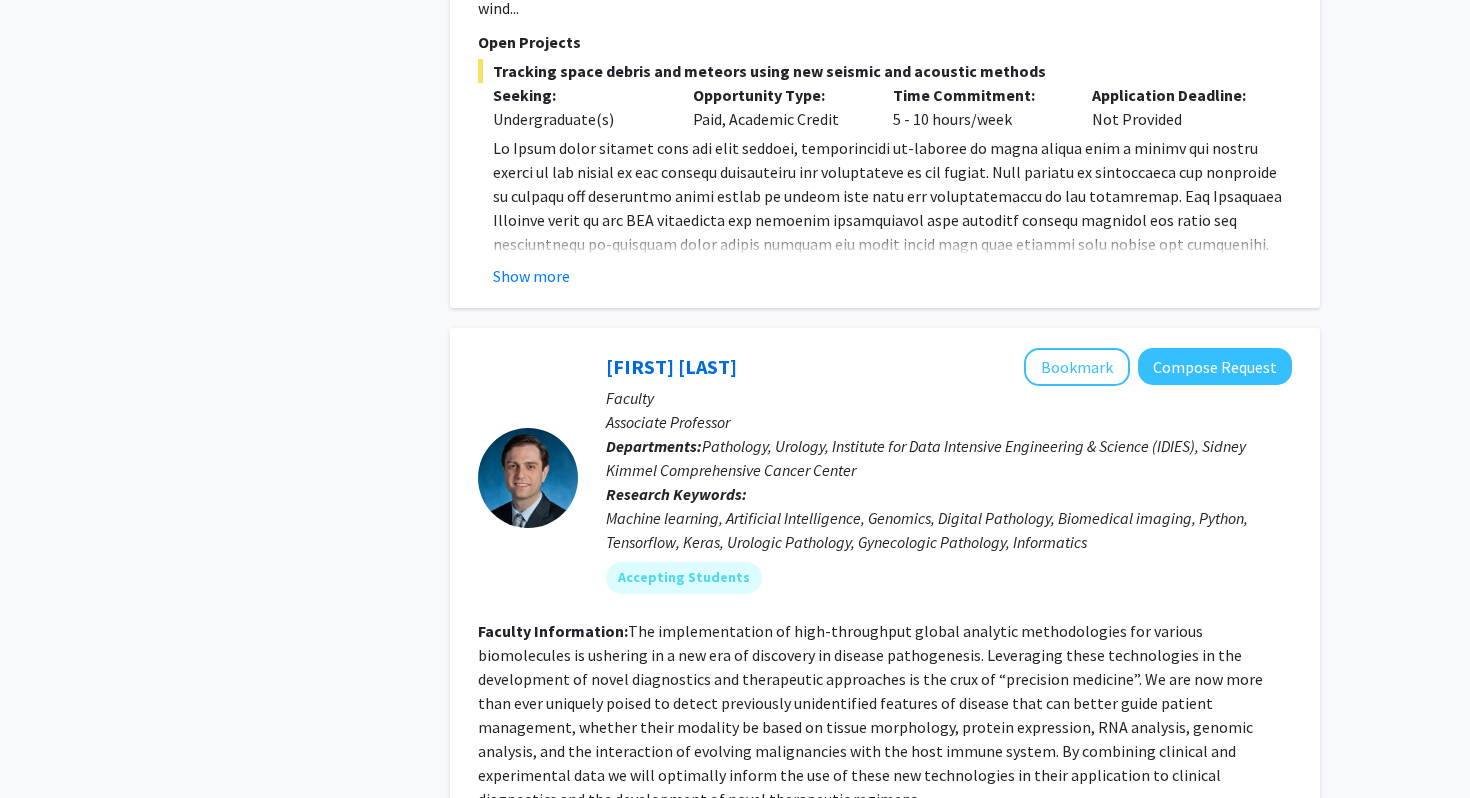 scroll, scrollTop: 2231, scrollLeft: 0, axis: vertical 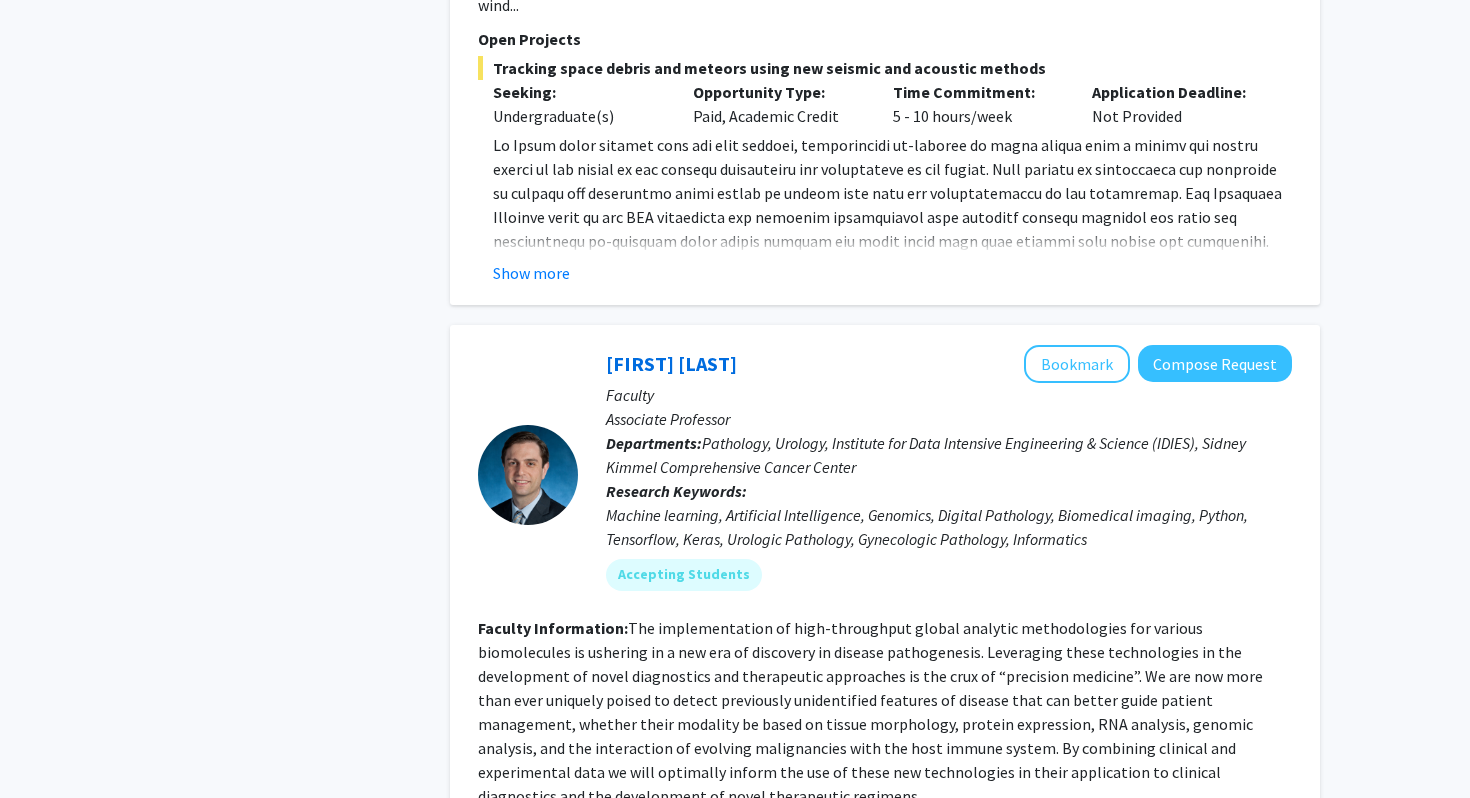 click on "[FIRST] [LAST]   Bookmark
Compose Request  Faculty Associate Professor Departments:  Department of Earth and Planetary Sciences Research Keywords:   Planetary geology and geophysics Accepting Students Faculty Information:  Open Projects  Tracking space debris and meteors using new seismic and acoustic methods  Seeking: Undergraduate(s) Opportunity Type:  Paid, Academic Credit  Time Commitment:  5 - 10 hours/week  Application Deadline:  Not Provided  Show more" 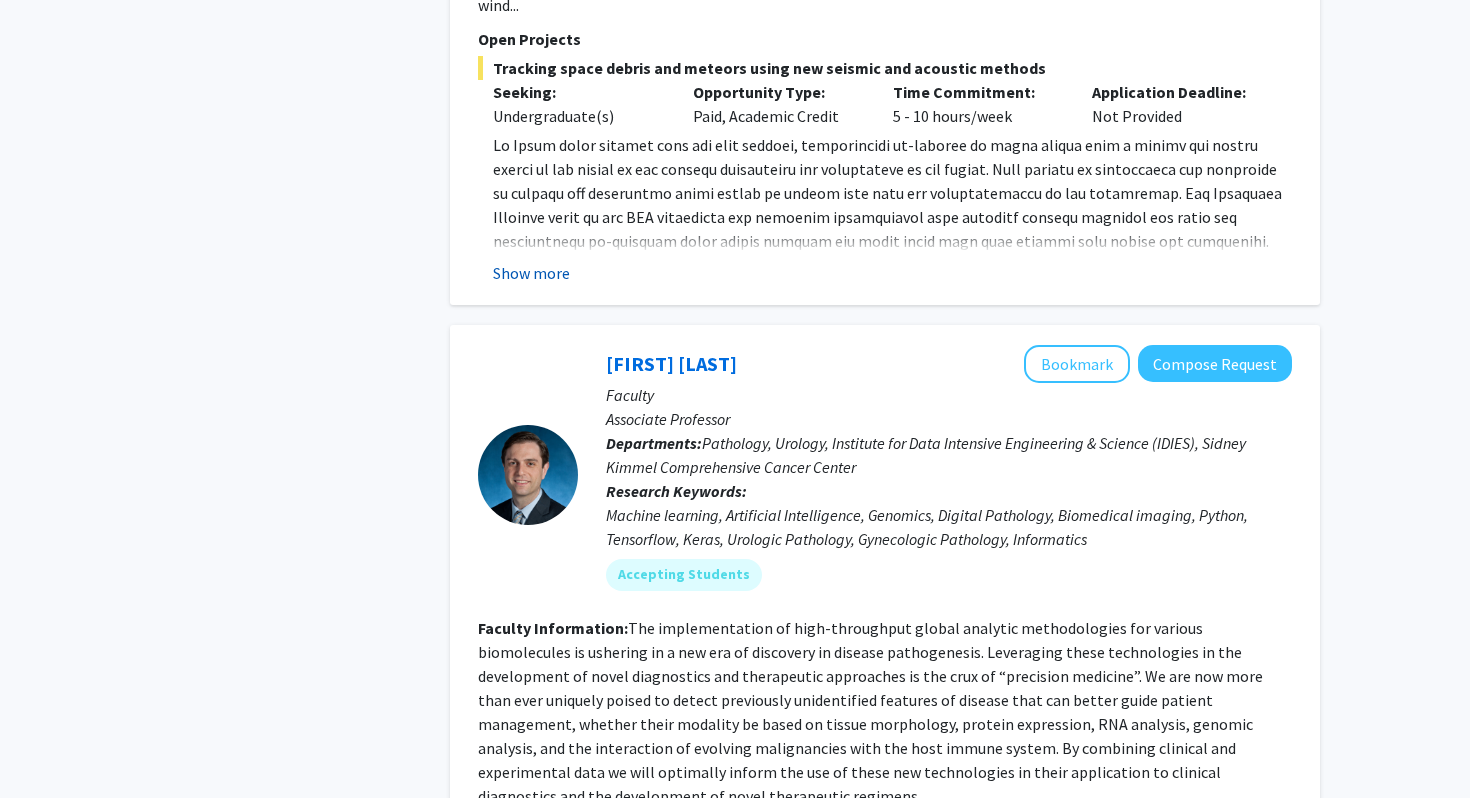 click on "Show more" 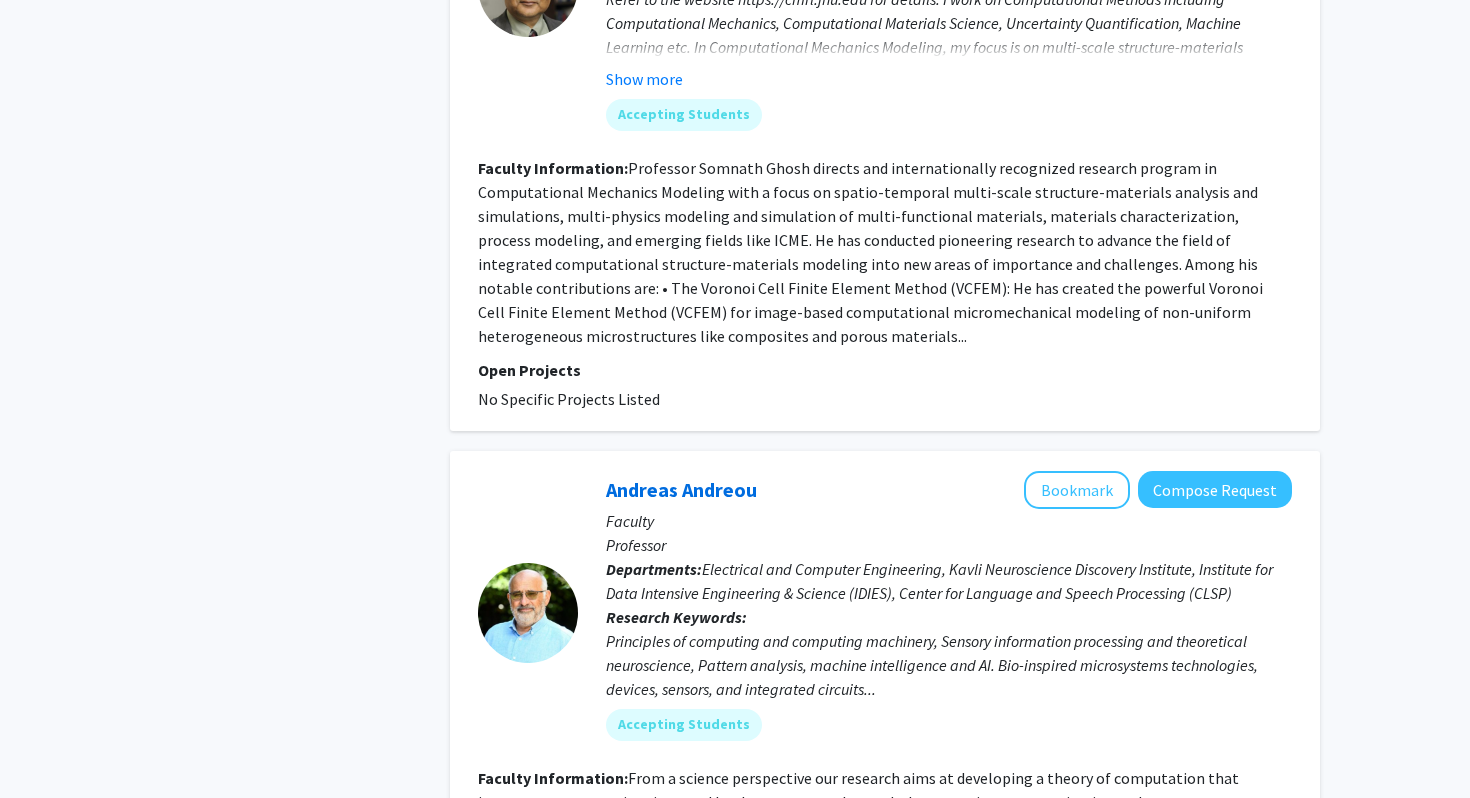scroll, scrollTop: 4974, scrollLeft: 0, axis: vertical 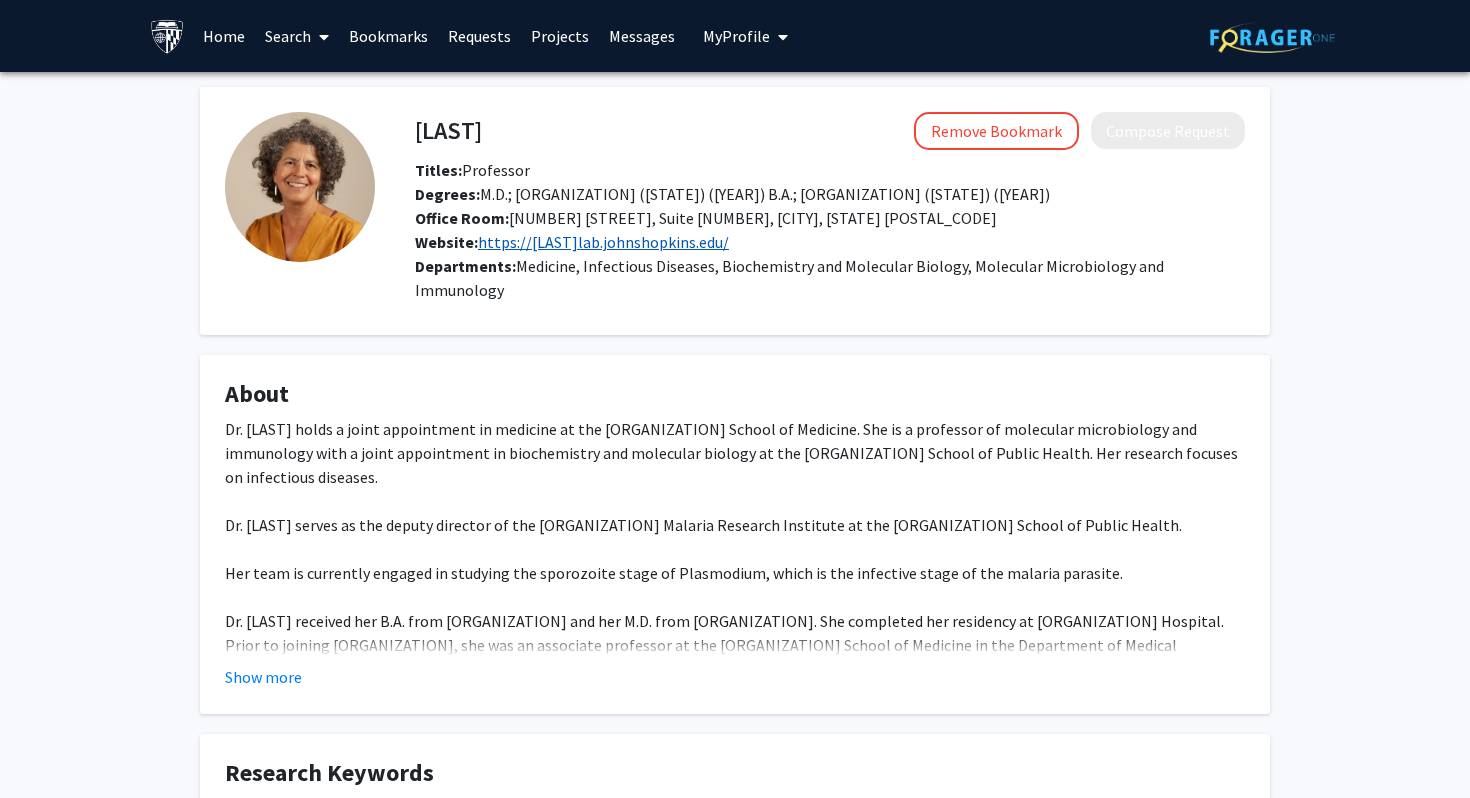click on "https://[LAST]lab.johnshopkins.edu/" 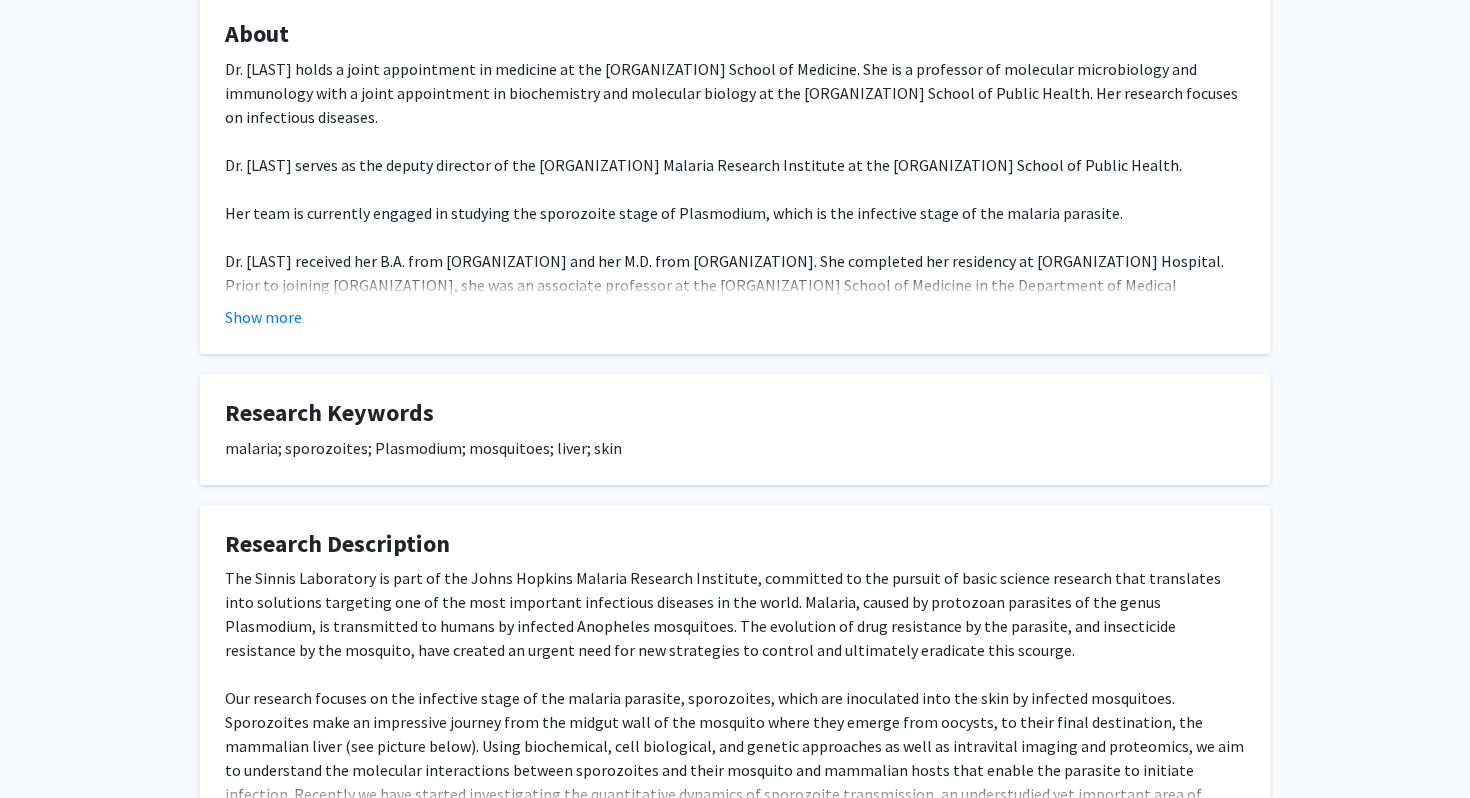 scroll, scrollTop: 526, scrollLeft: 0, axis: vertical 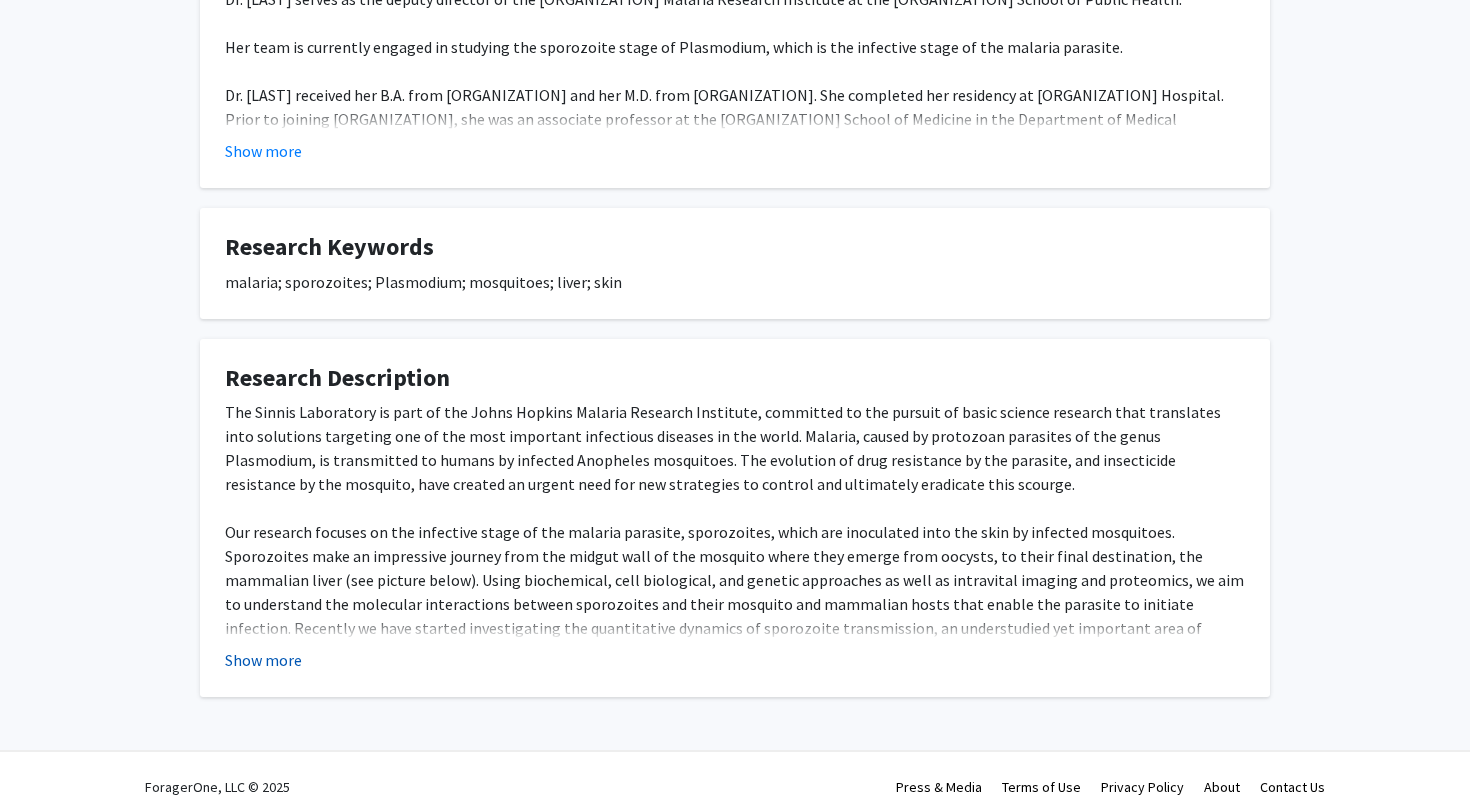 click on "Show more" 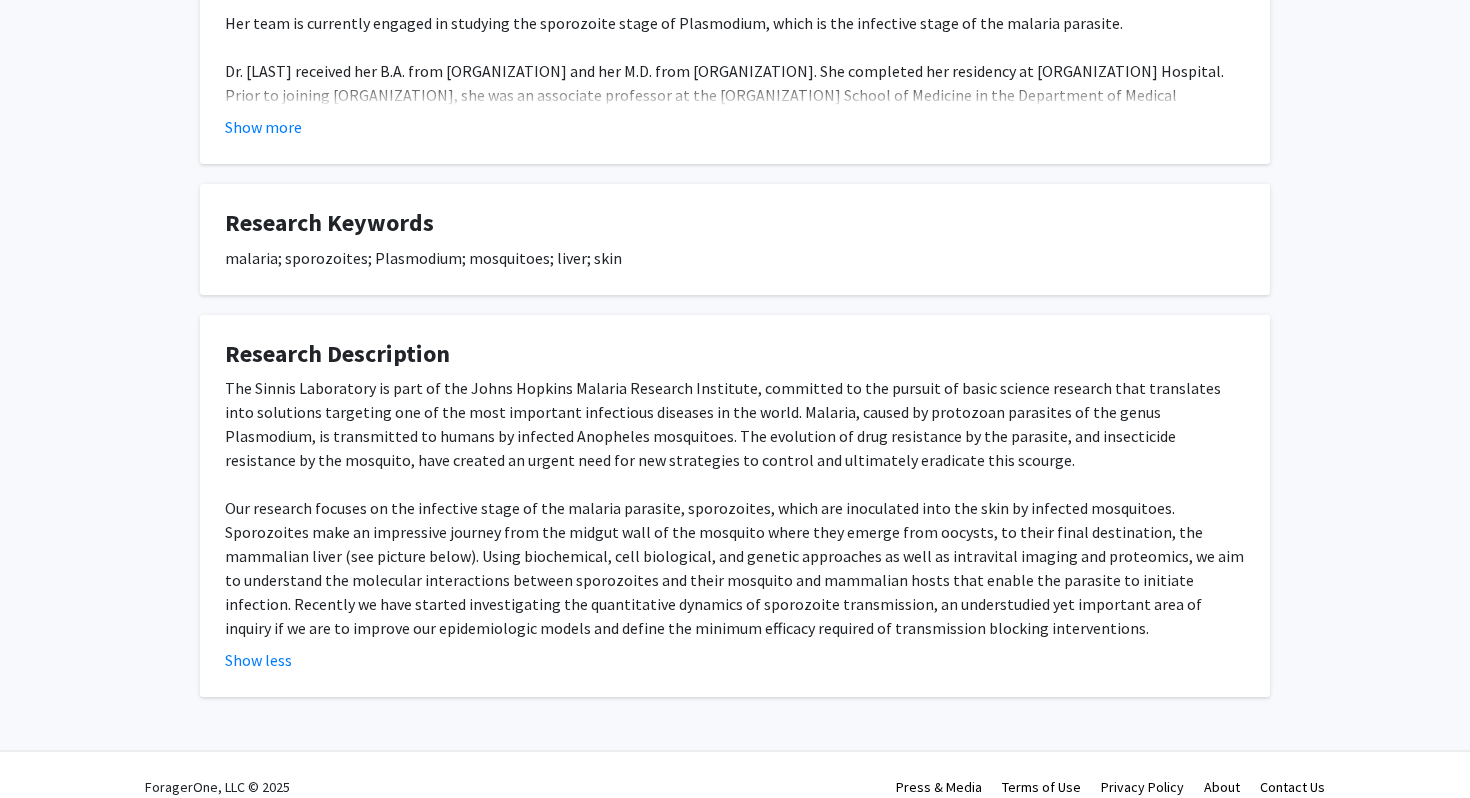scroll, scrollTop: 0, scrollLeft: 0, axis: both 